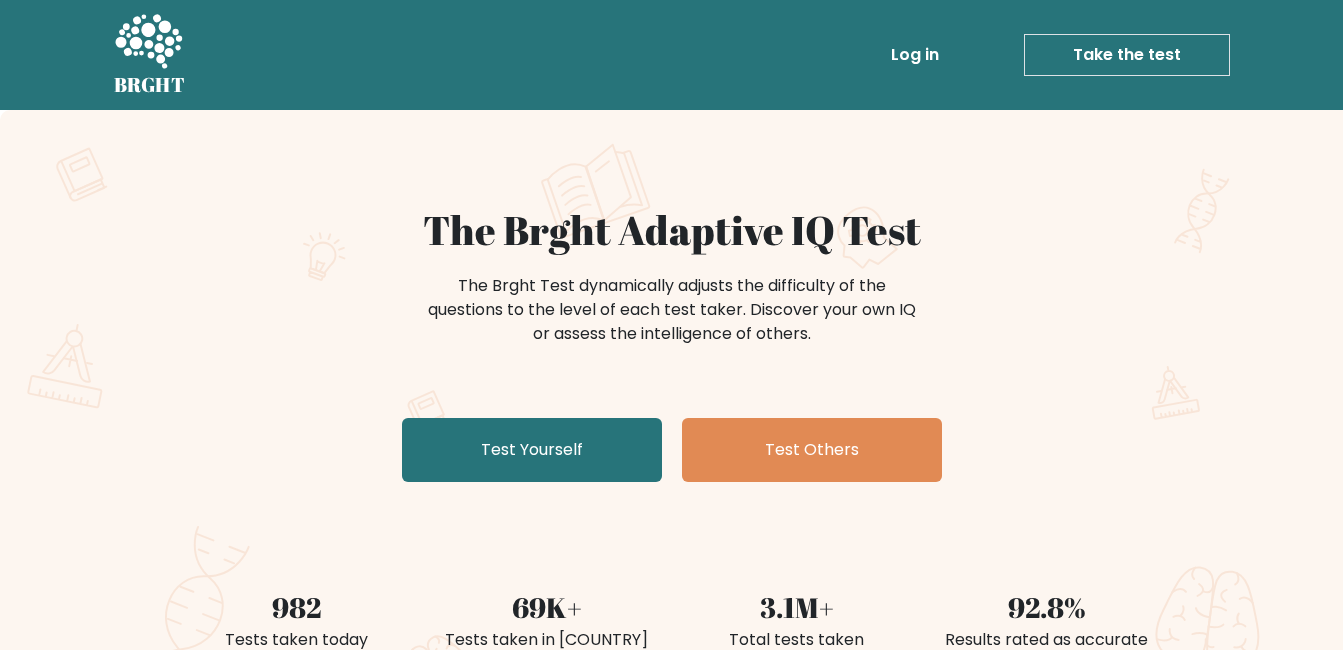 scroll, scrollTop: 0, scrollLeft: 0, axis: both 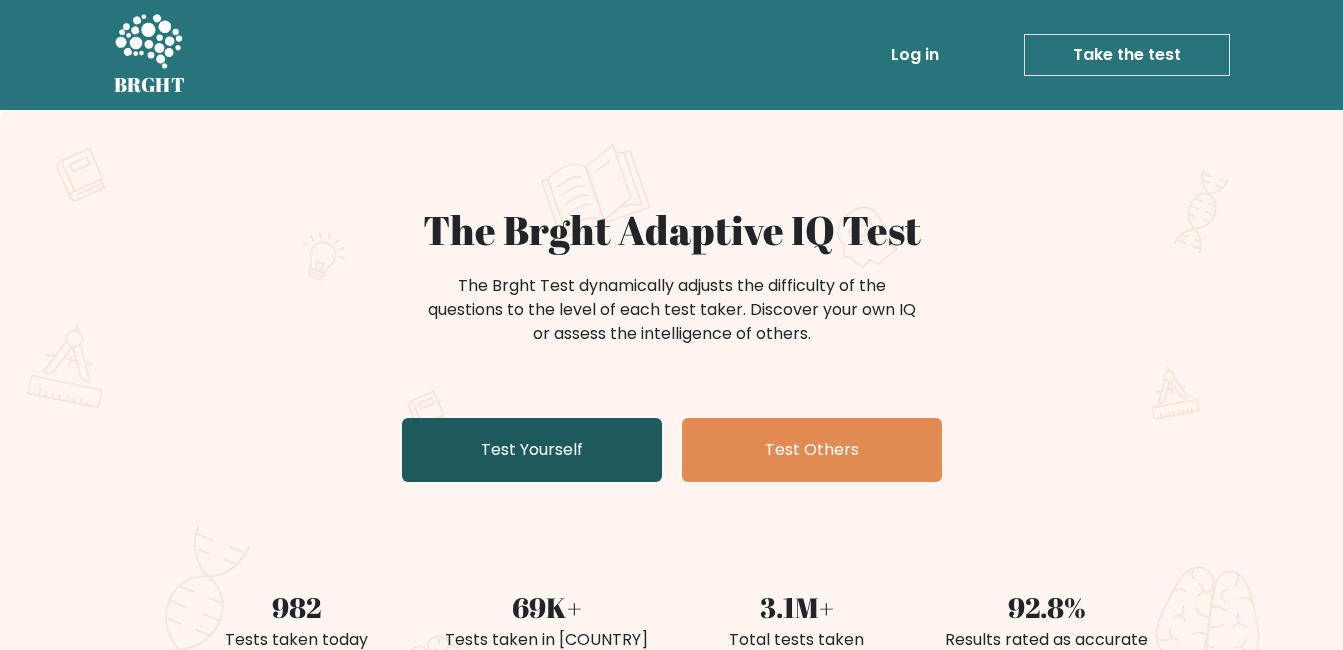 click on "Test Yourself" at bounding box center [532, 450] 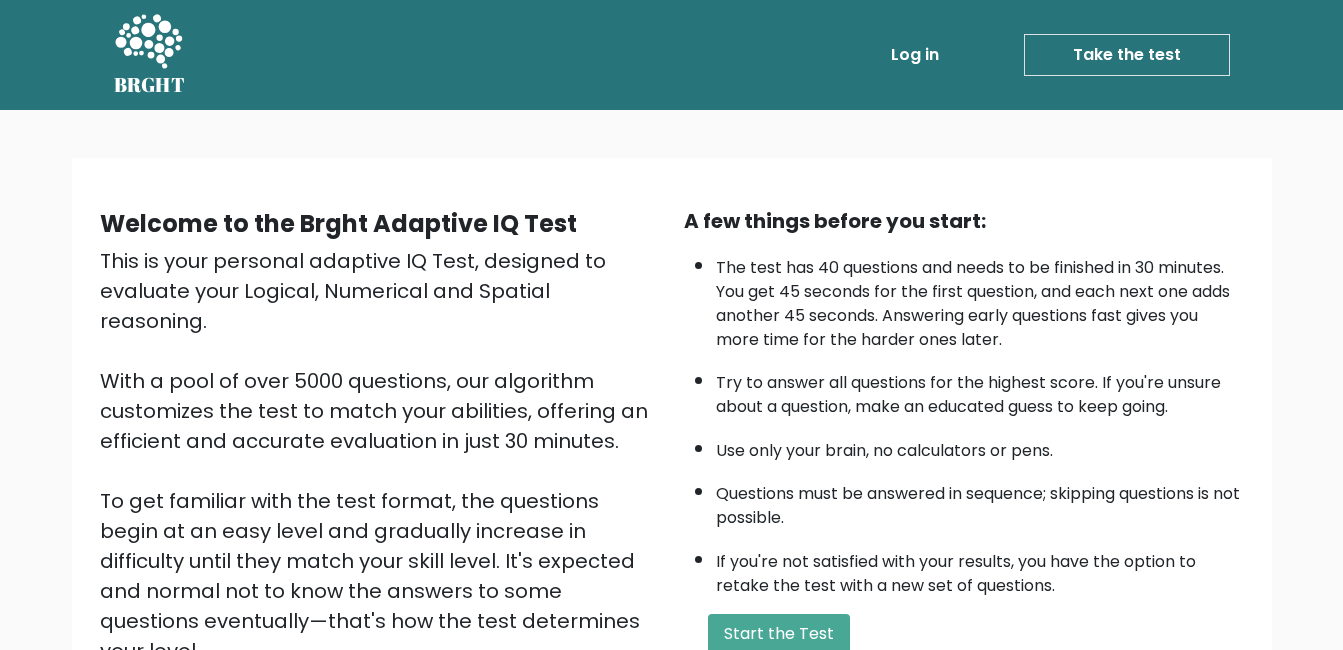 scroll, scrollTop: 266, scrollLeft: 0, axis: vertical 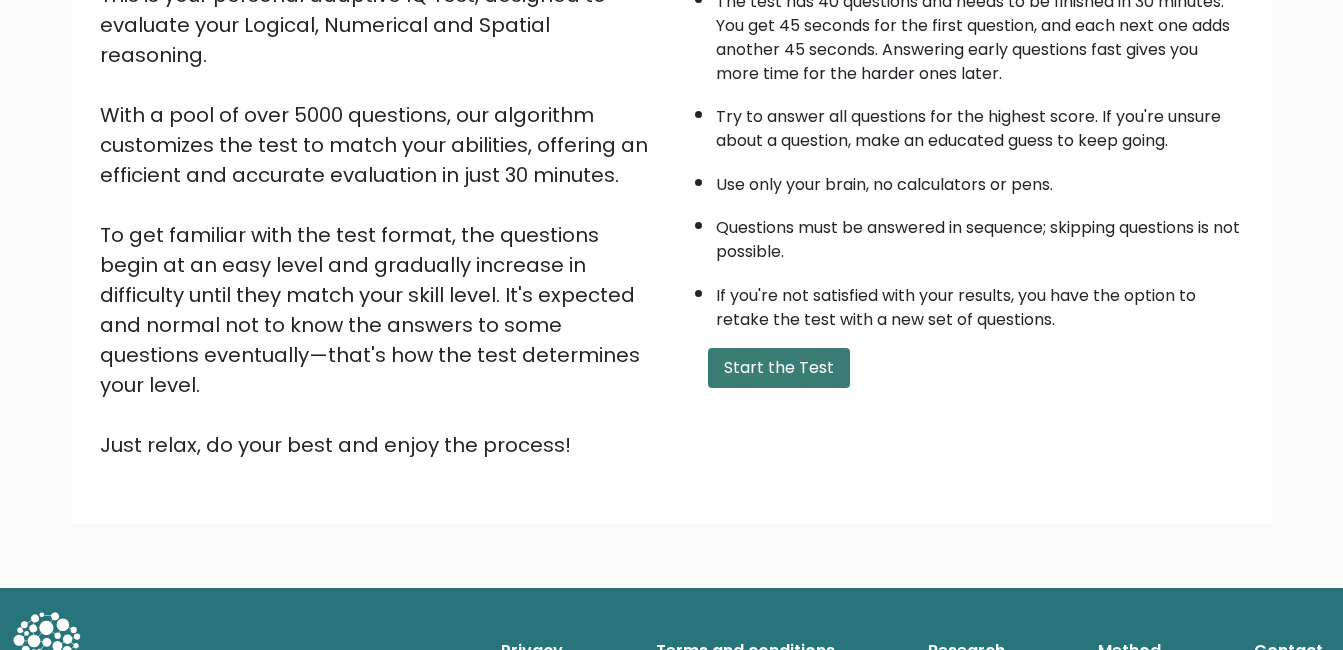 click on "Start the Test" at bounding box center (779, 368) 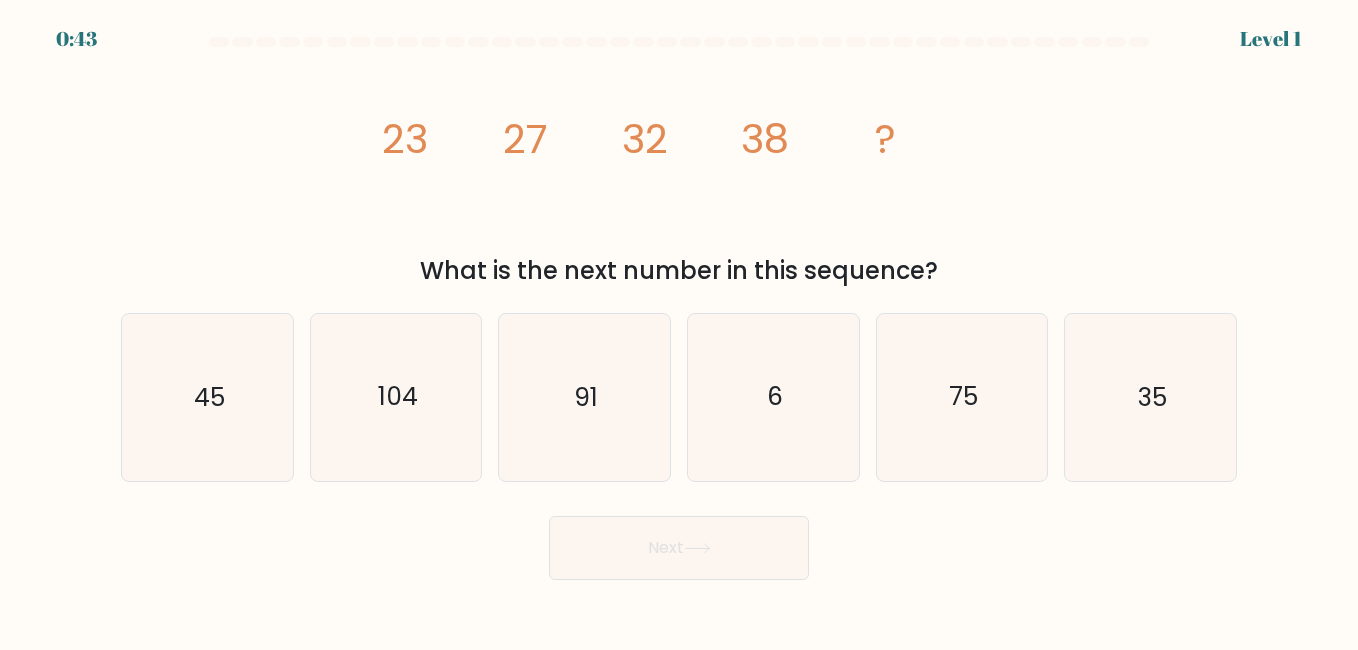 scroll, scrollTop: 0, scrollLeft: 0, axis: both 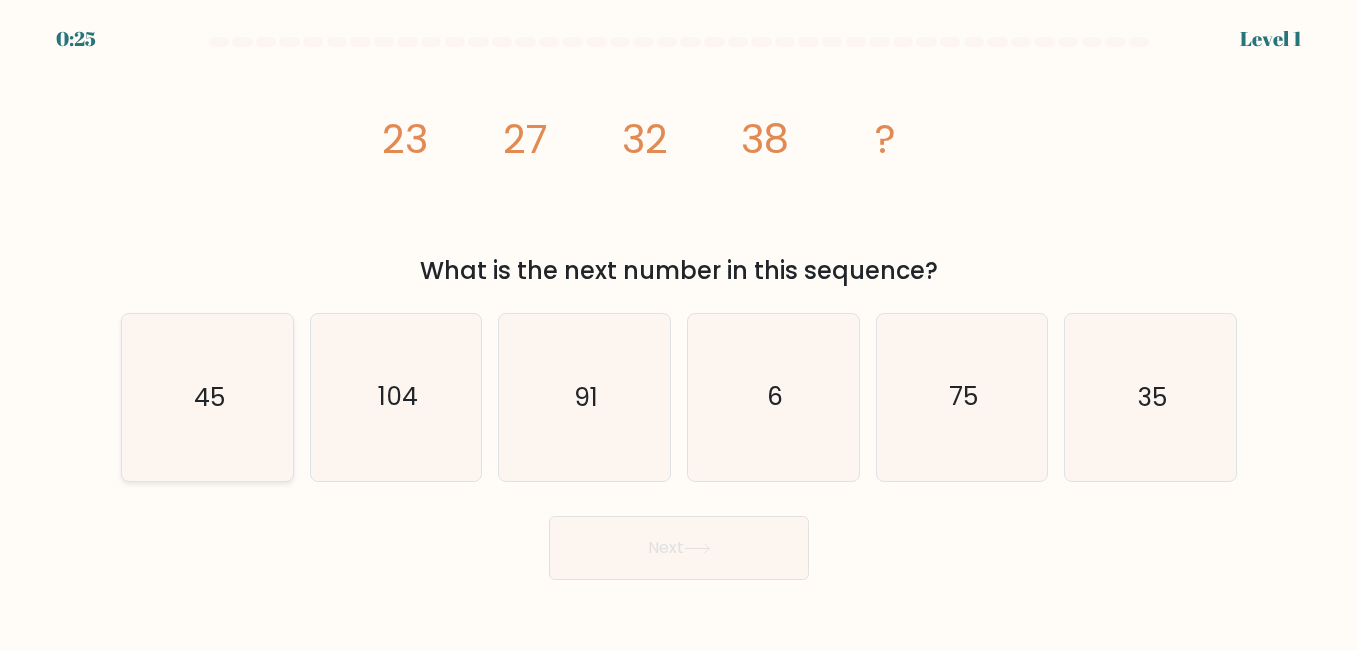 click on "45" 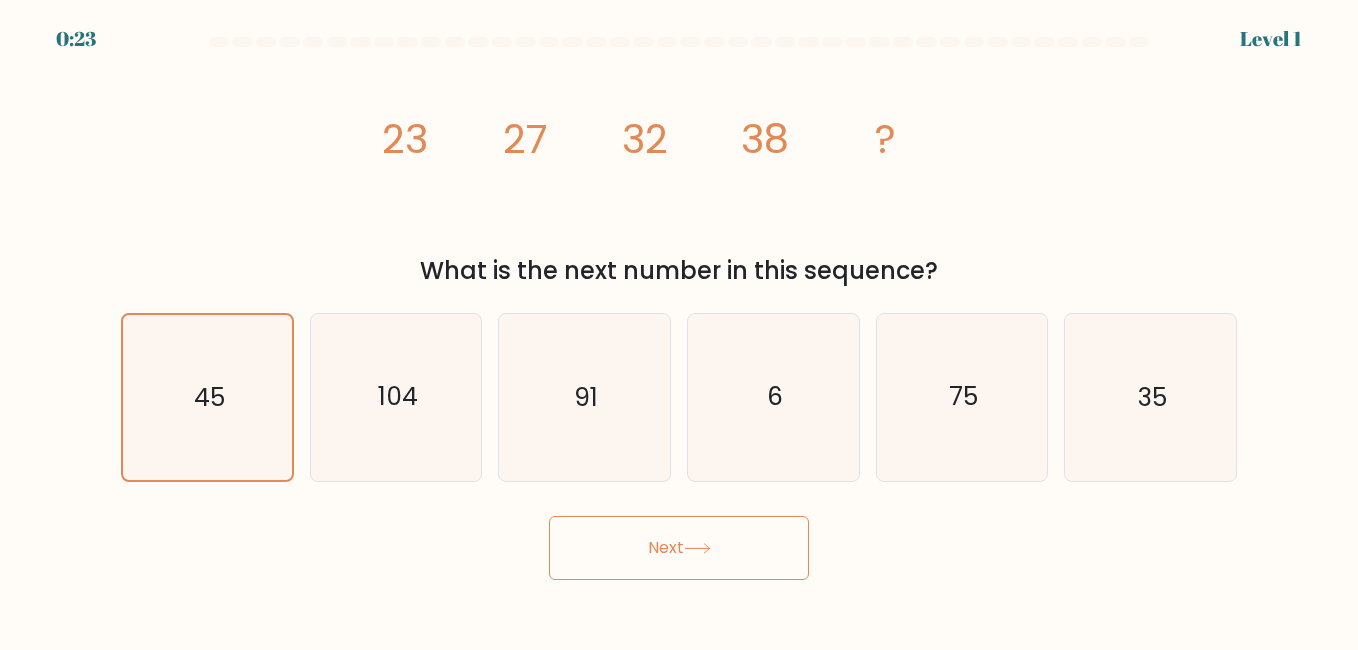 click on "Next" at bounding box center [679, 548] 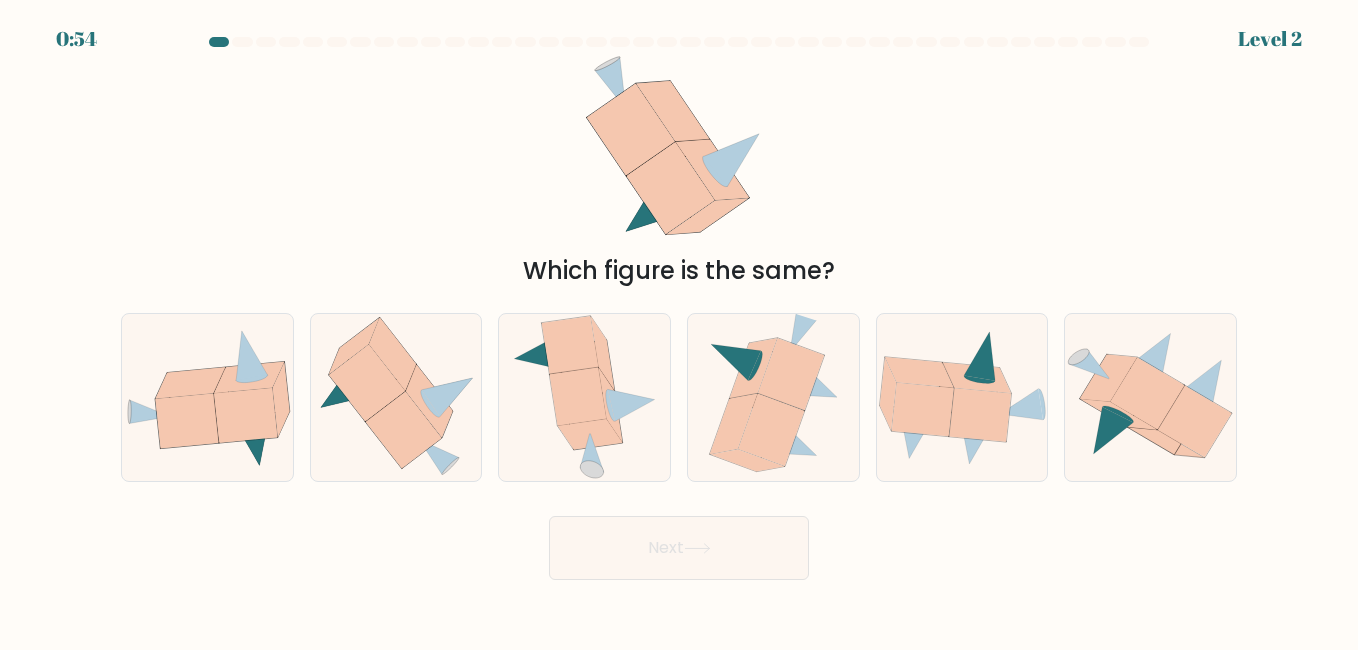 click at bounding box center [679, 308] 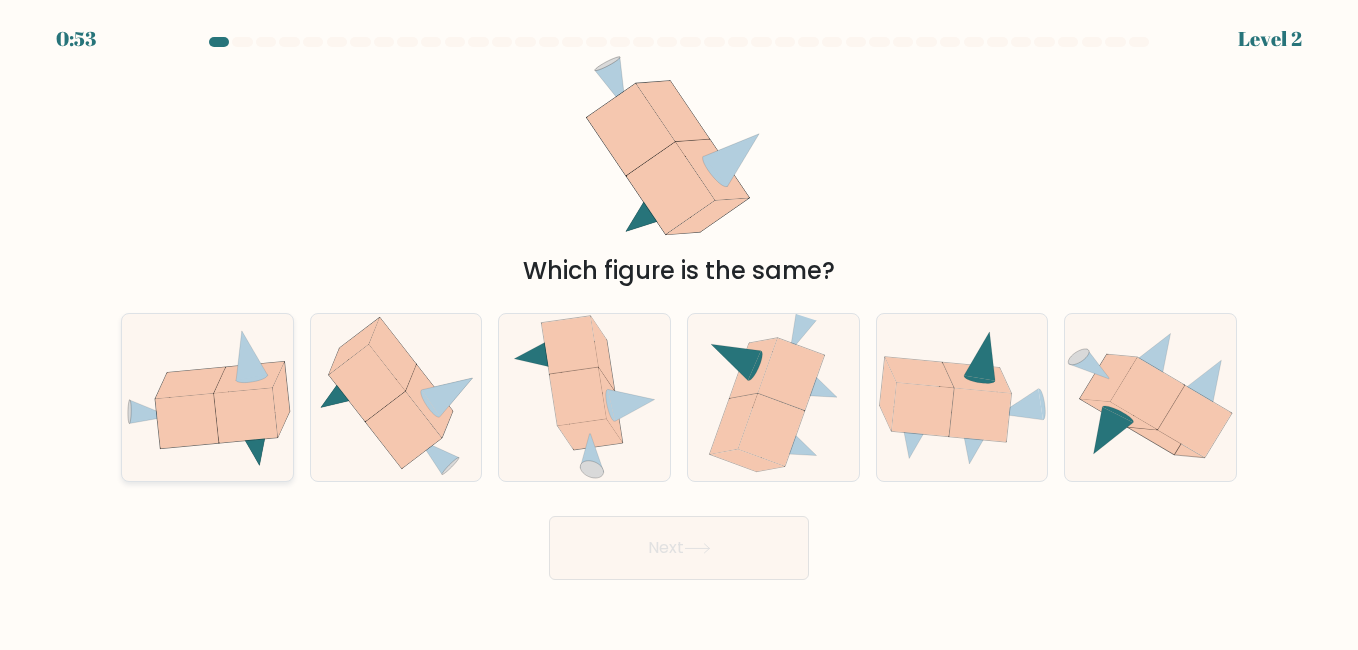 click 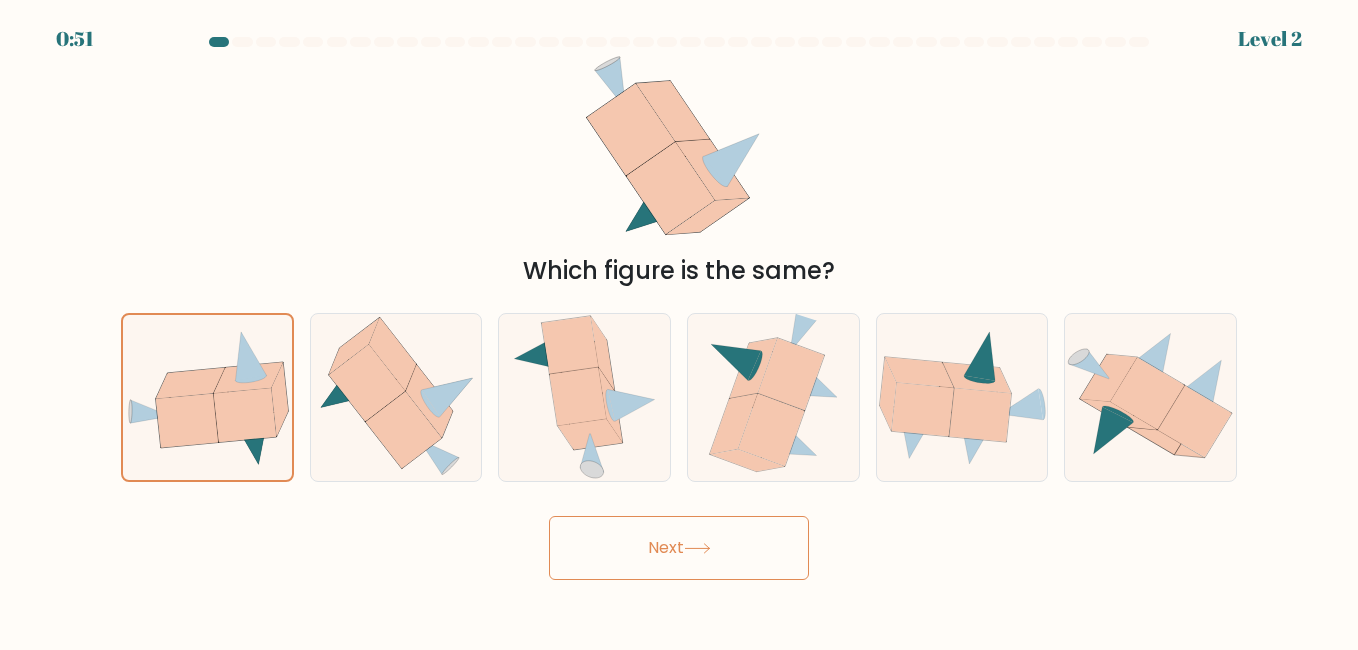 click on "Next" at bounding box center [679, 548] 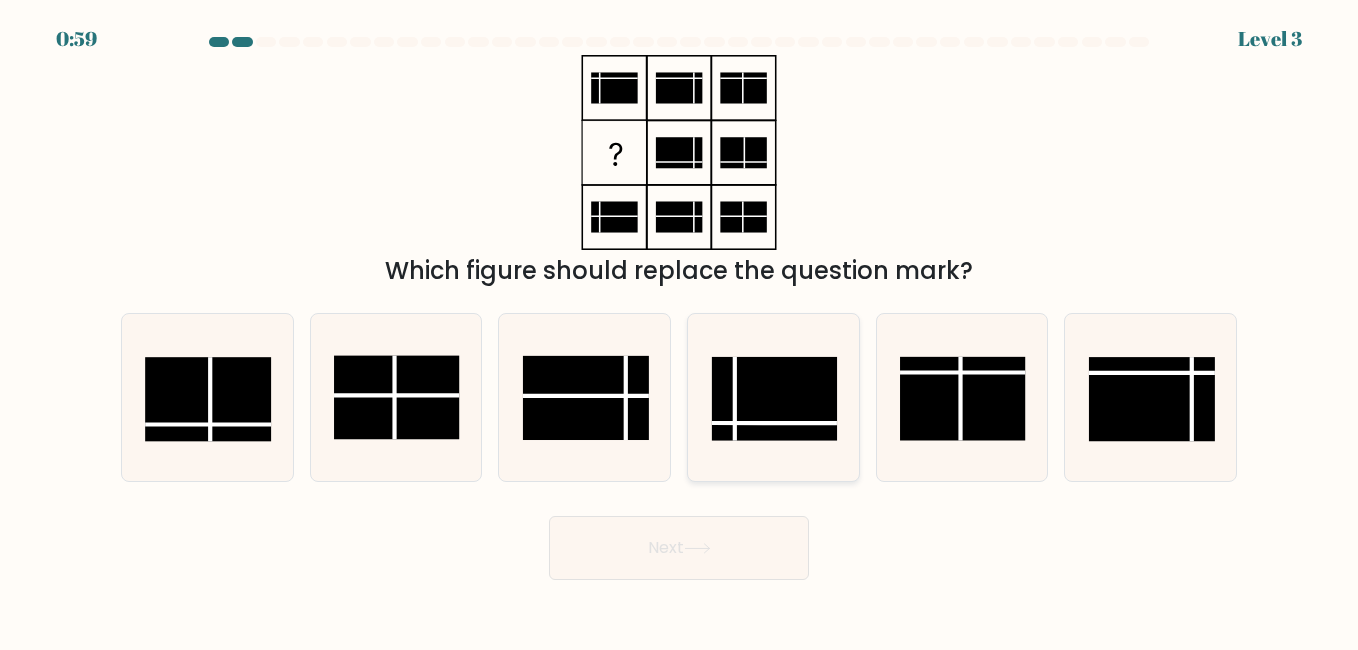 click 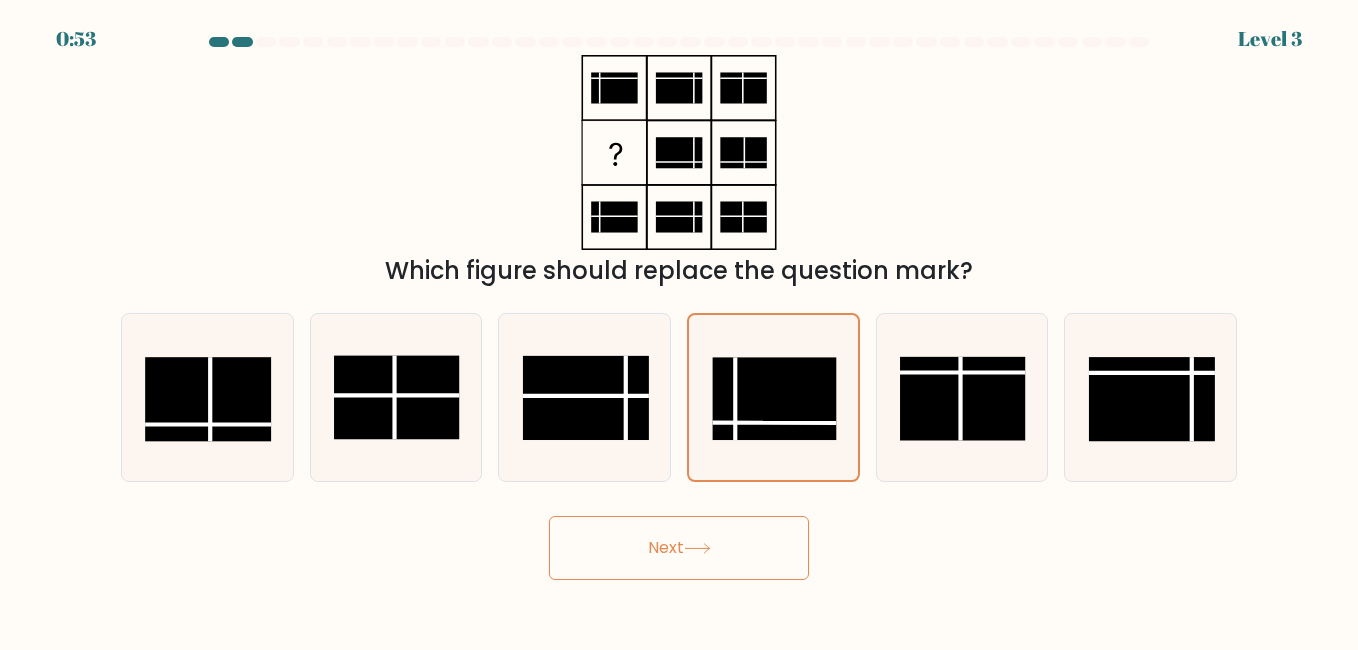 click on "Next" at bounding box center (679, 548) 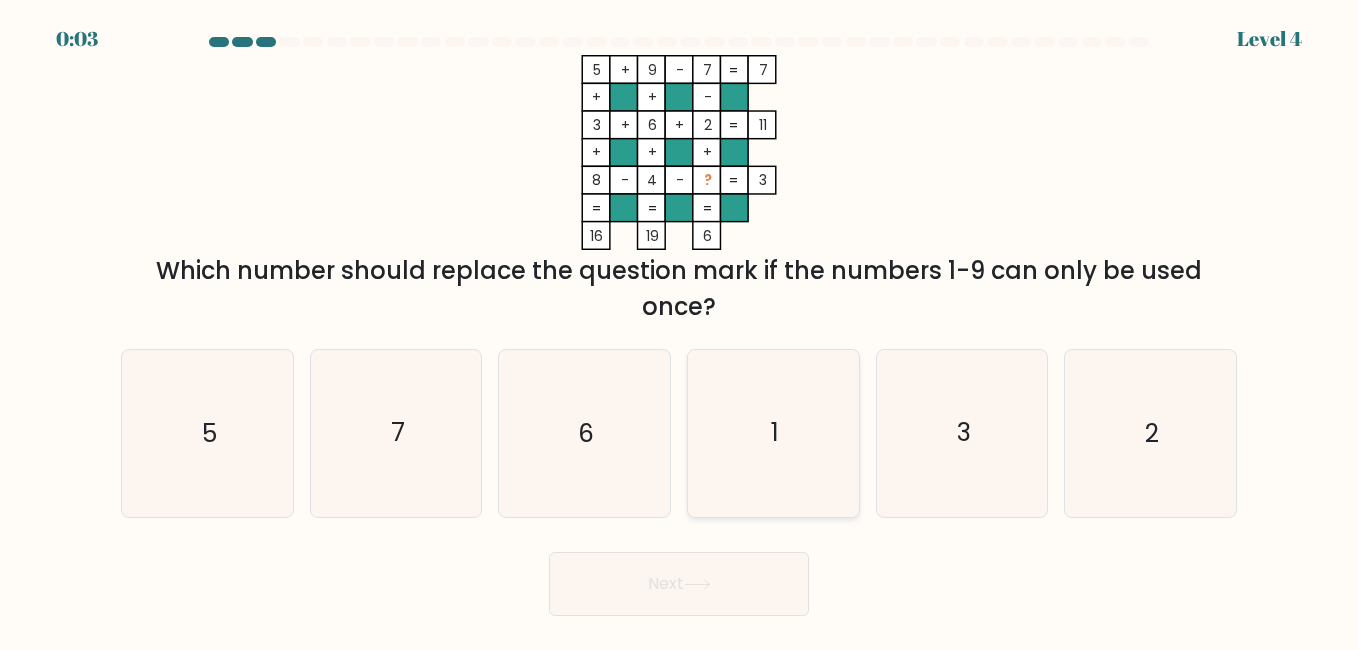 click on "1" 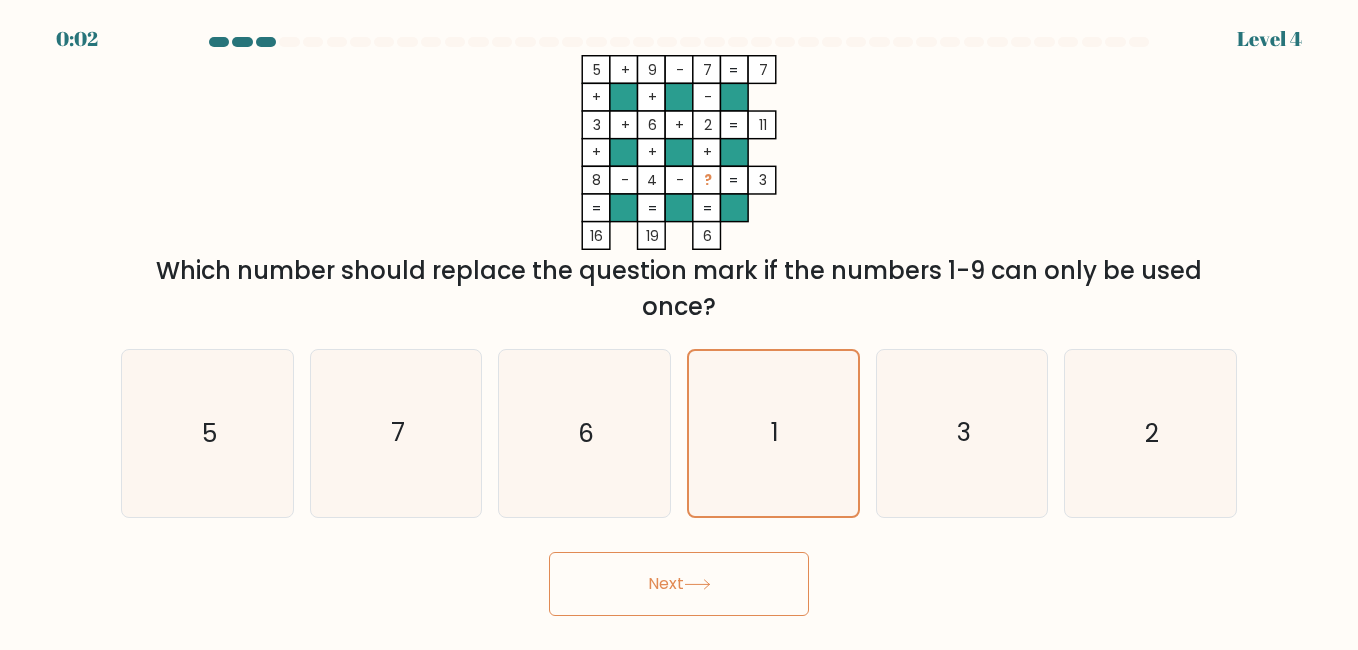 click on "Next" at bounding box center (679, 584) 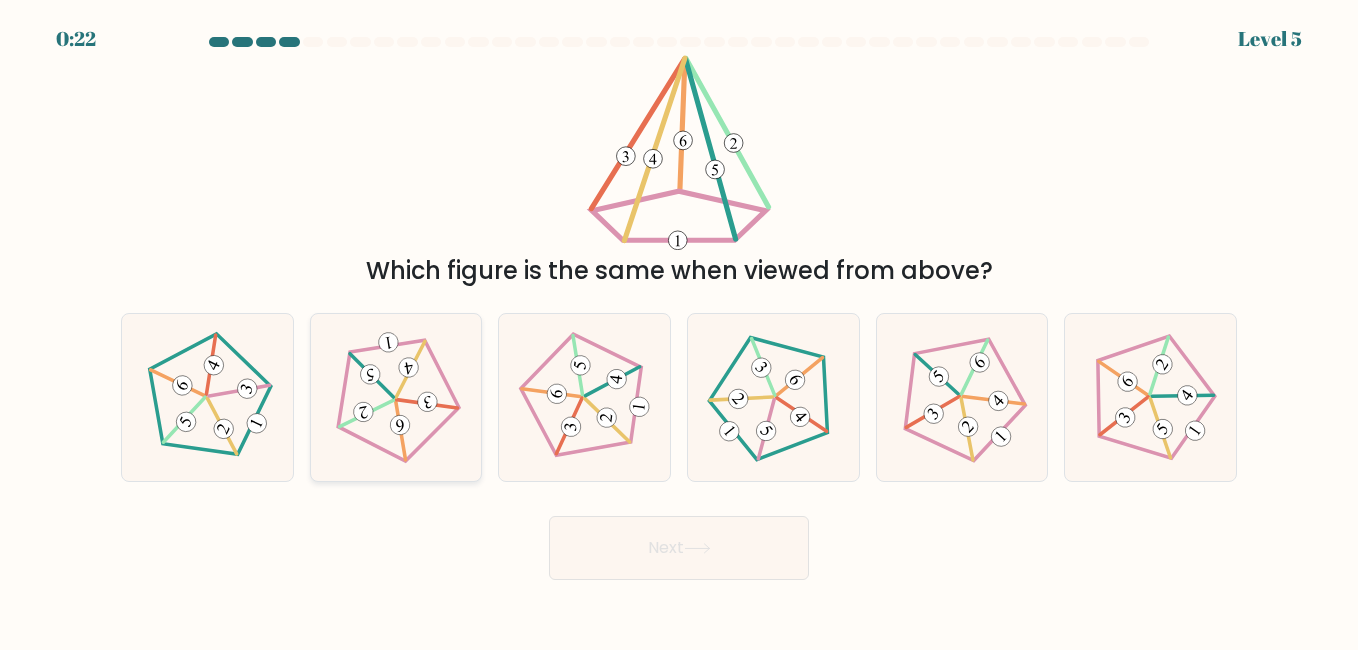 click 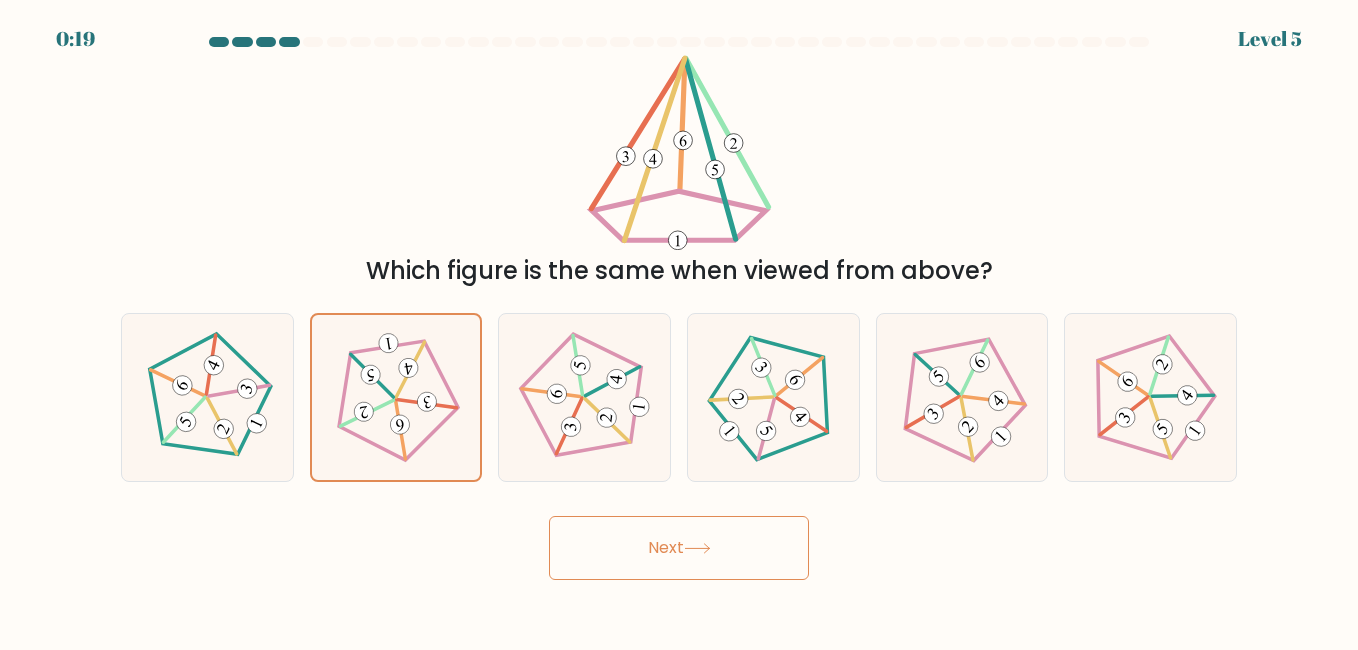 click on "Next" at bounding box center (679, 548) 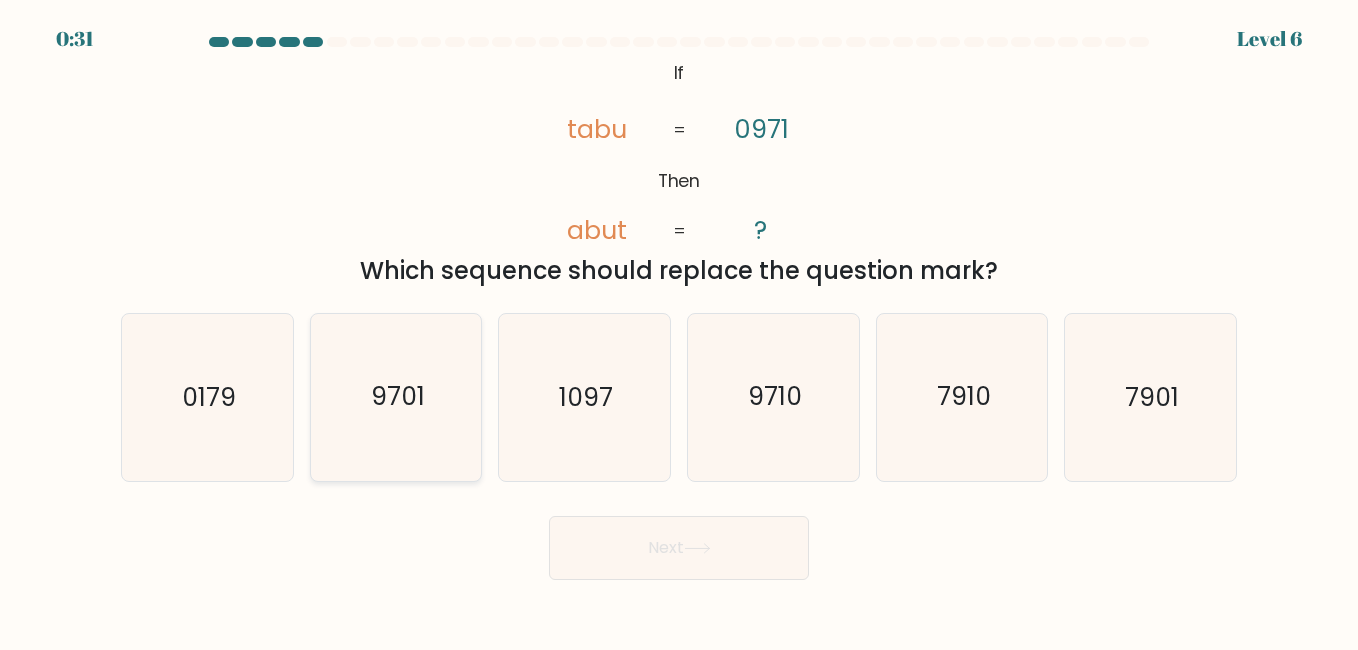 click on "9701" 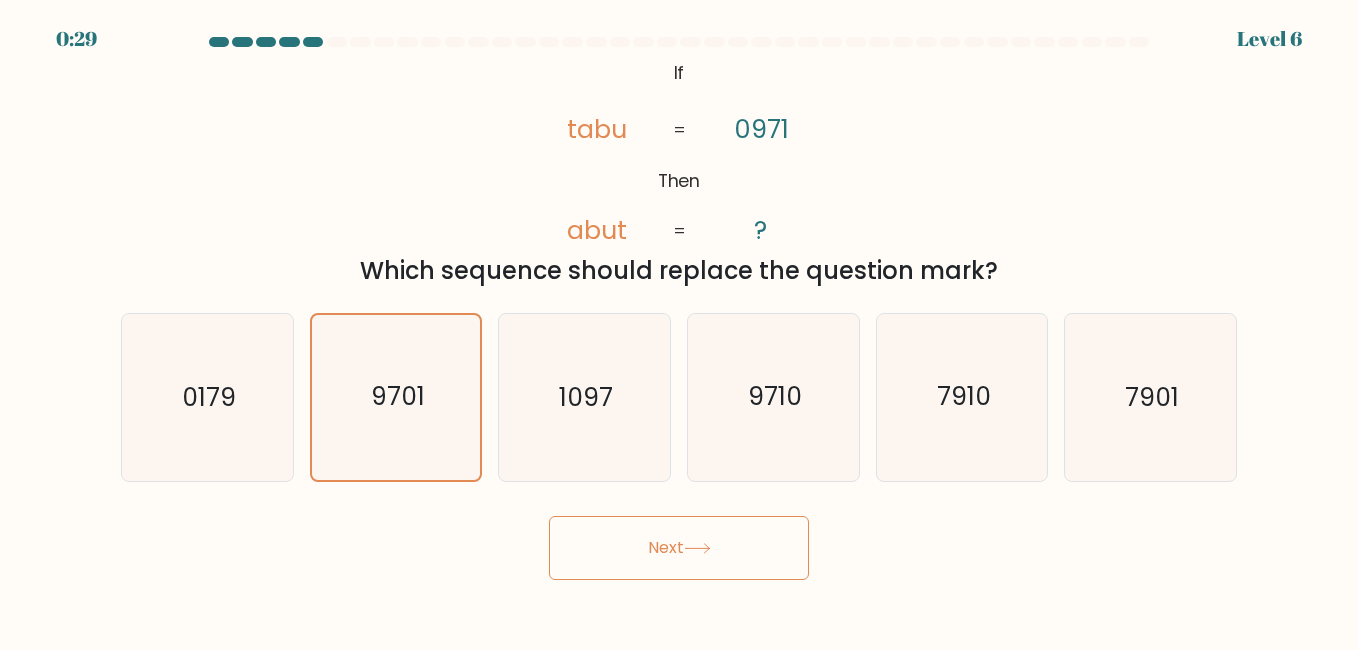 click on "Next" at bounding box center (679, 548) 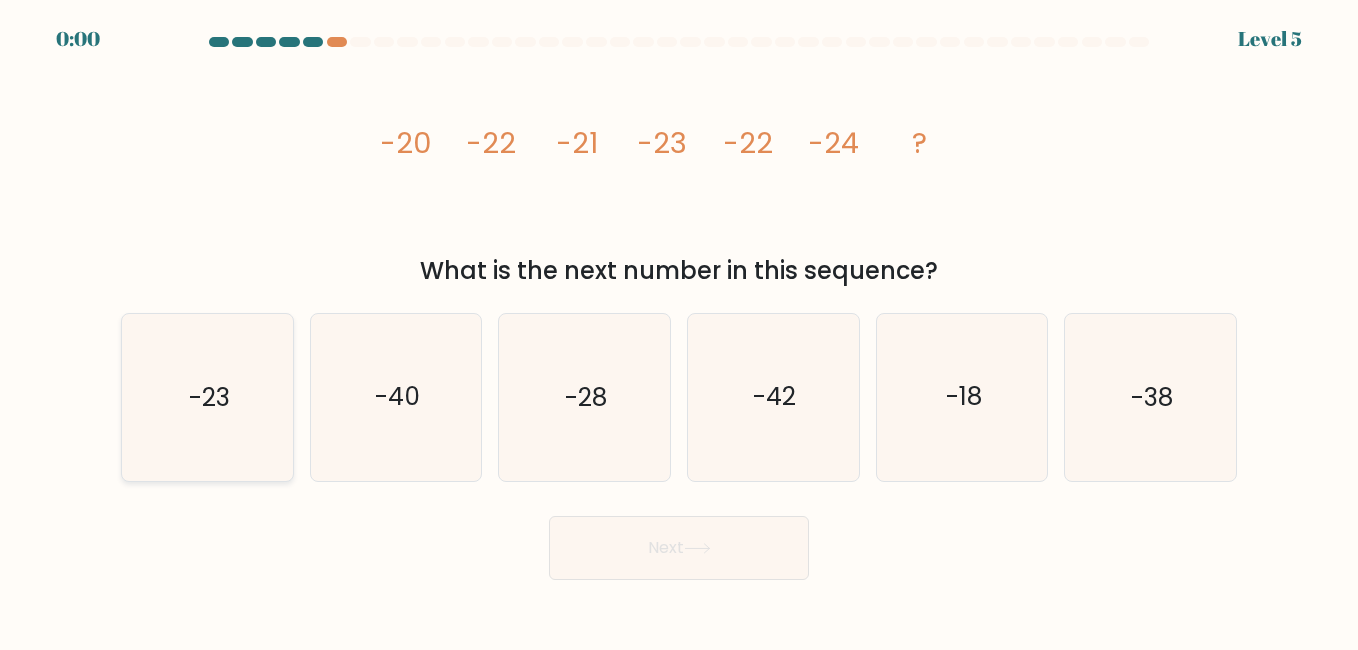 click on "-23" 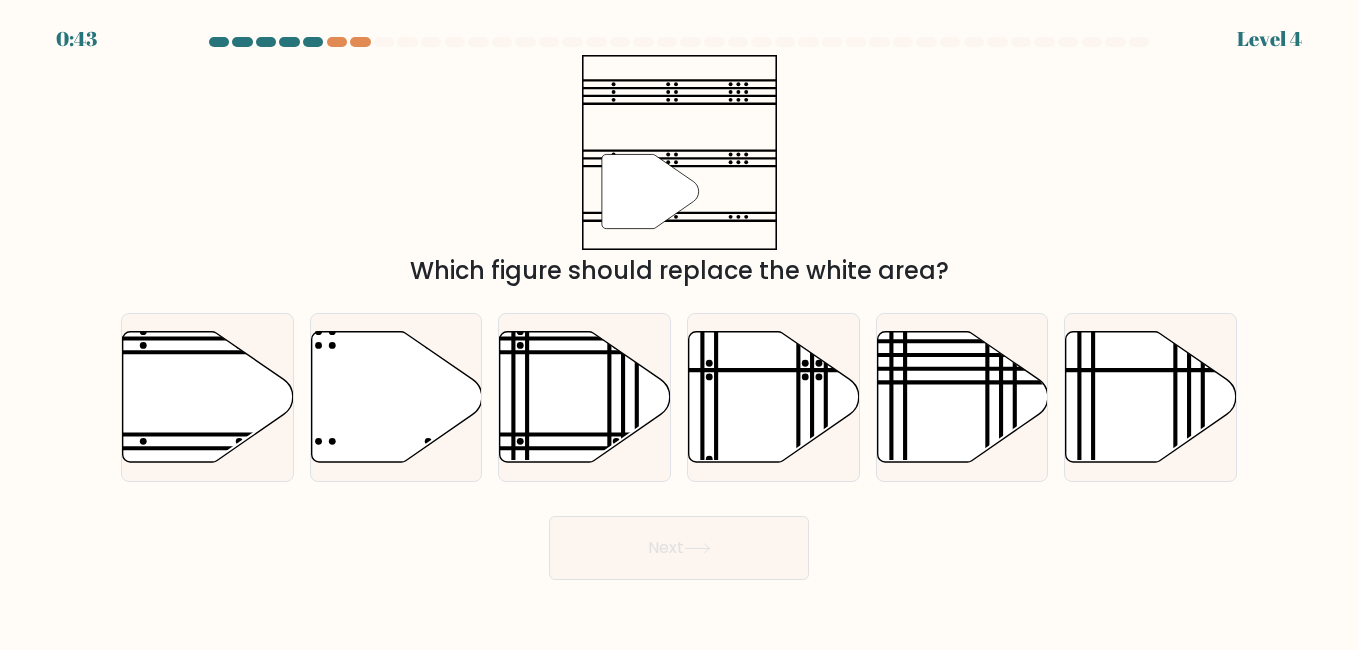 scroll, scrollTop: 0, scrollLeft: 0, axis: both 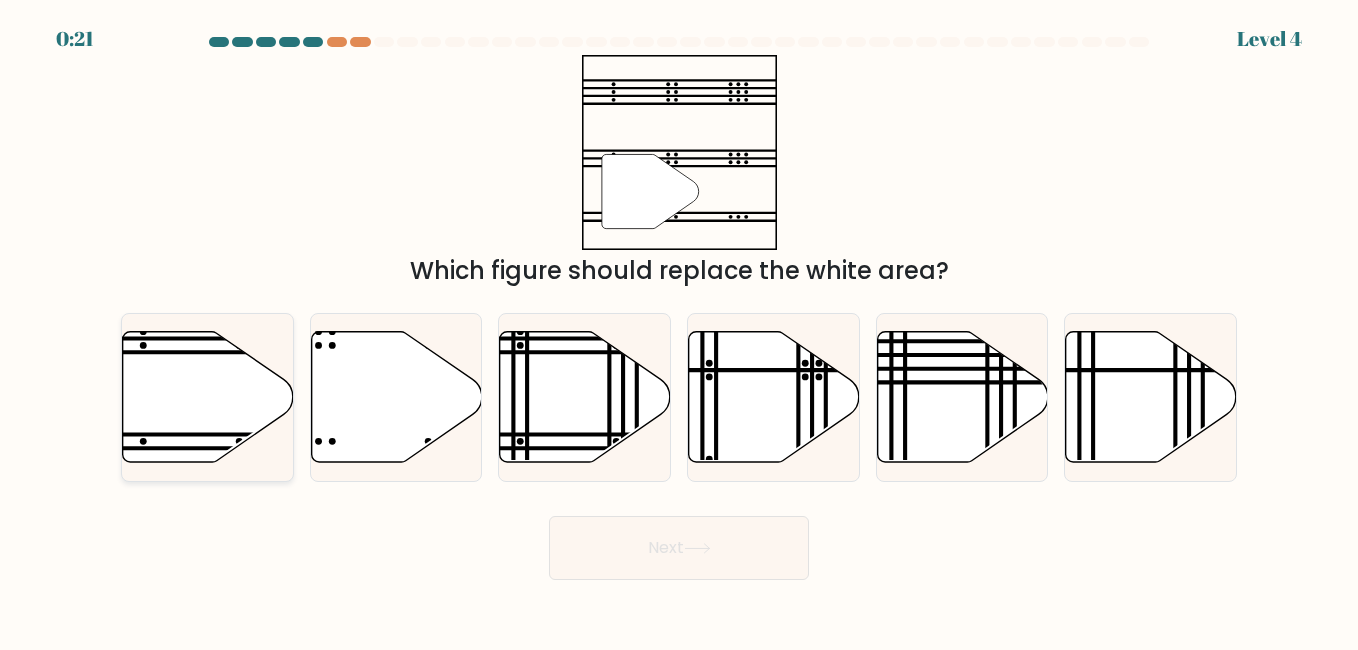 click 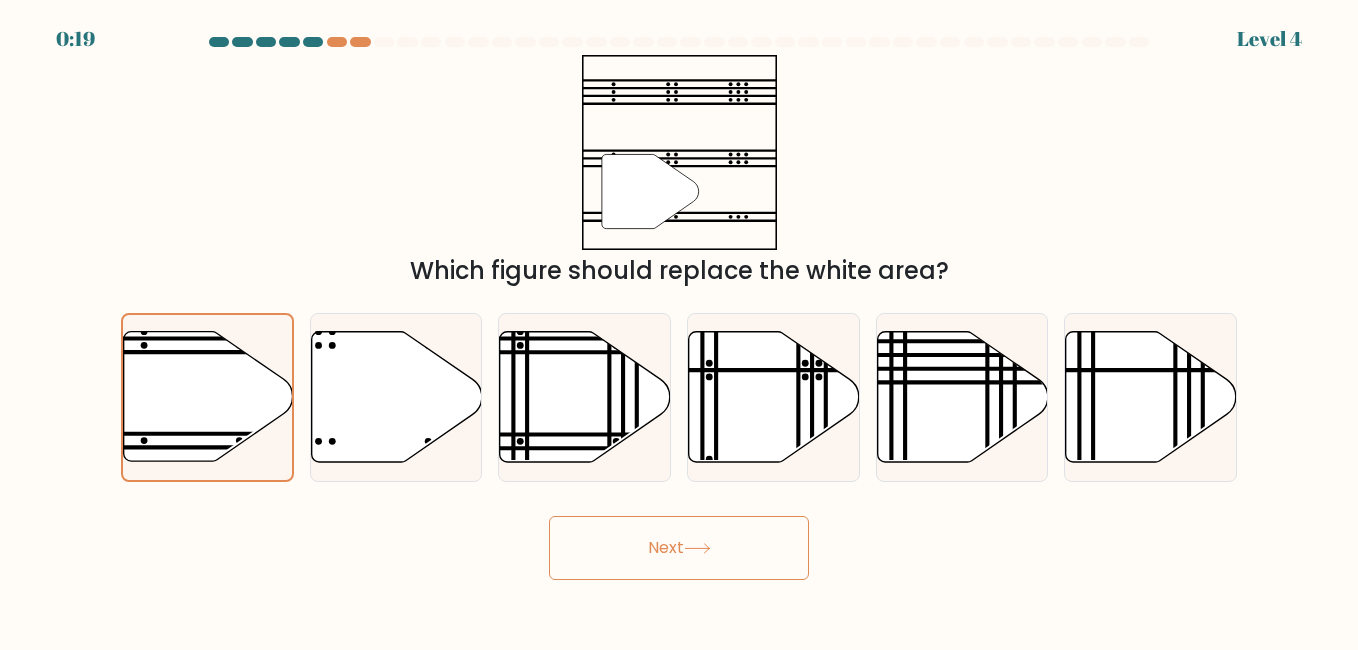 click on "Next" at bounding box center [679, 548] 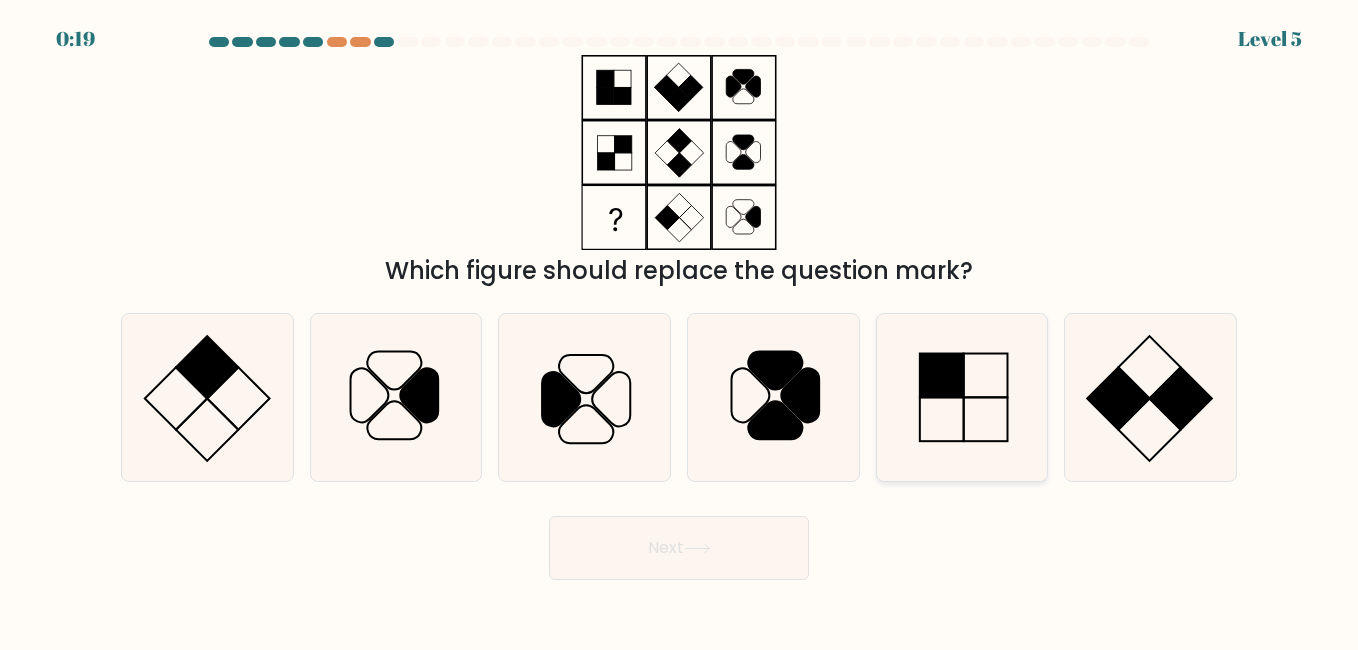 click 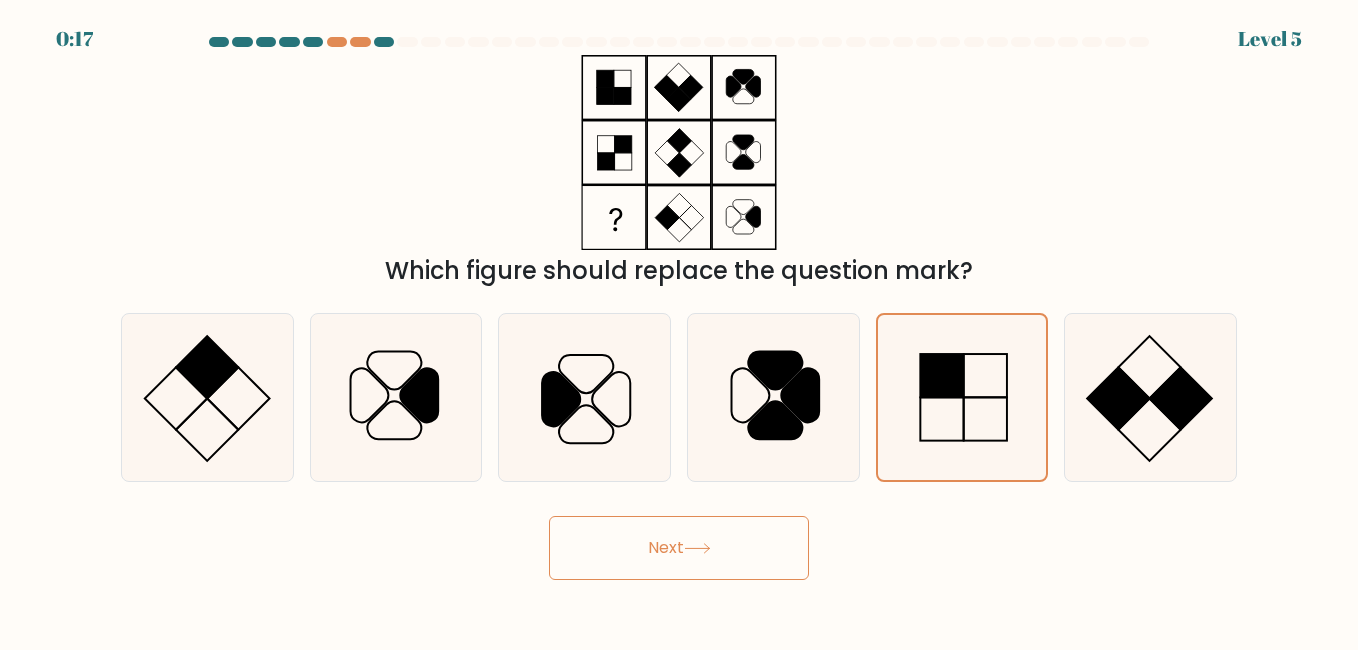 click on "Next" at bounding box center (679, 548) 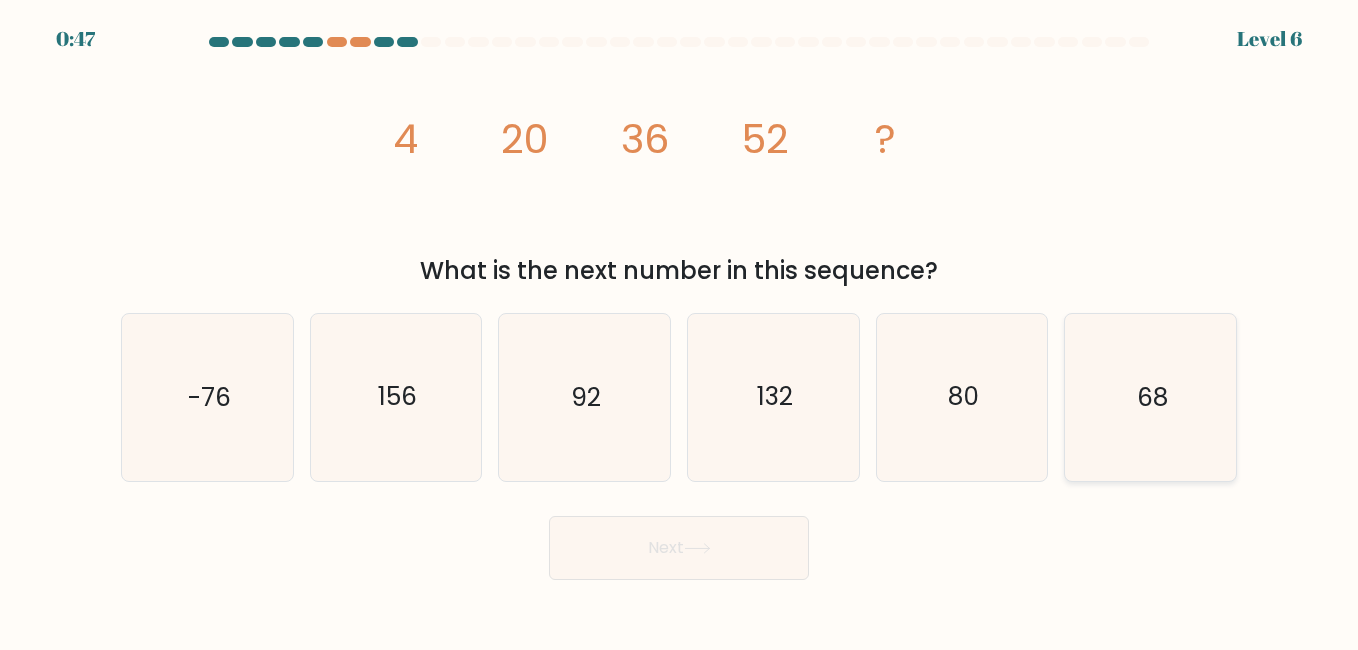 click on "68" 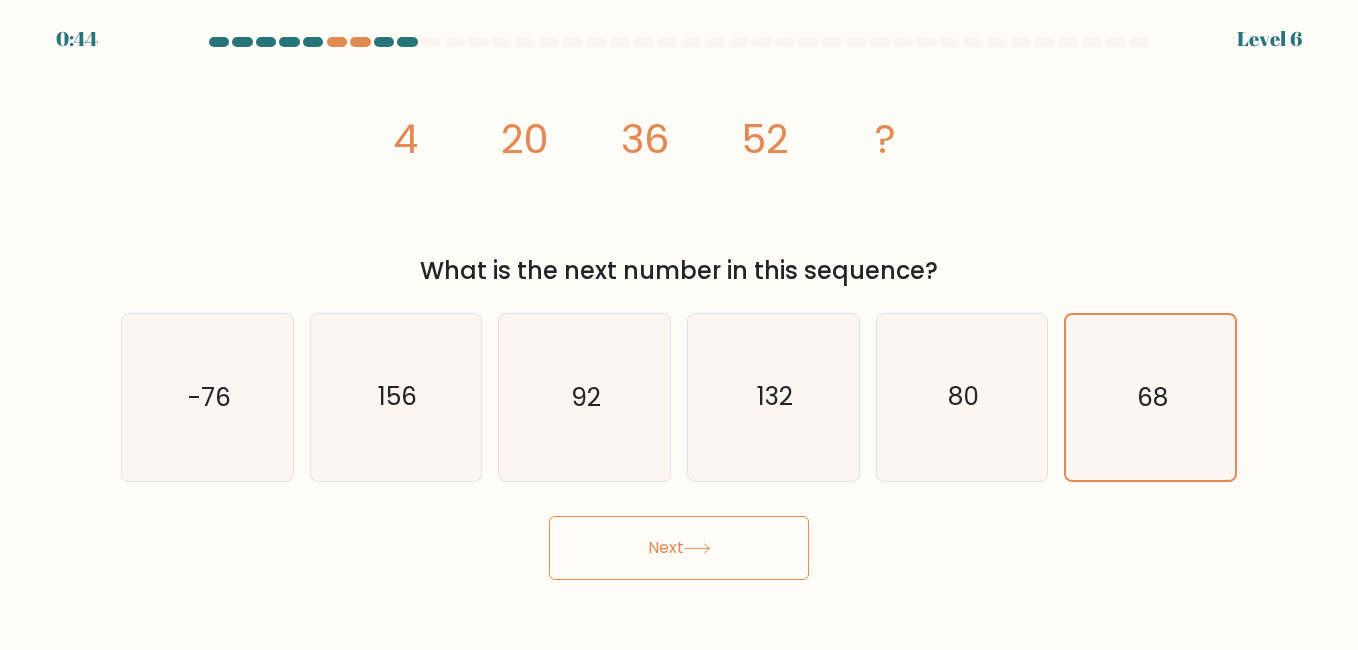 click on "Next" at bounding box center (679, 548) 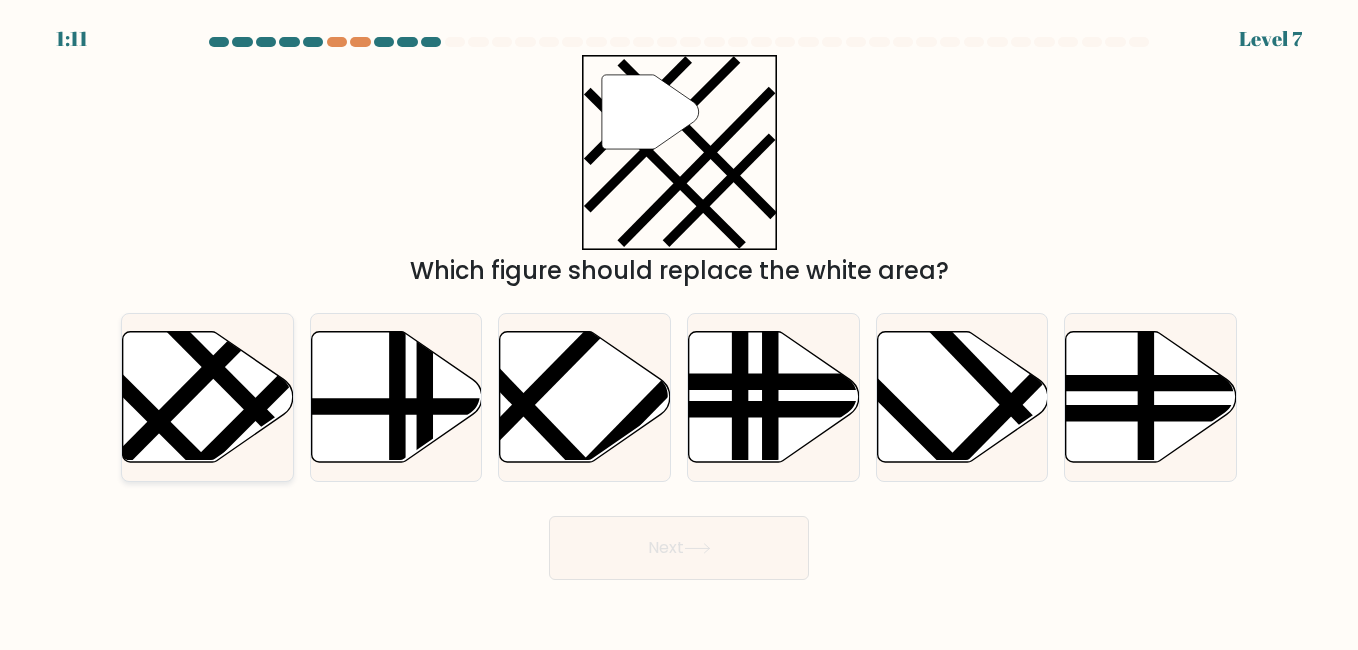 click 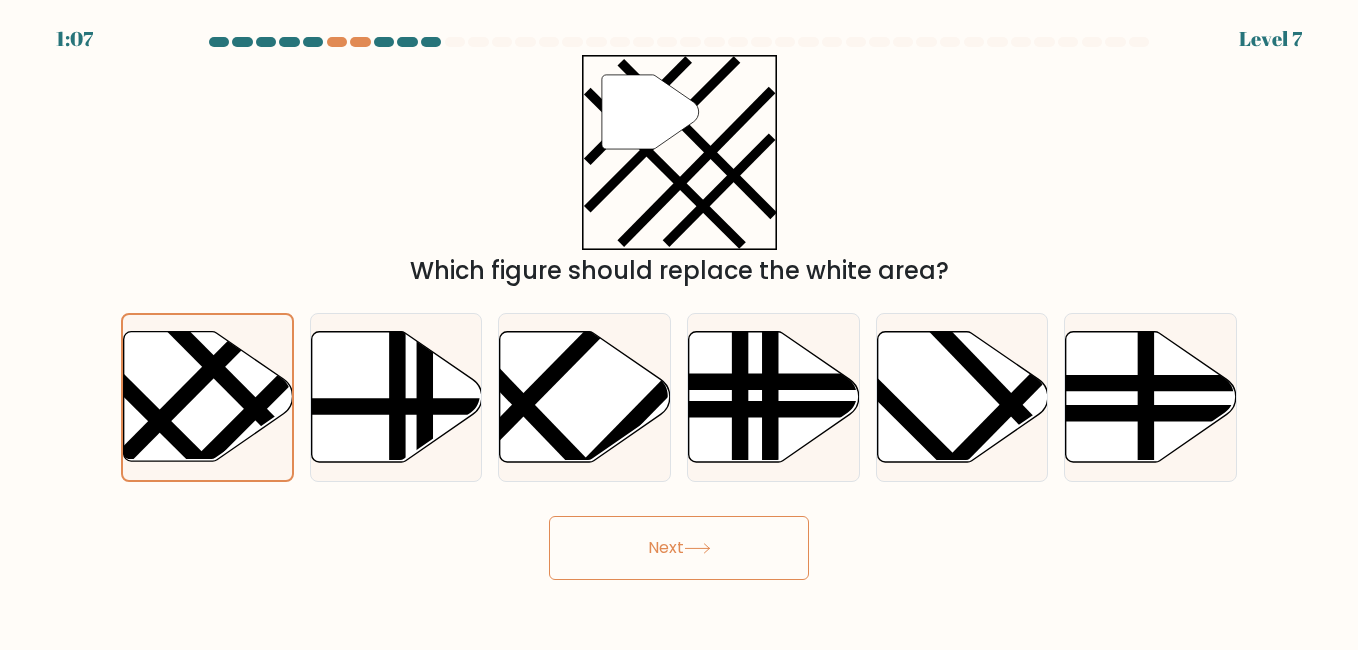 click on "Next" at bounding box center [679, 548] 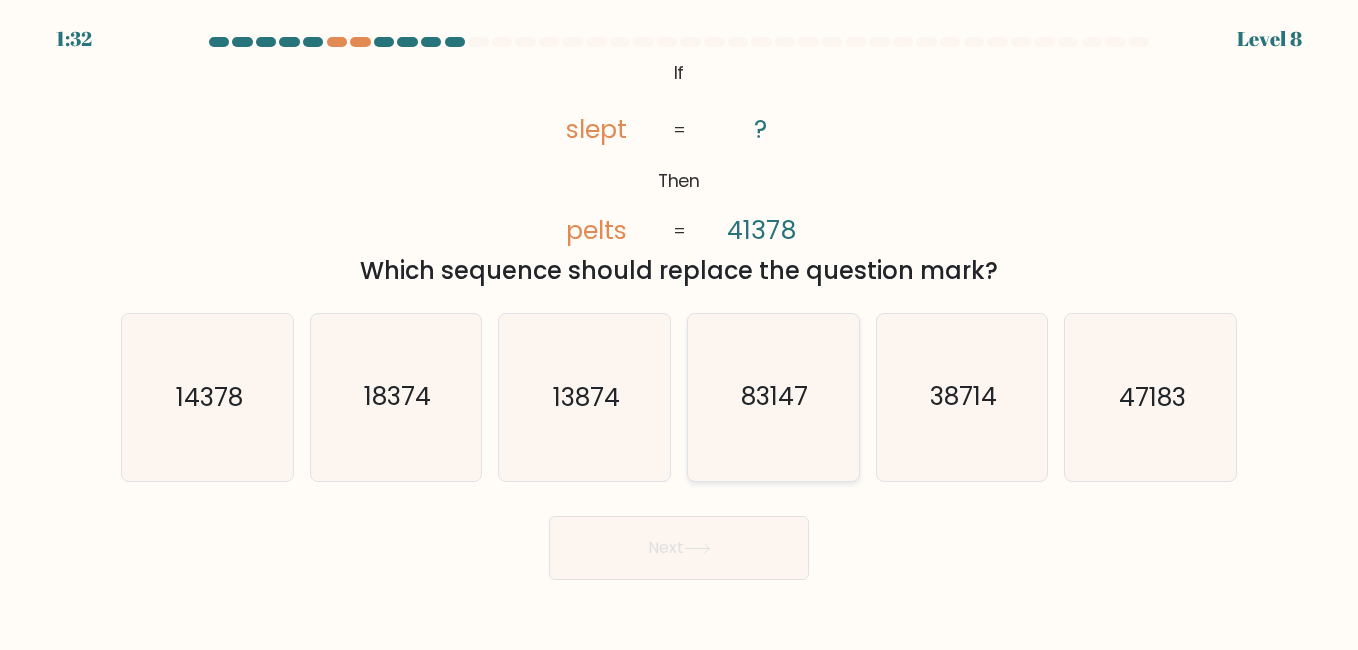 click on "83147" 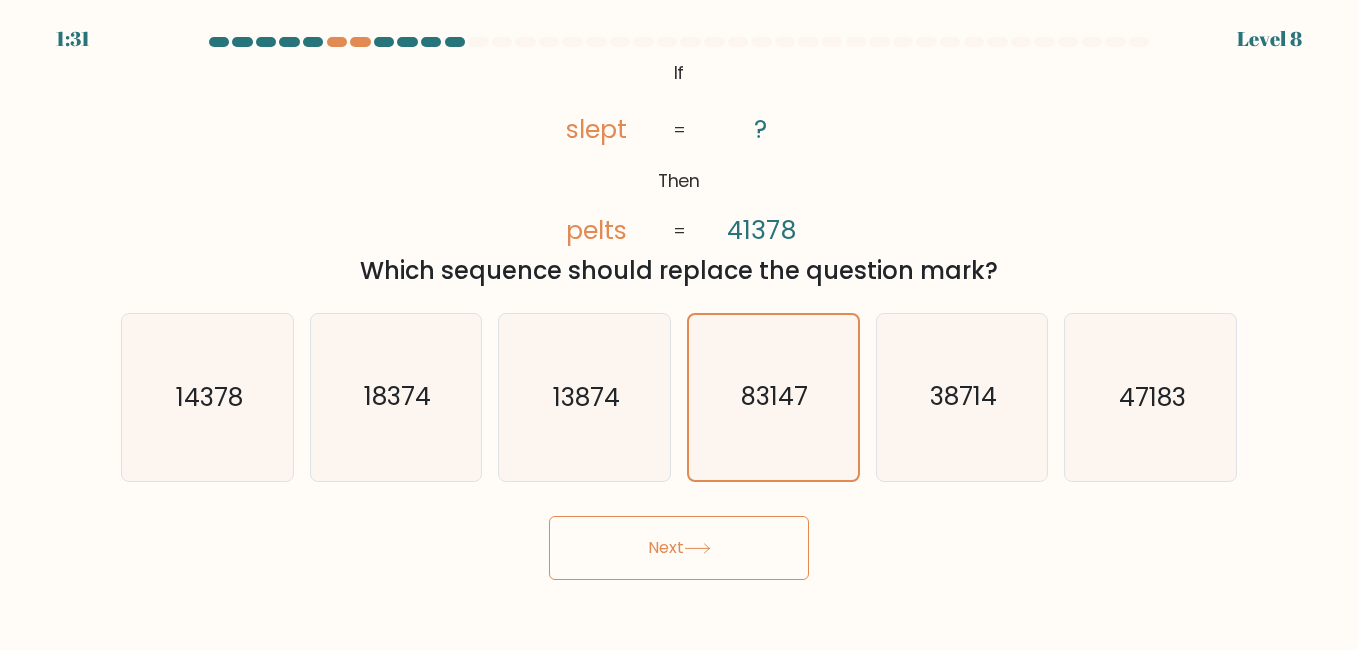 click on "Next" at bounding box center (679, 548) 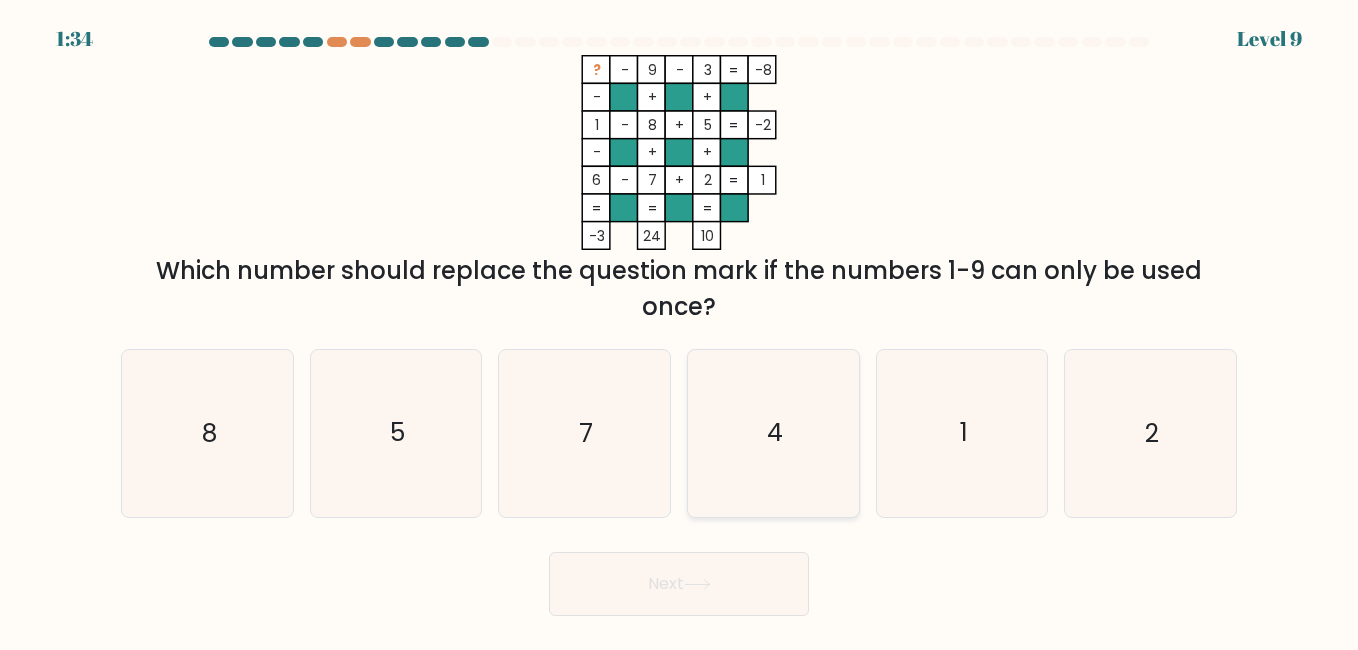 click on "4" 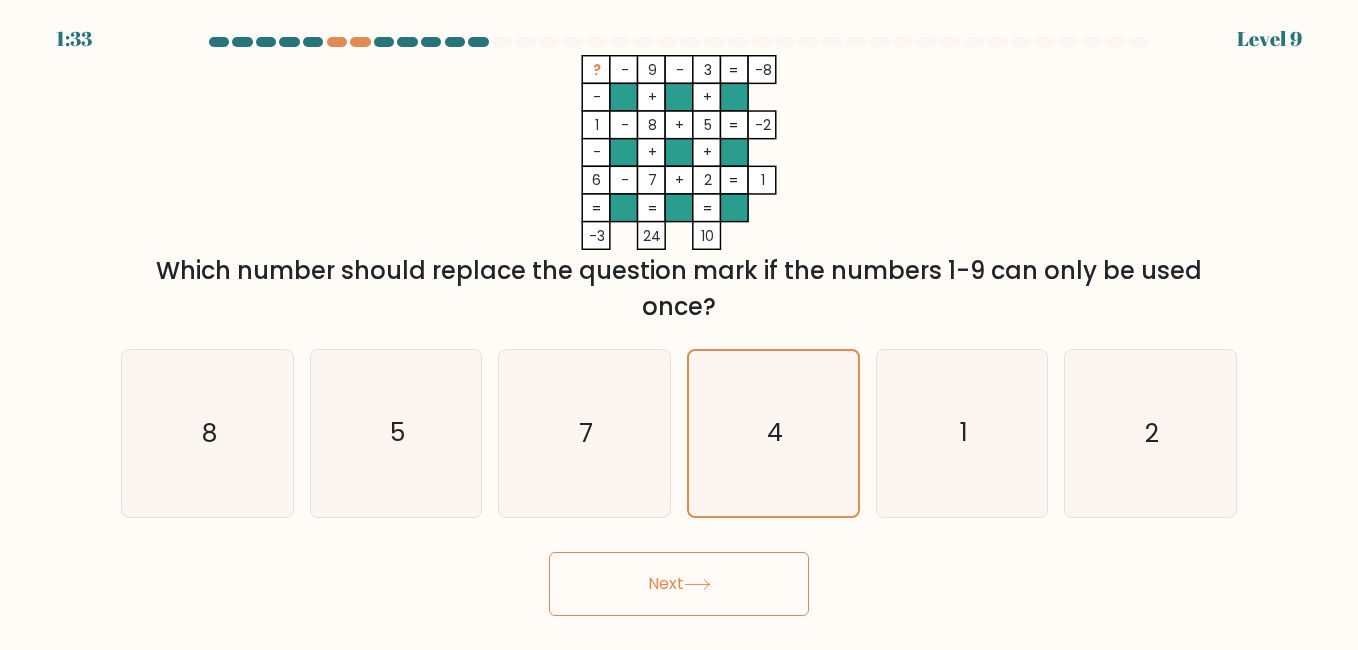 click on "Next" at bounding box center [679, 584] 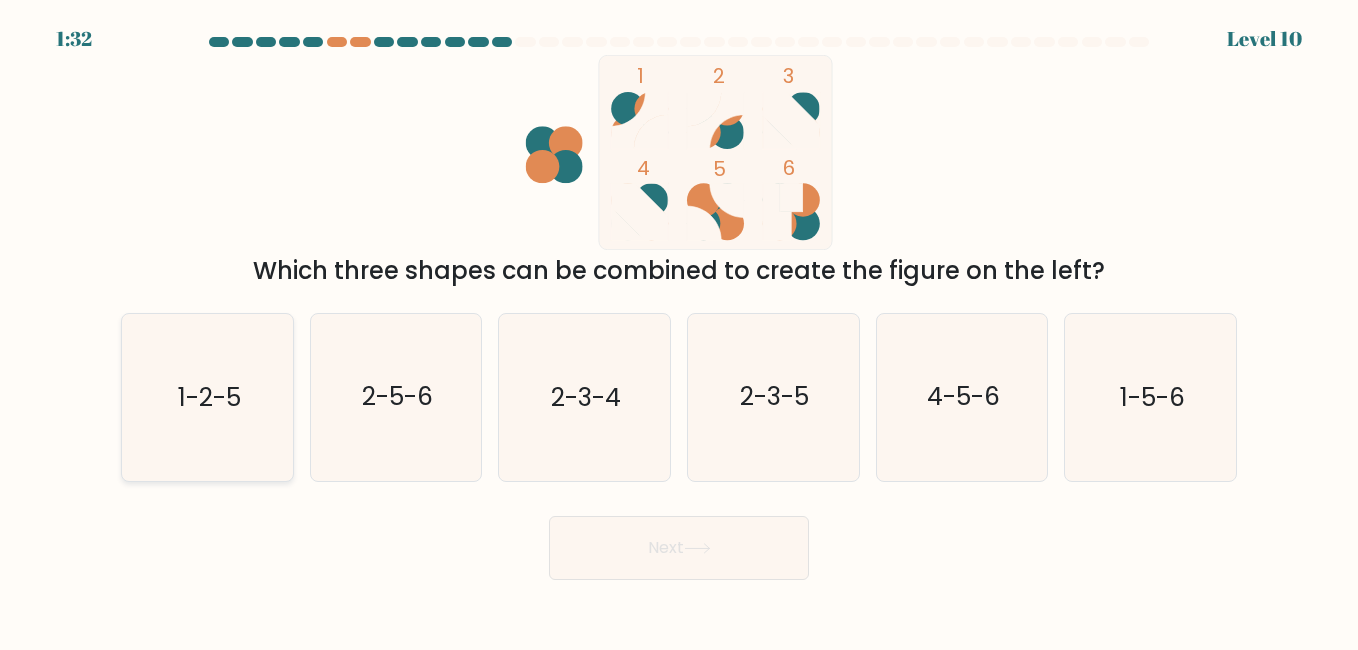 click on "1-2-5" 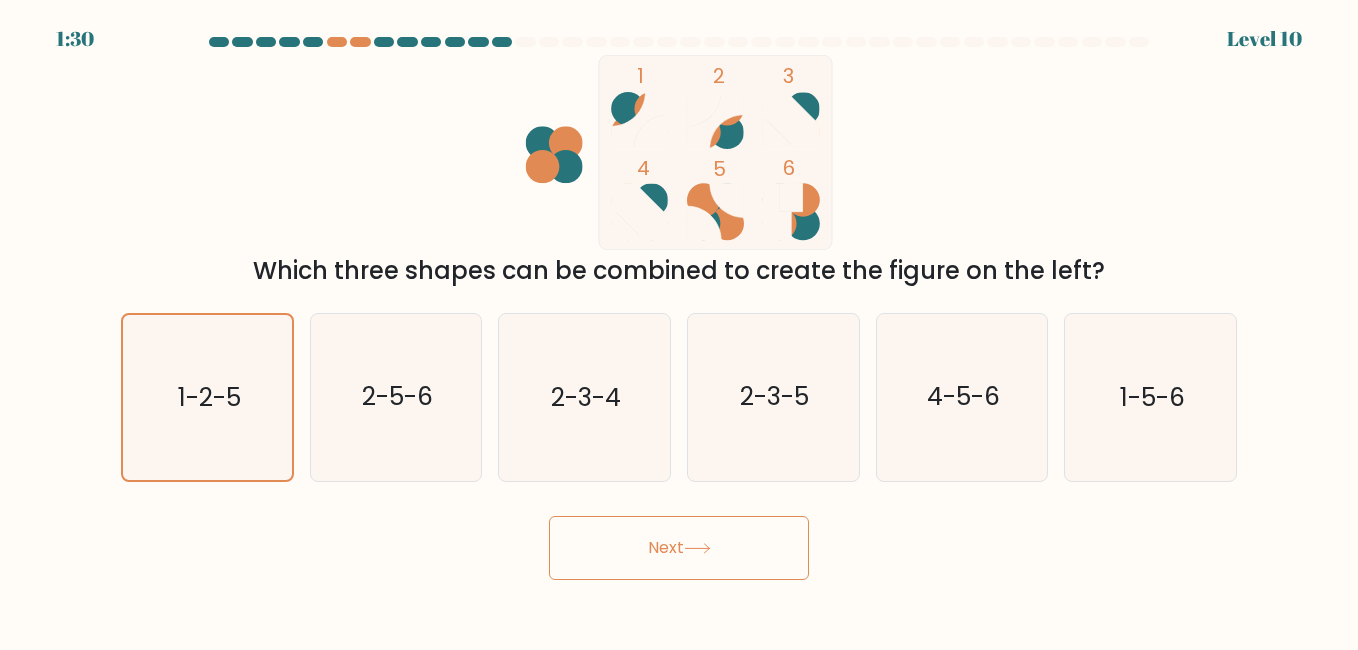 click on "Next" at bounding box center (679, 548) 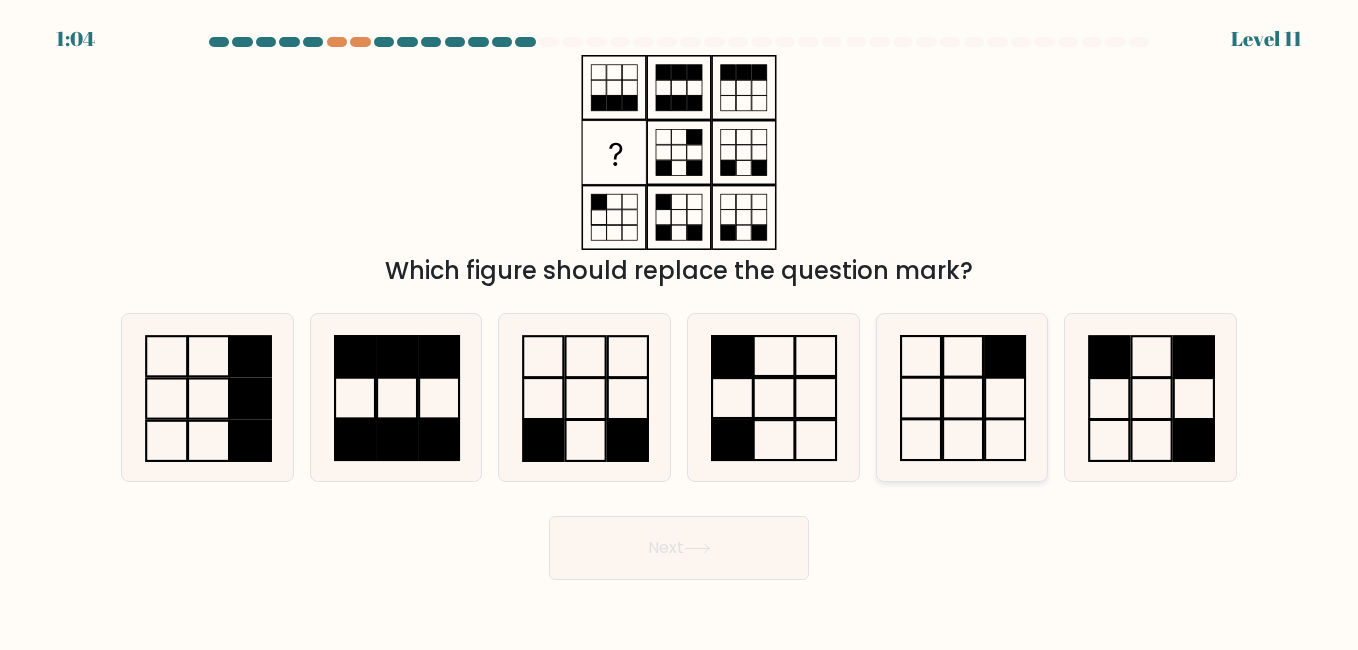 click 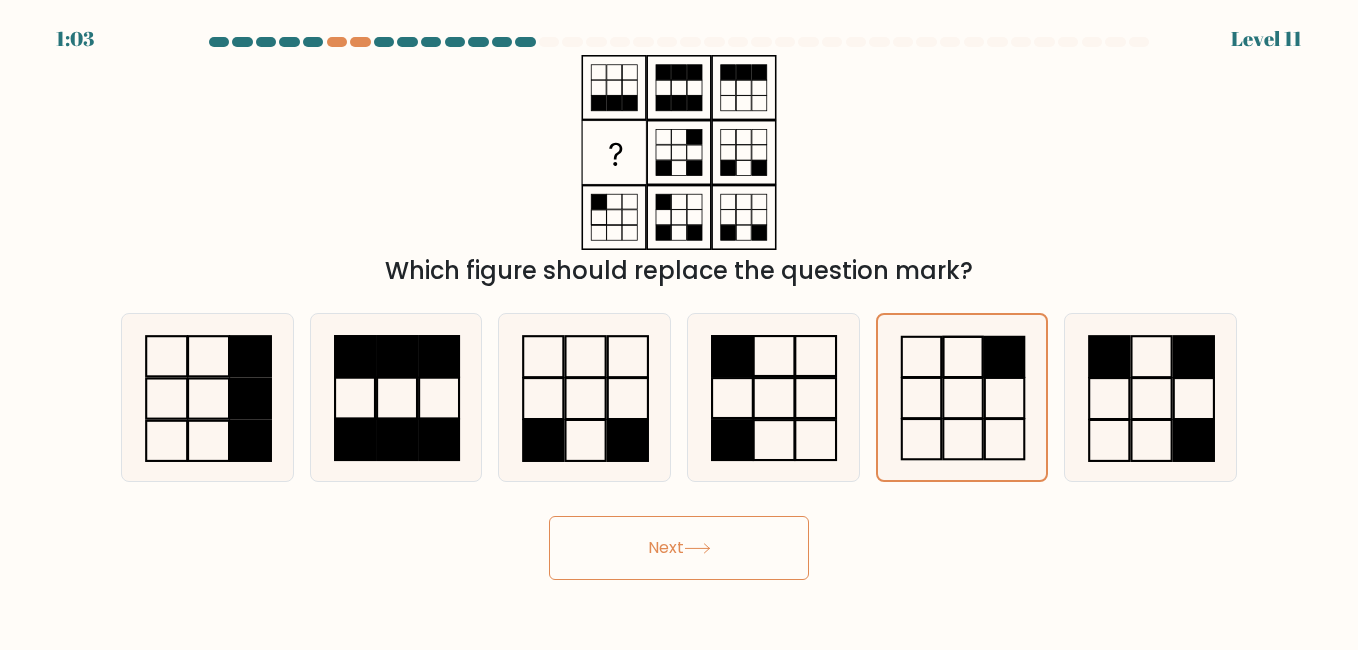 click on "Next" at bounding box center (679, 548) 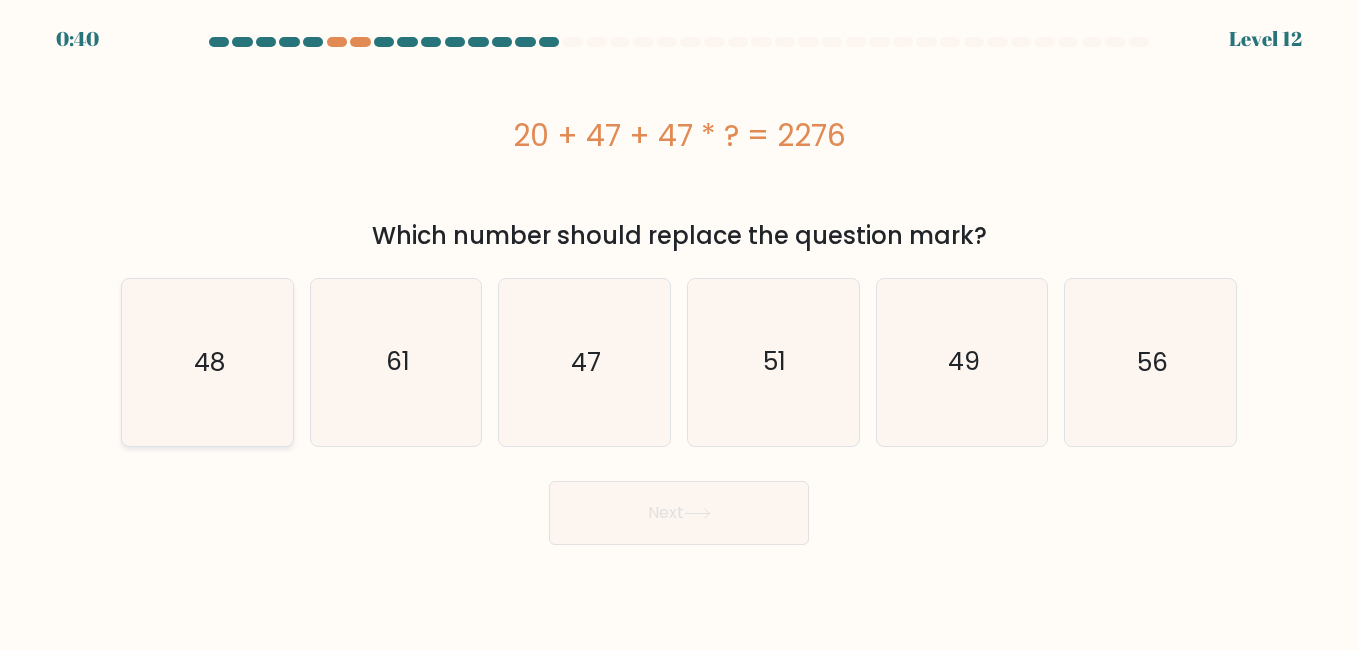 click on "48" 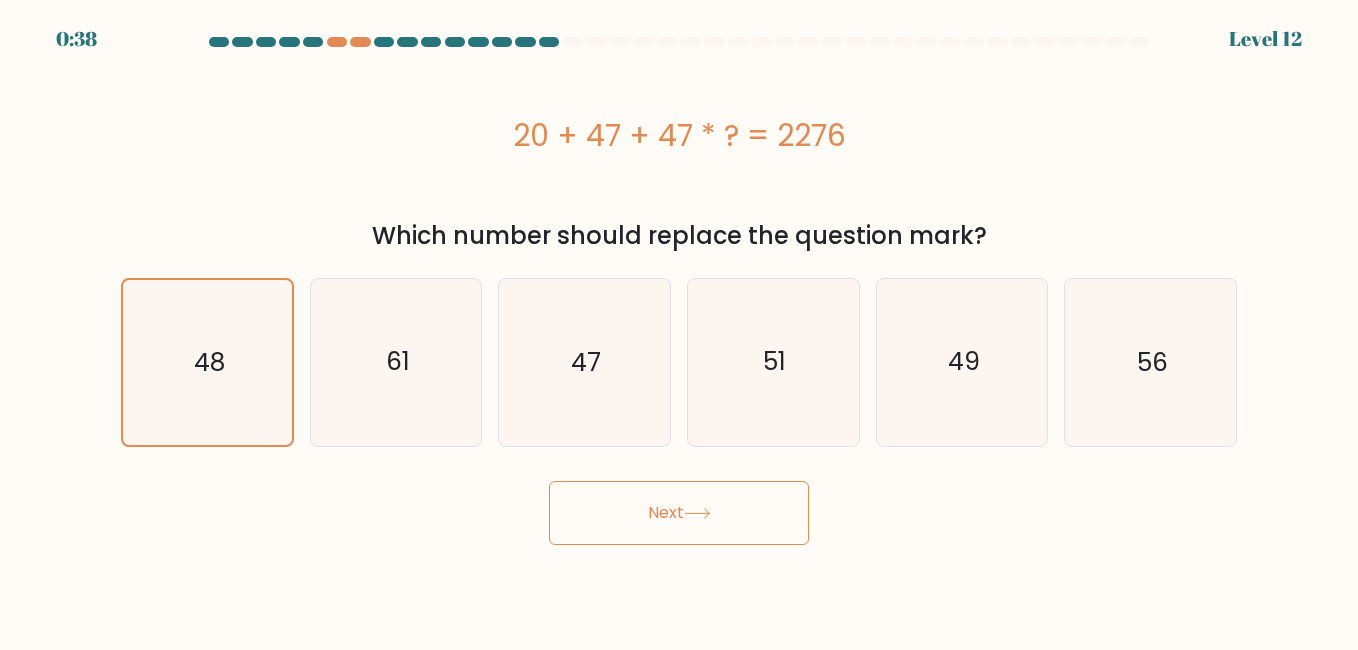 click on "Next" at bounding box center [679, 513] 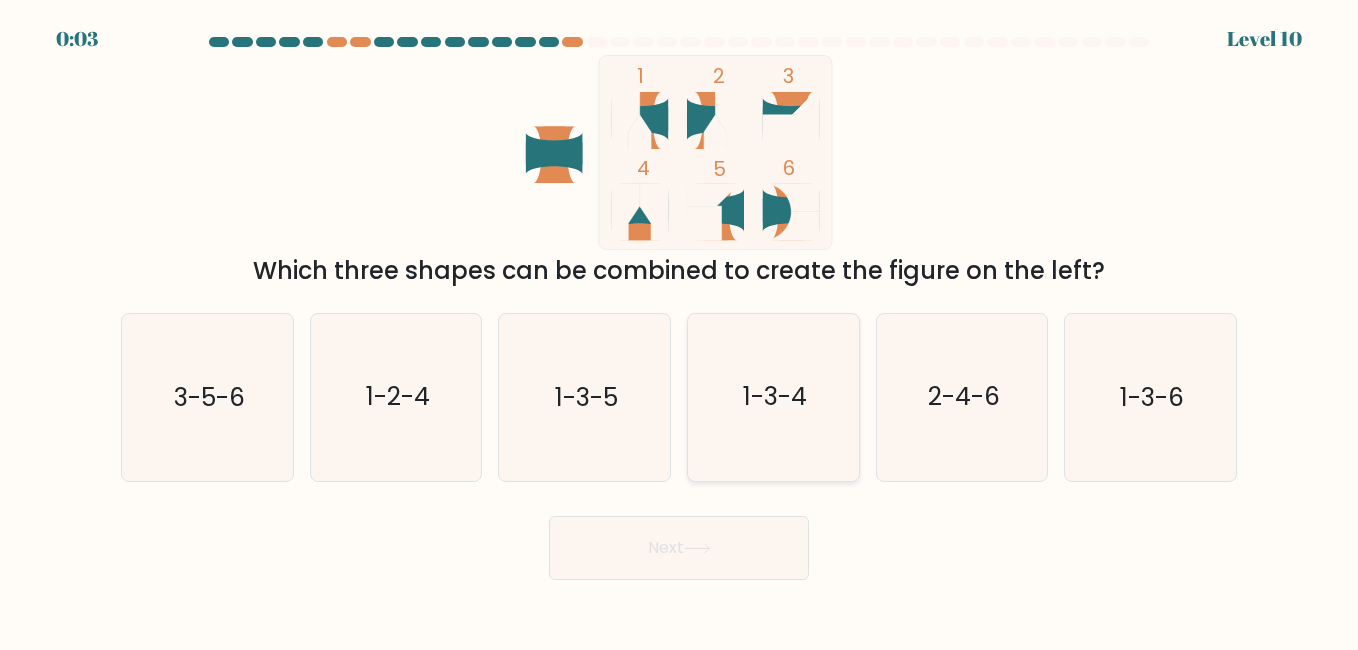 click on "1-3-4" 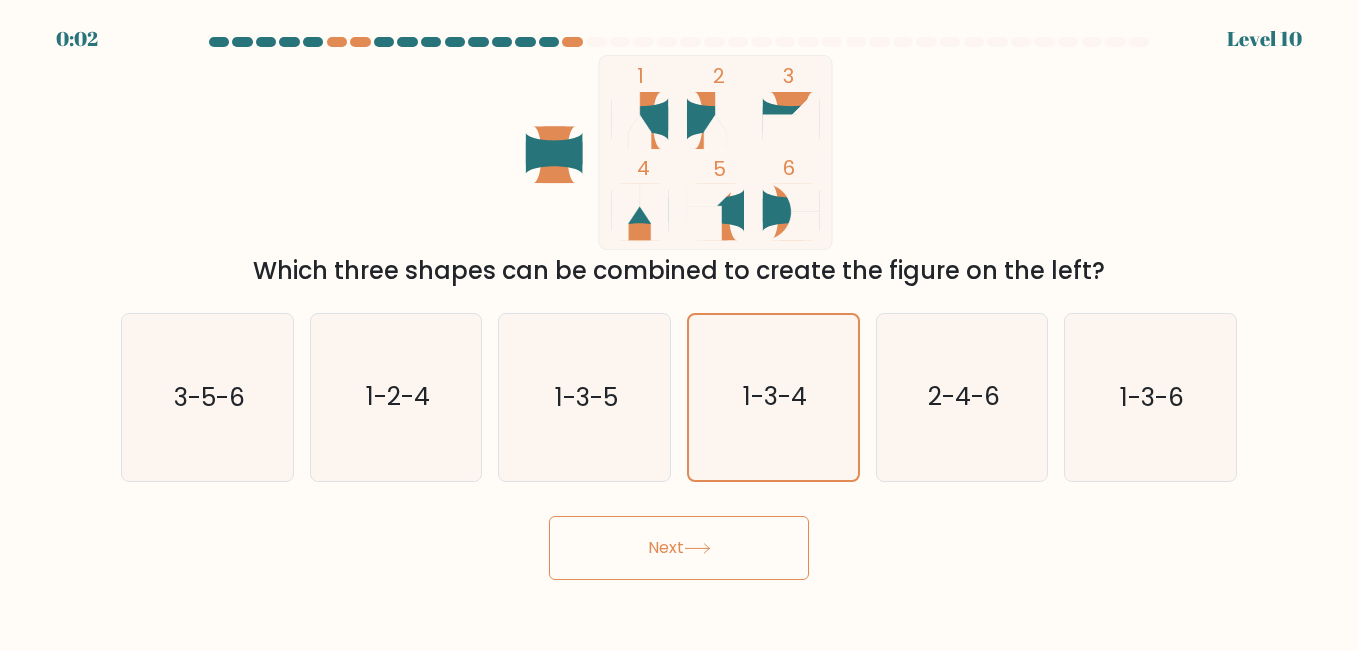 click on "Next" at bounding box center (679, 548) 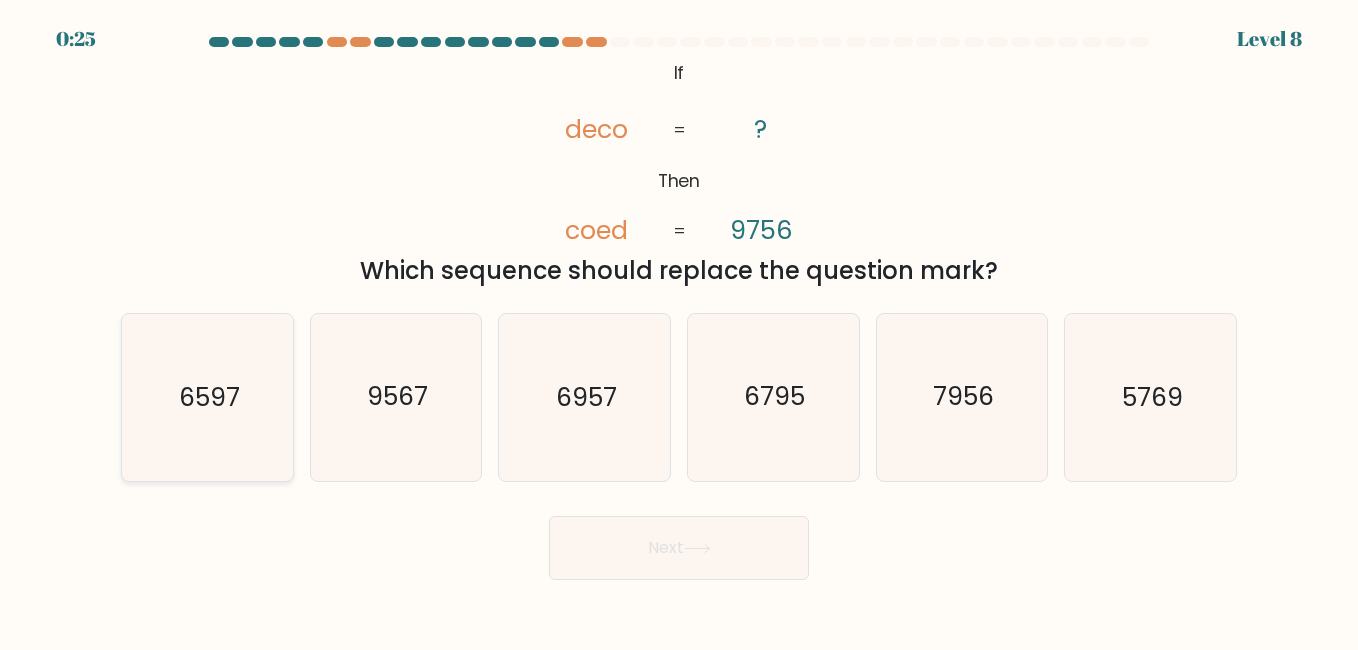 click on "6597" 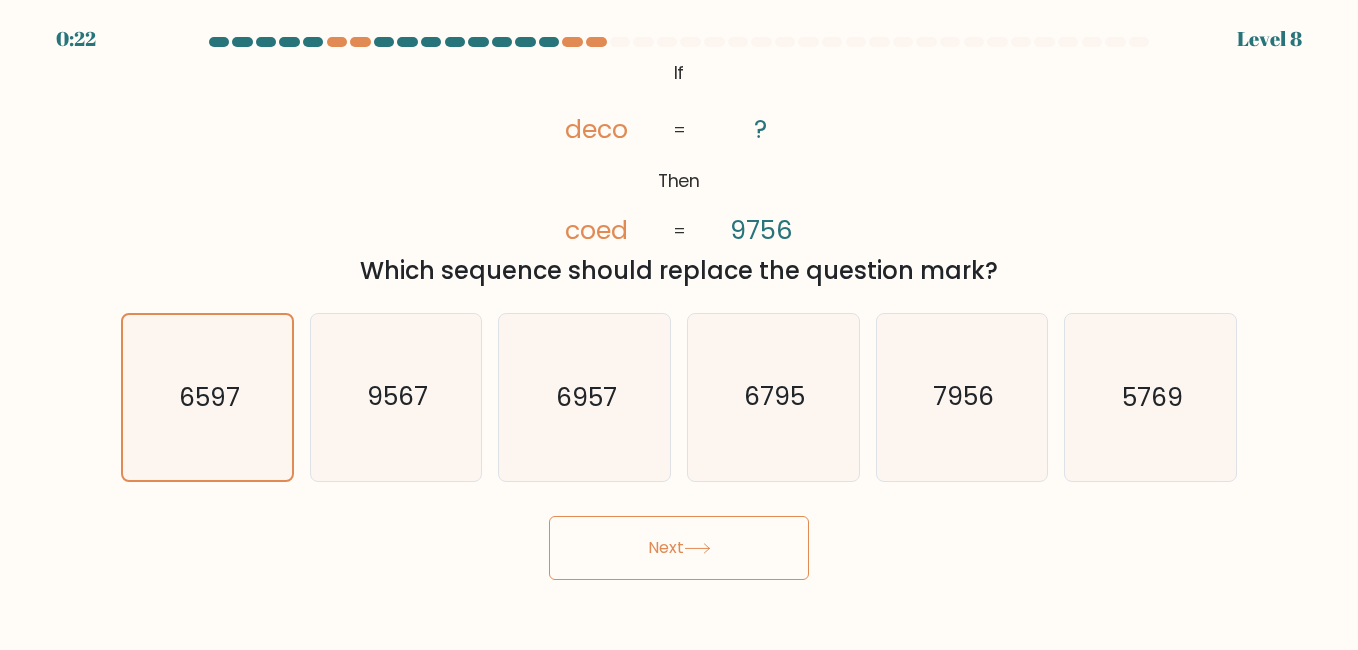 click on "Next" at bounding box center [679, 548] 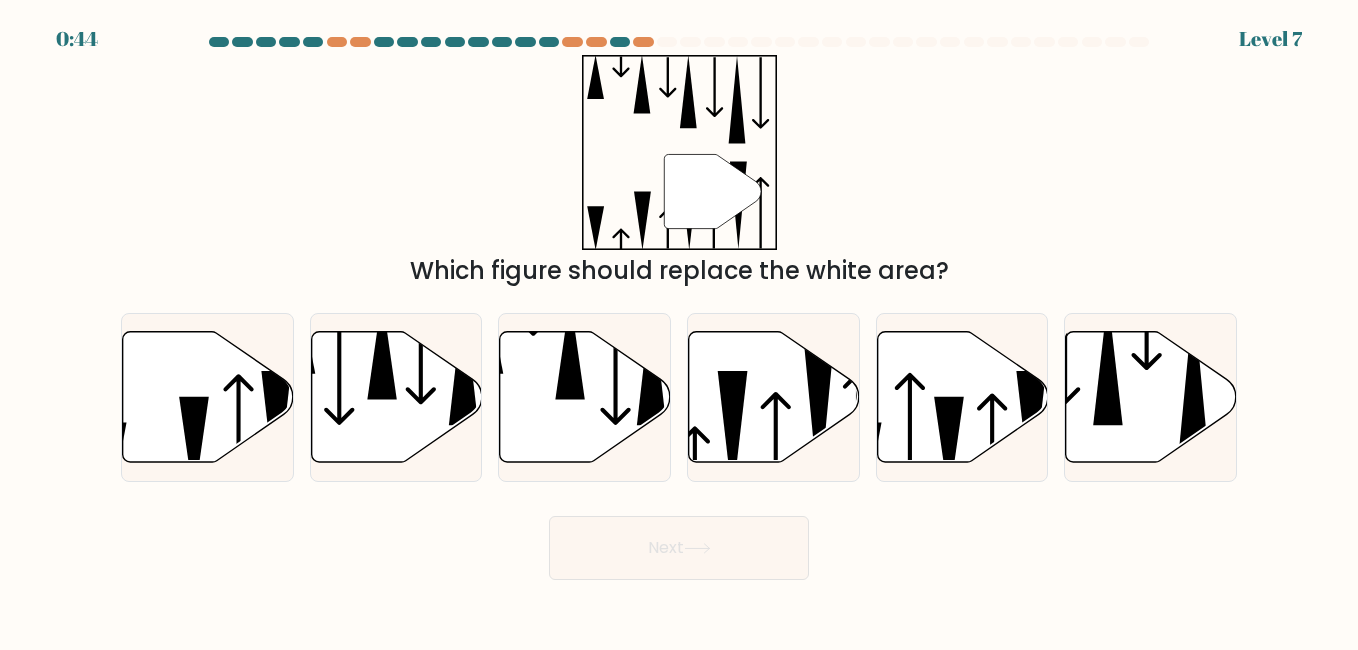 scroll, scrollTop: 0, scrollLeft: 0, axis: both 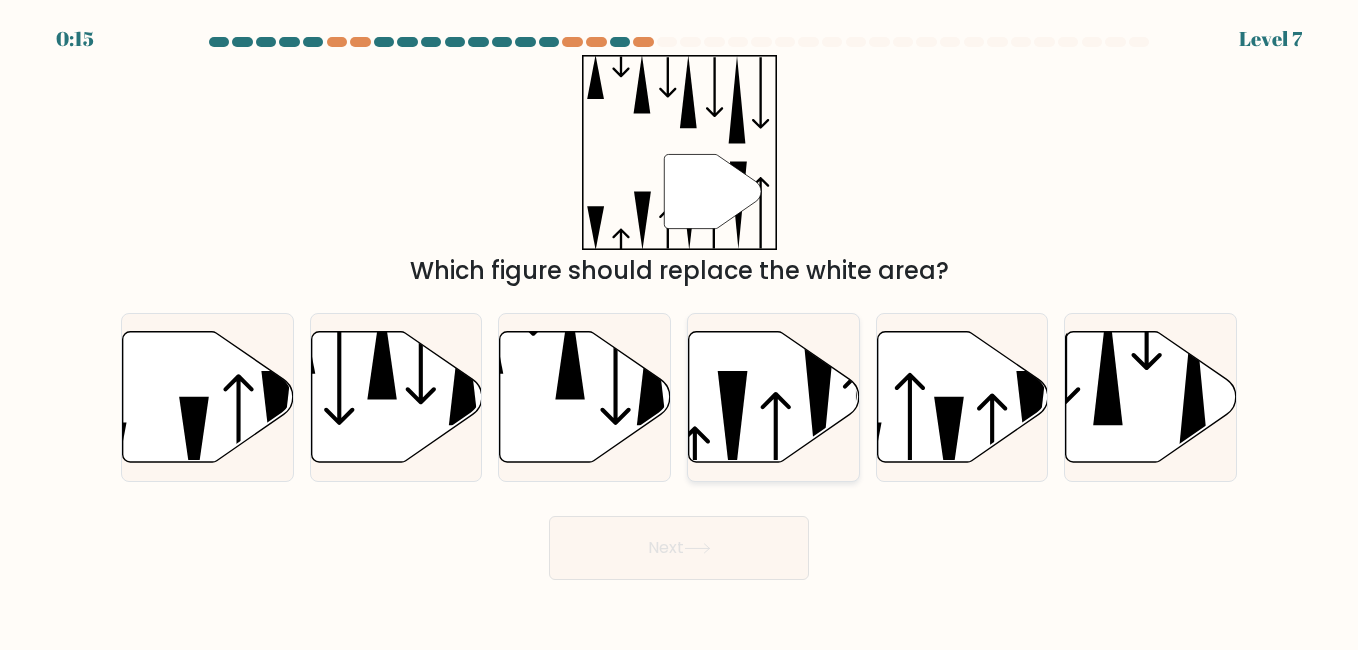 click 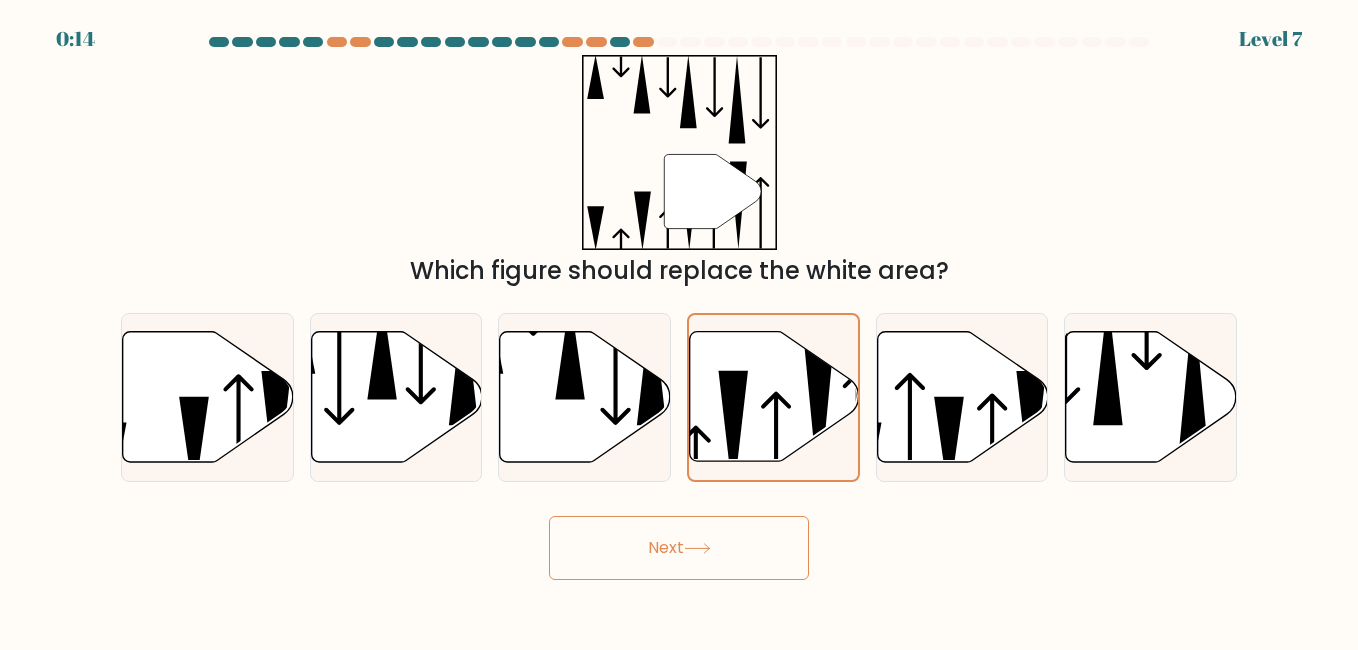 click on "Next" at bounding box center [679, 548] 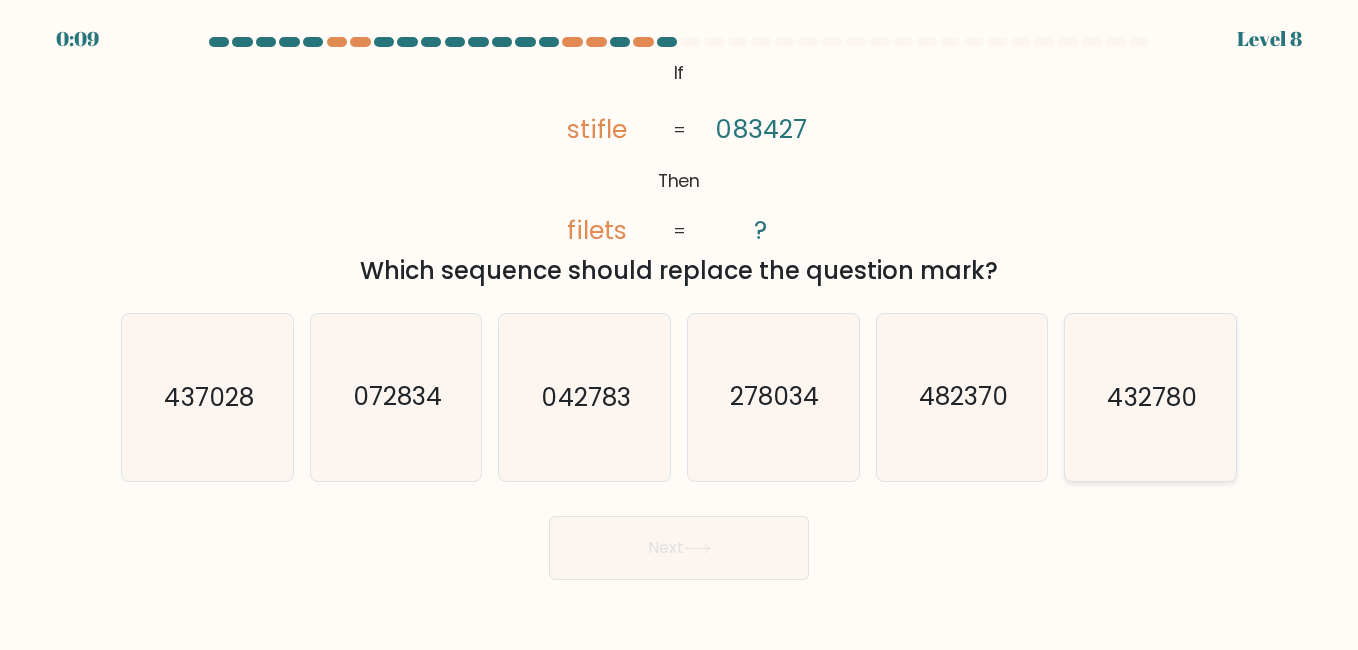 click on "432780" 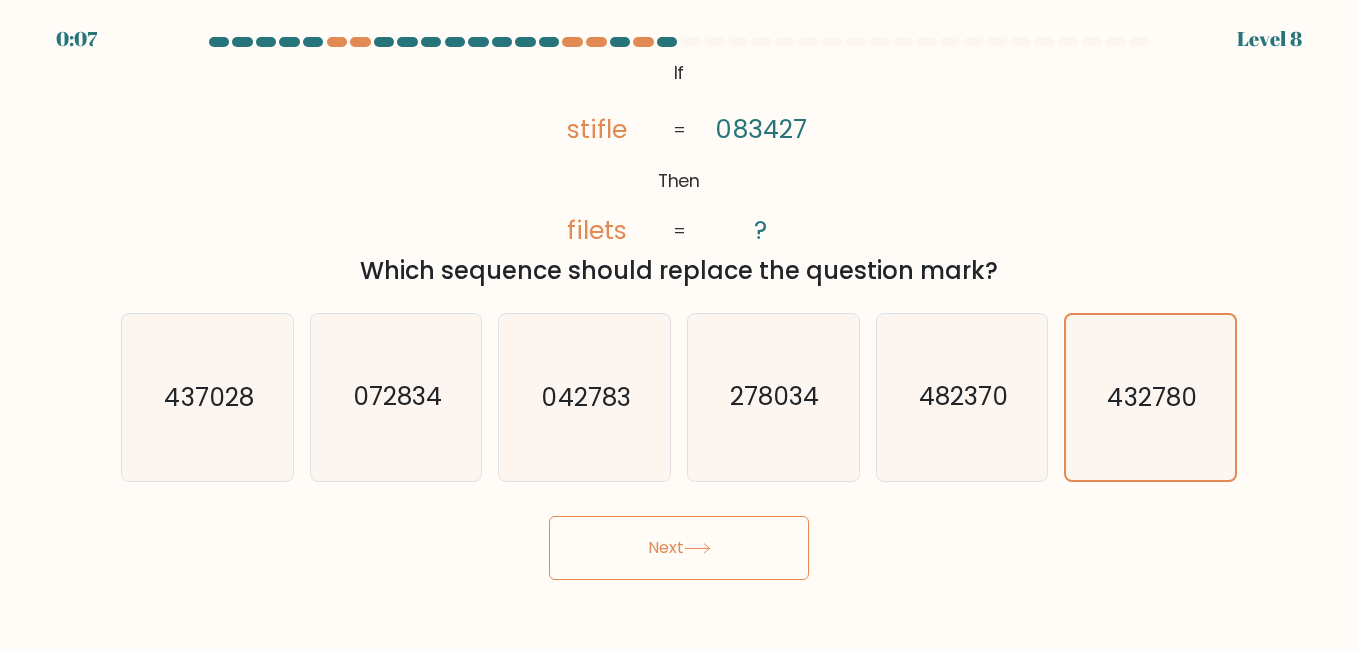 click on "Next" at bounding box center (679, 548) 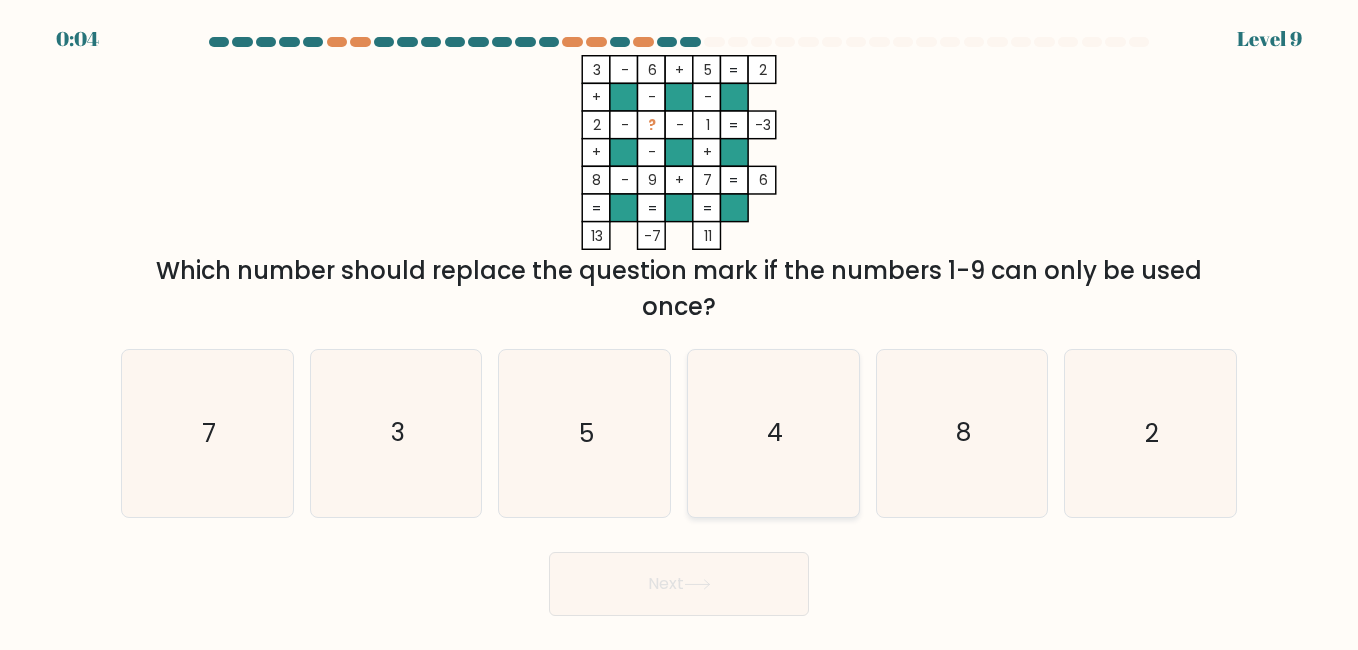click on "4" 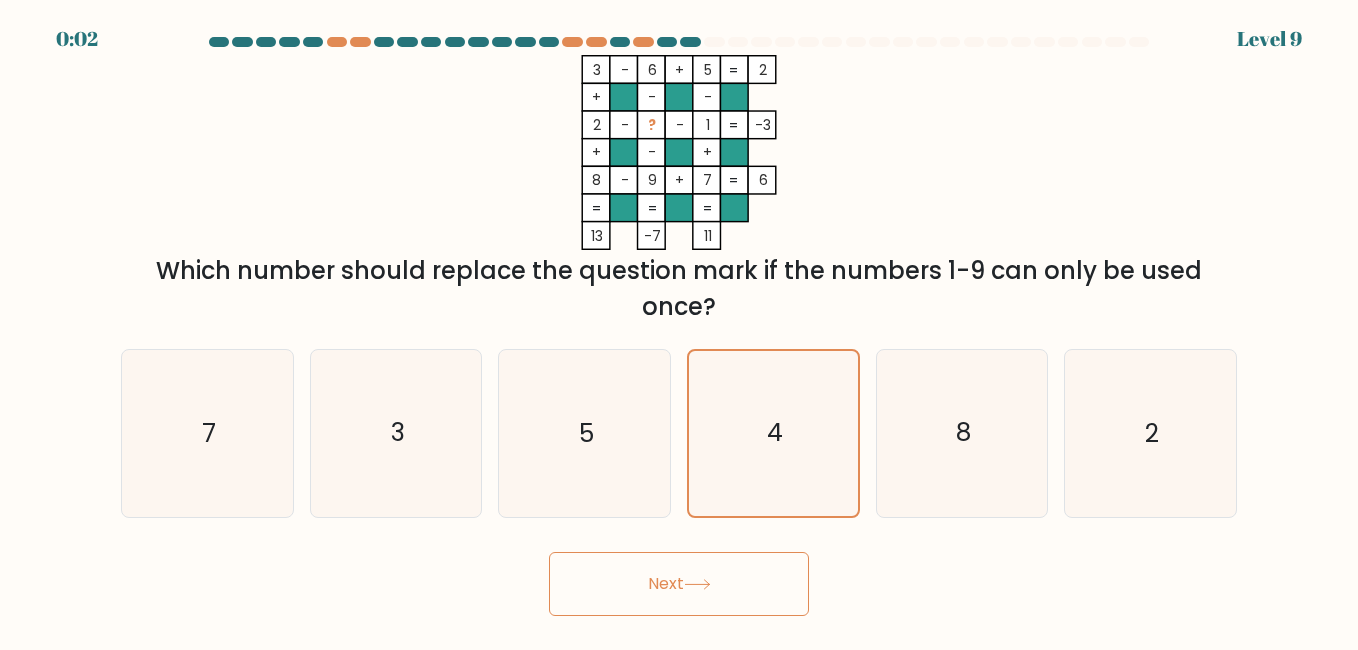 click on "Next" at bounding box center [679, 584] 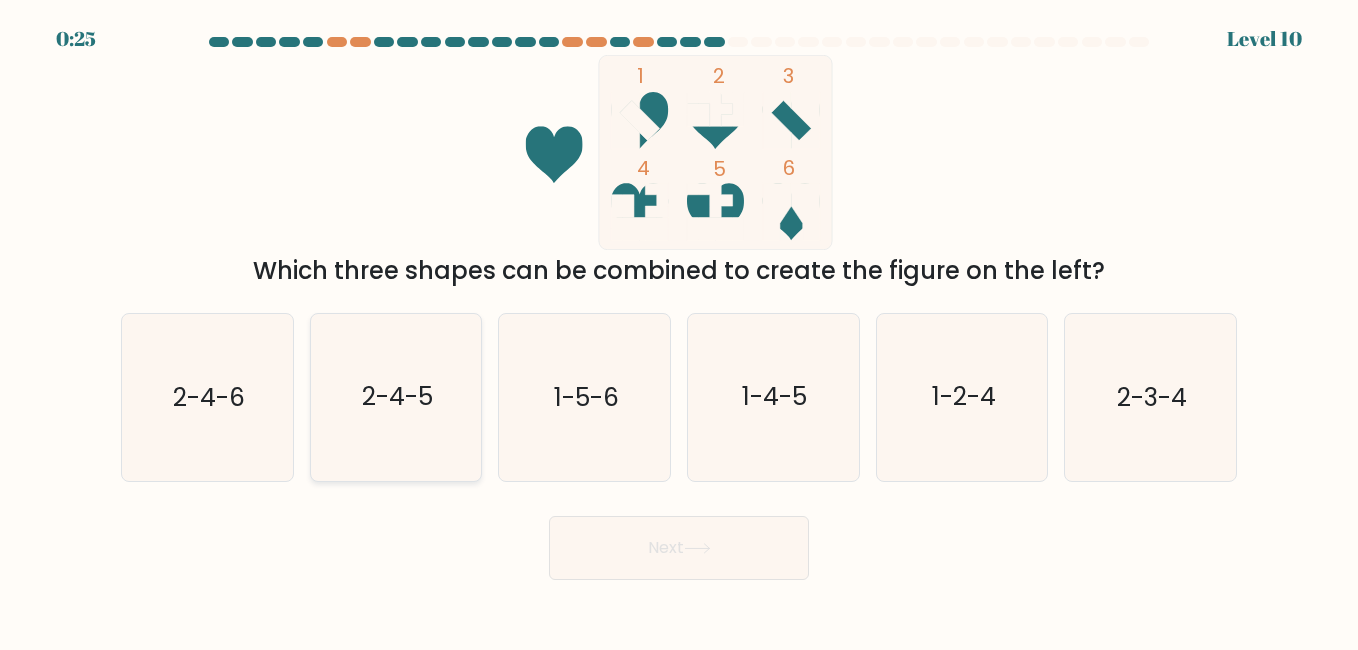 click on "2-4-5" 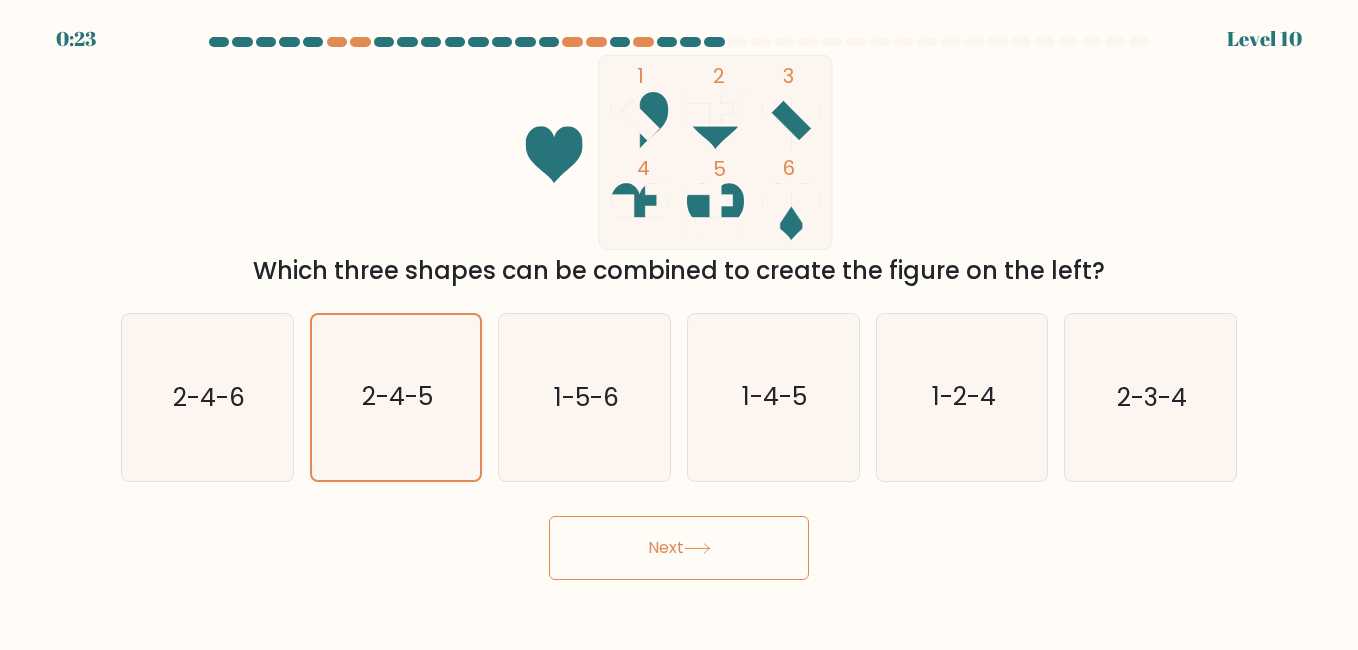 click on "Next" at bounding box center [679, 548] 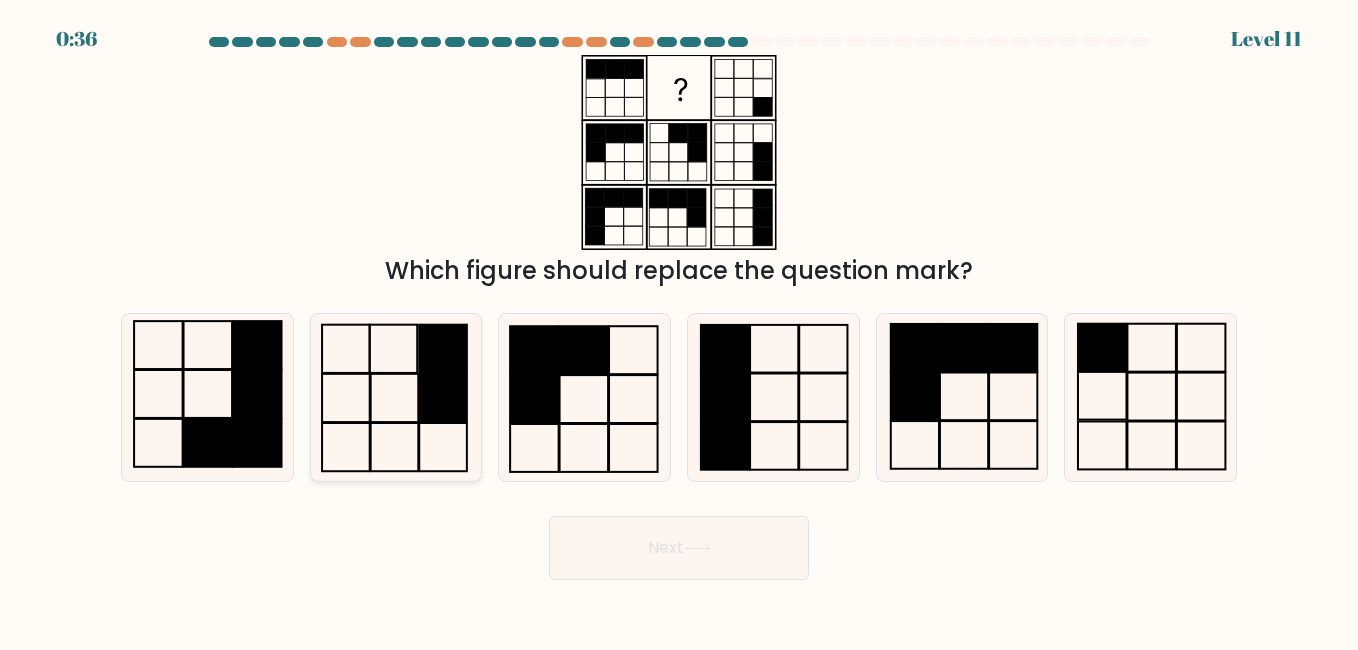 click 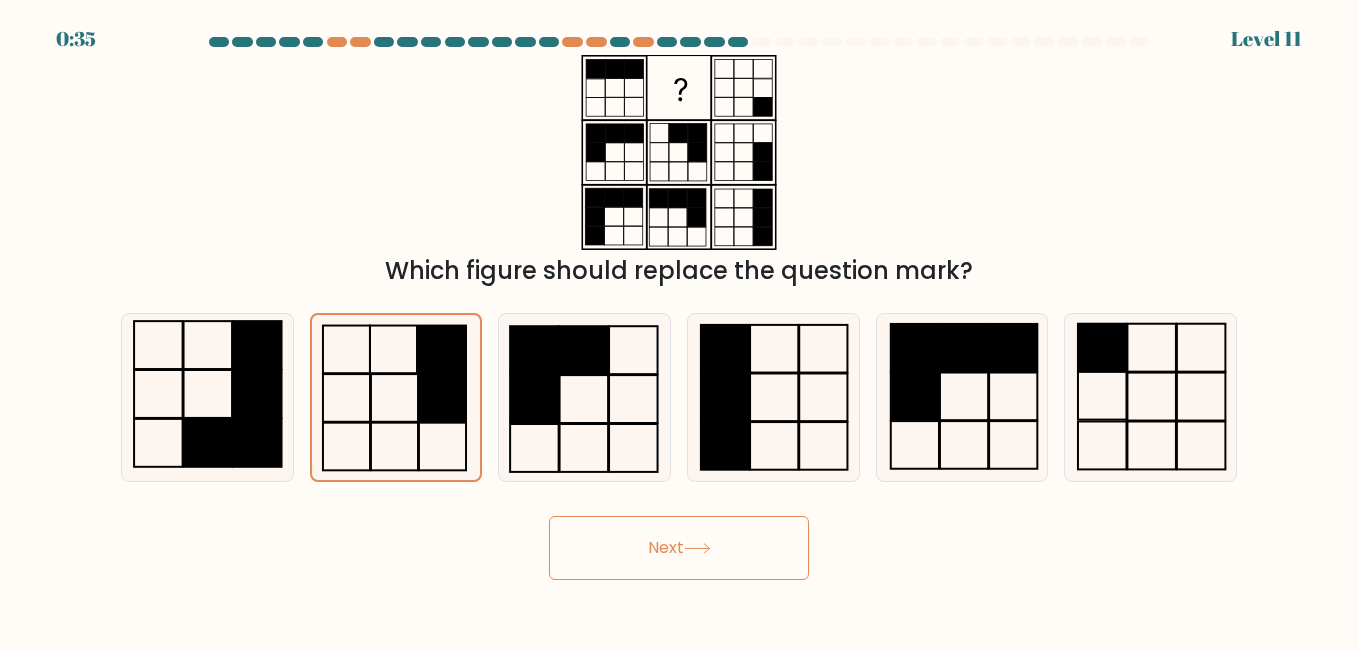 click on "Next" at bounding box center (679, 548) 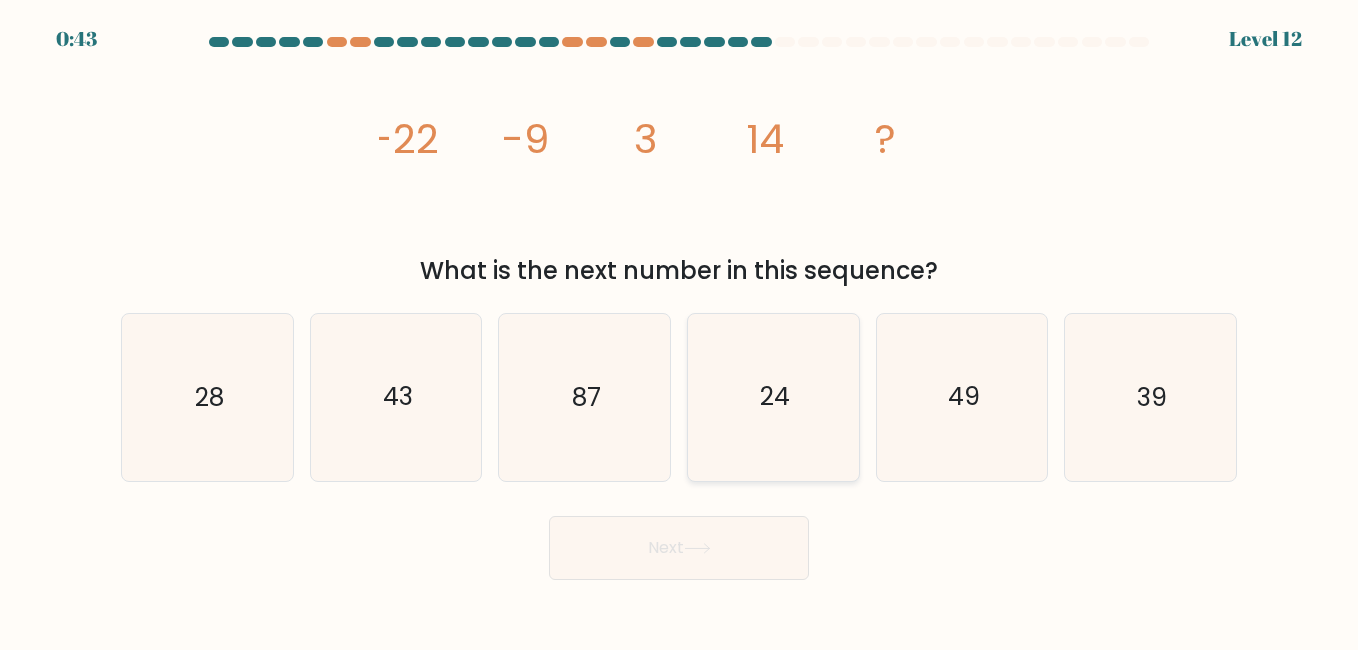 click on "24" 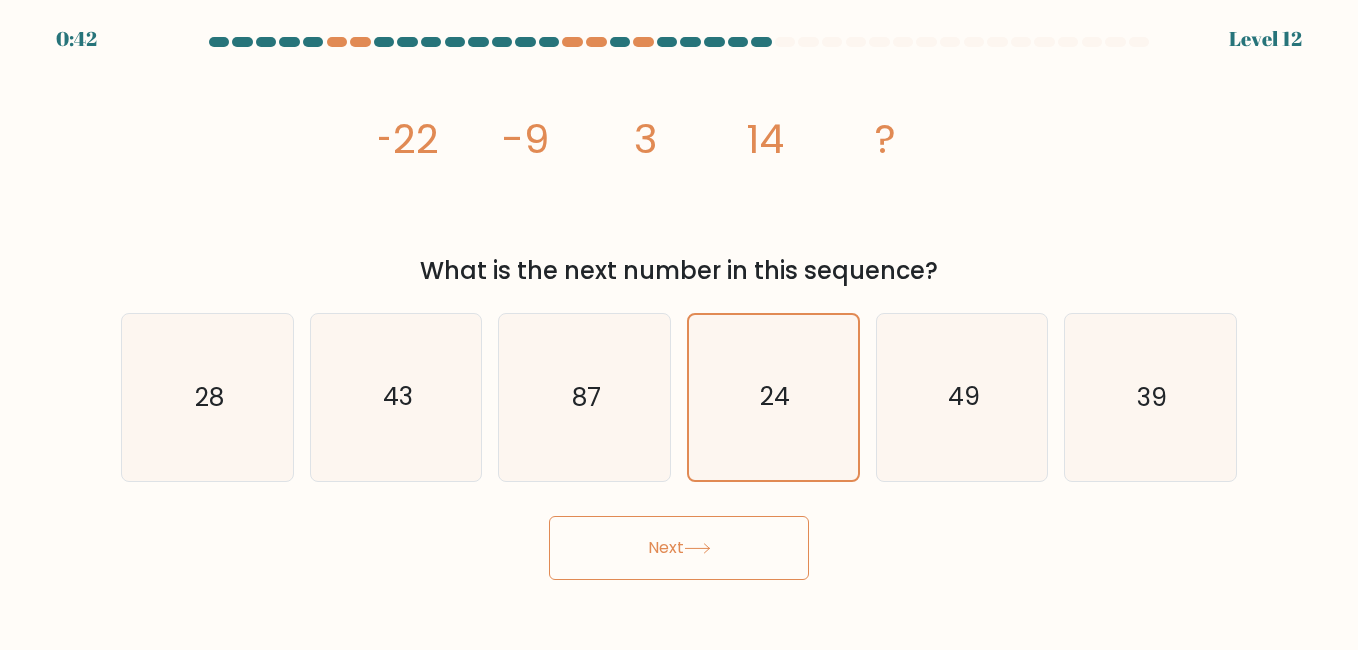 click on "Next" at bounding box center [679, 548] 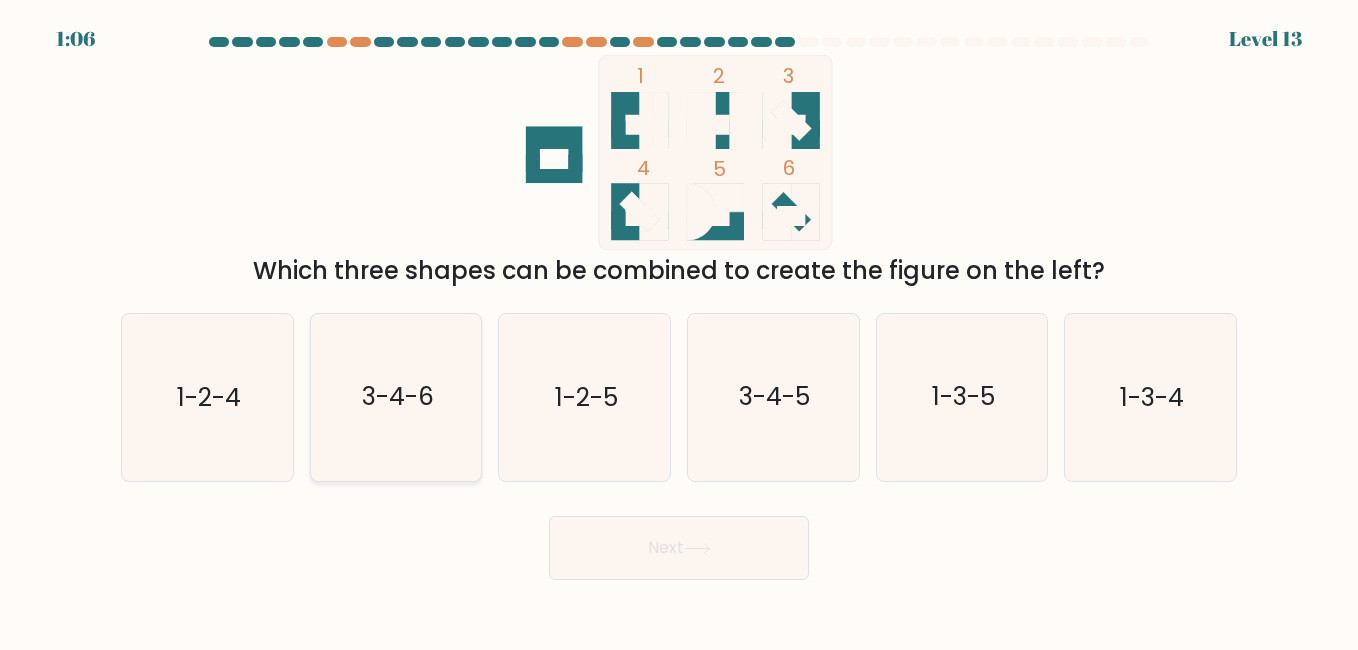 click on "3-4-6" 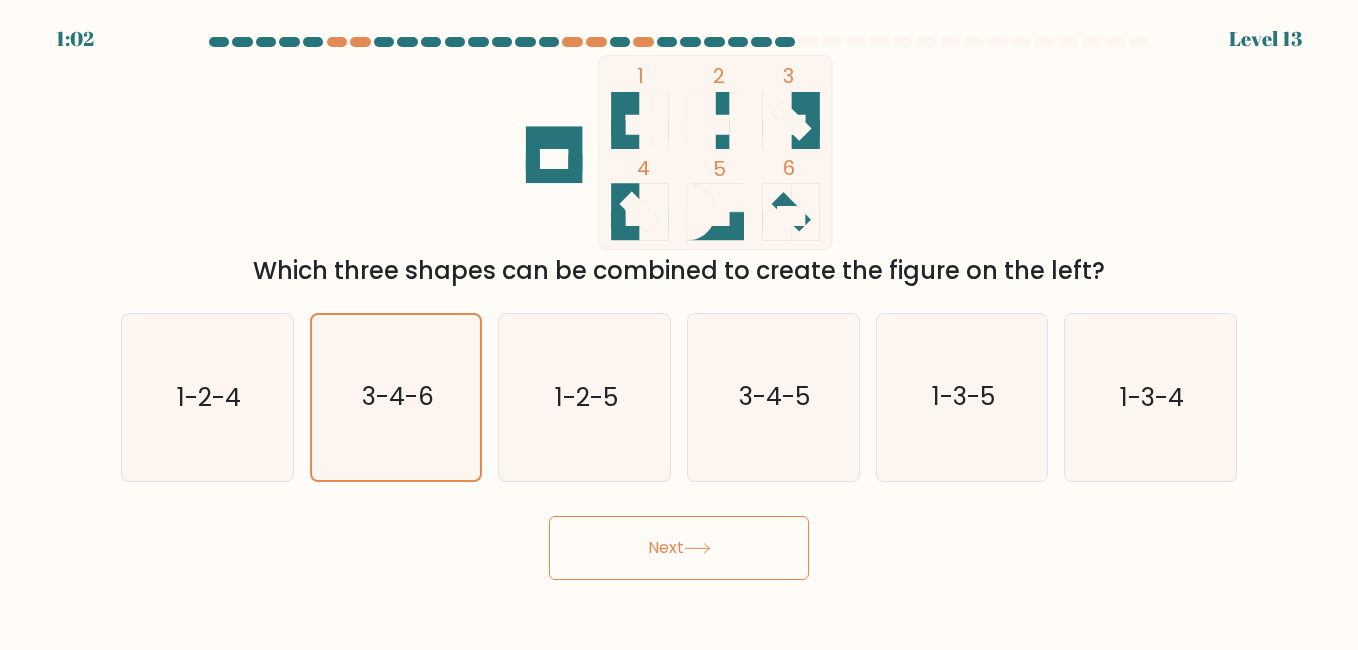 click on "Next" at bounding box center [679, 548] 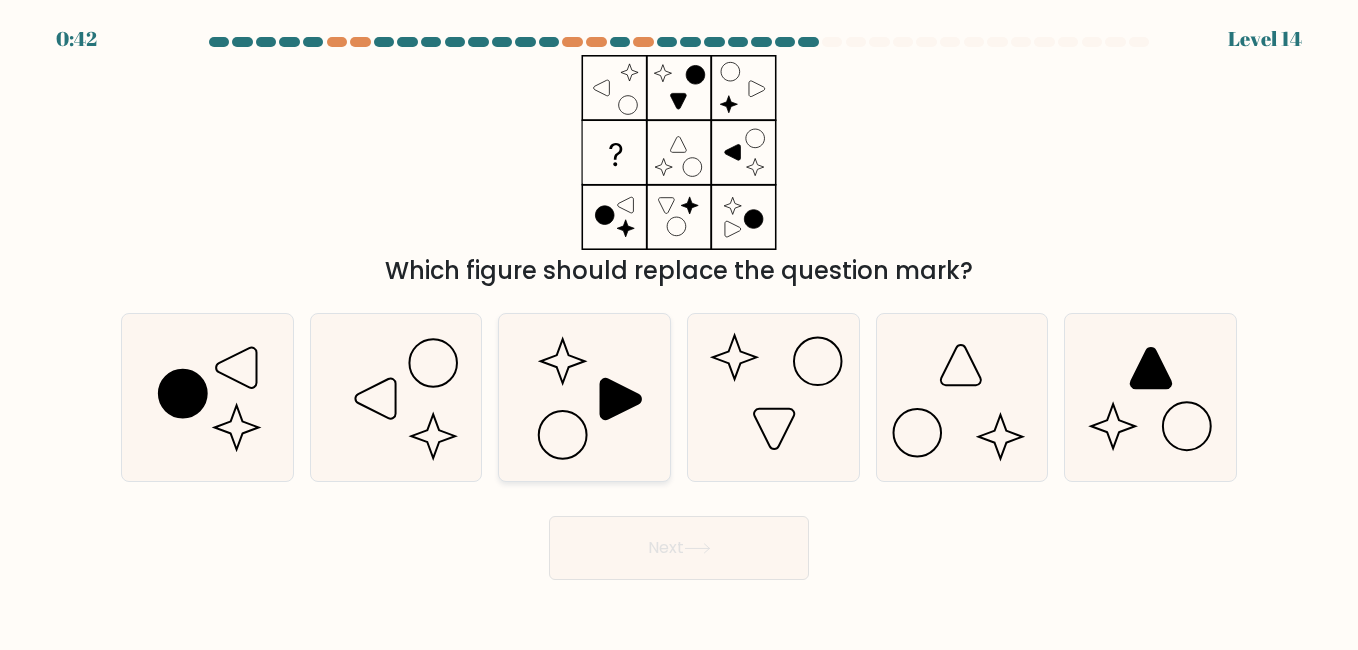 click 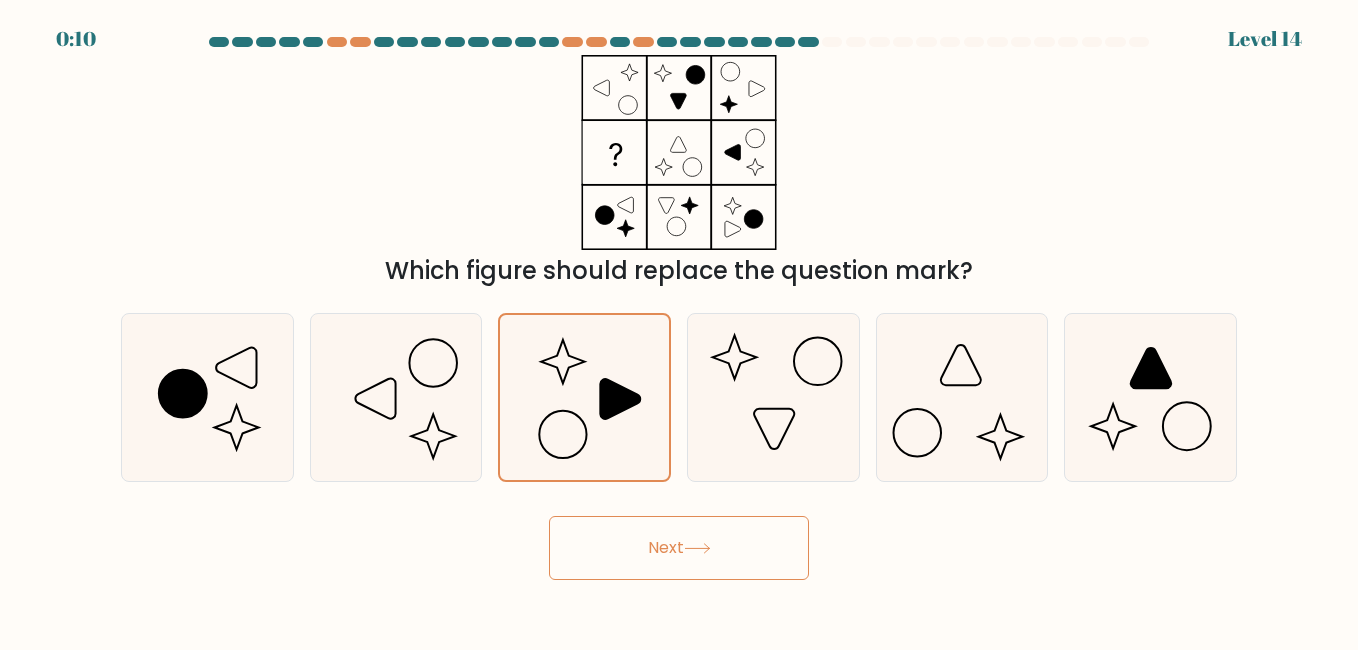 click on "Next" at bounding box center (679, 548) 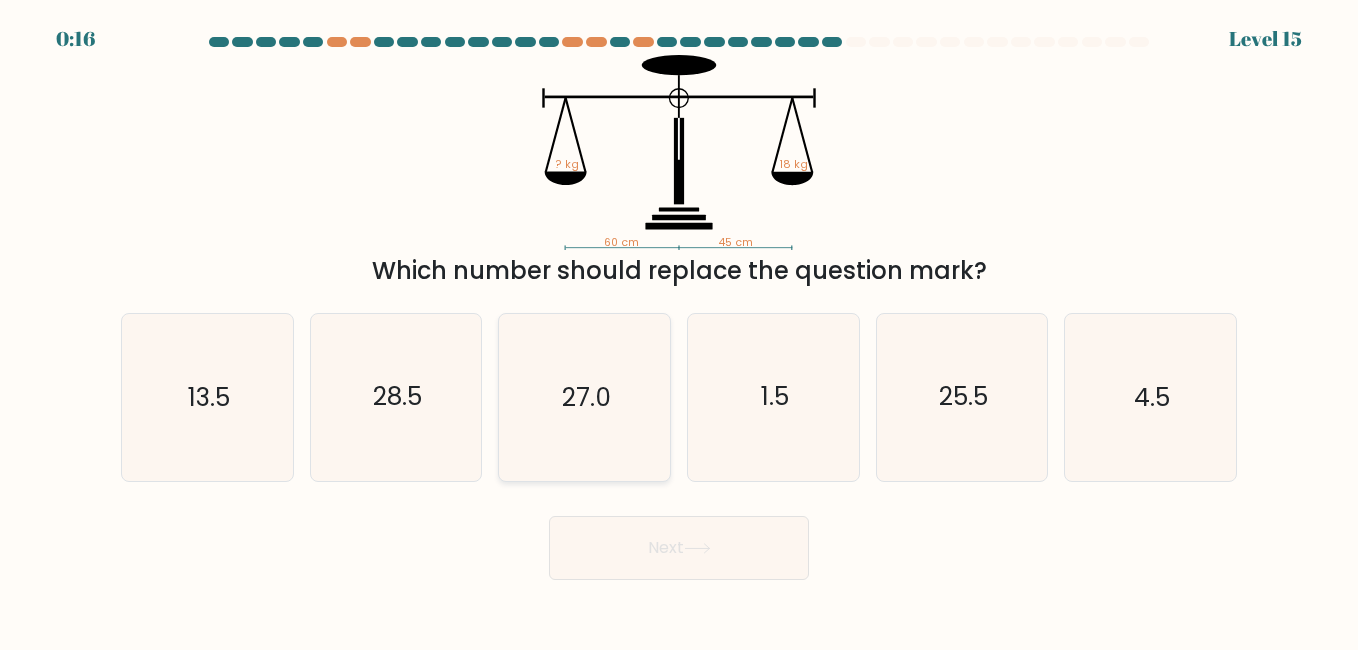 click on "27.0" 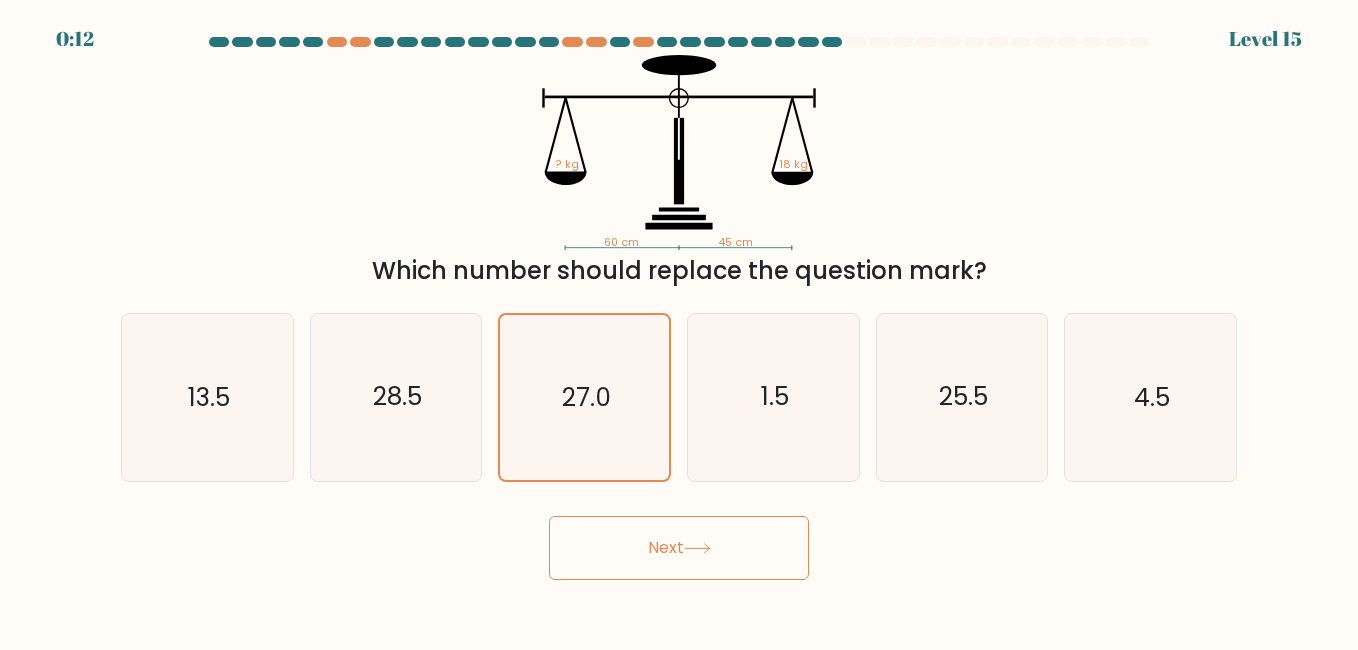 click on "Next" at bounding box center (679, 548) 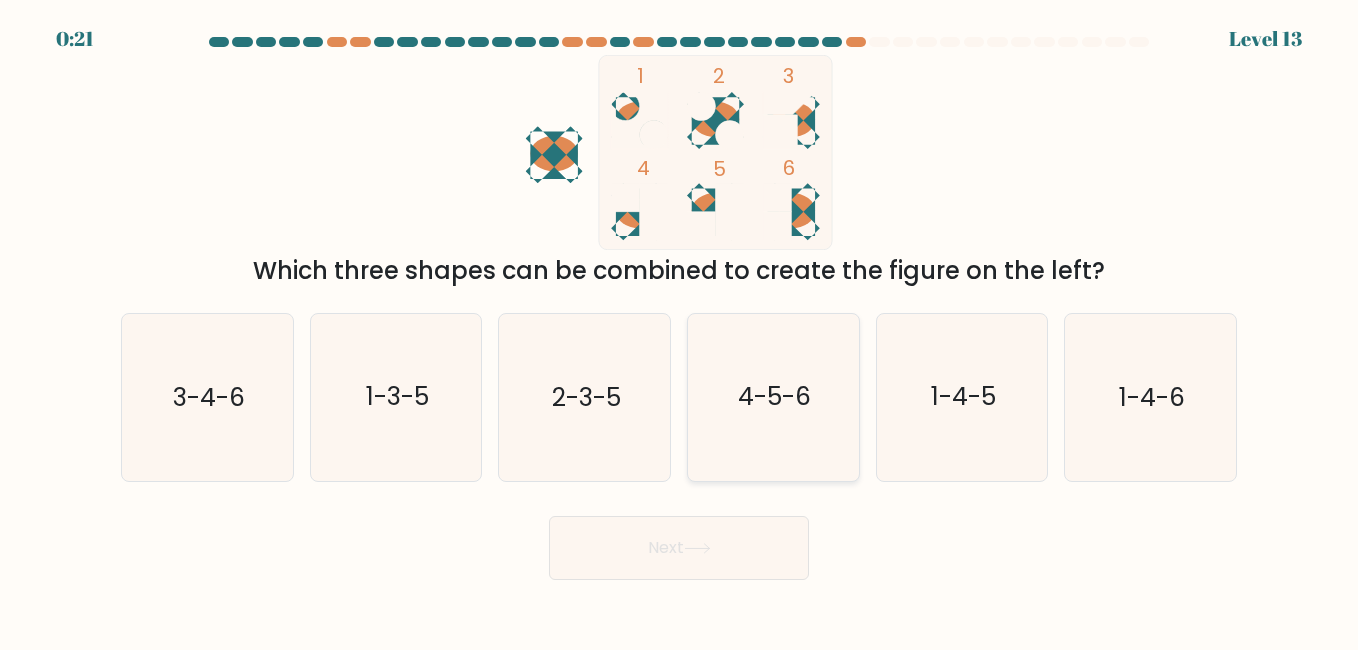 click on "4-5-6" 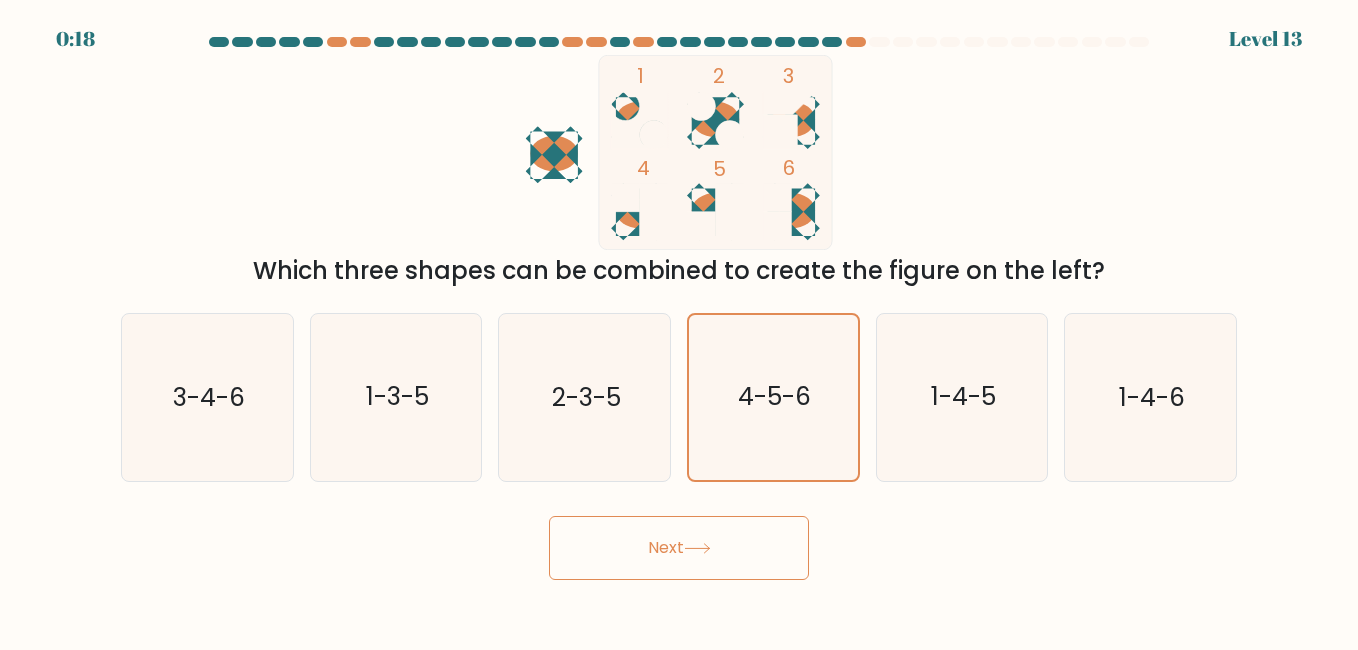 click on "Next" at bounding box center (679, 548) 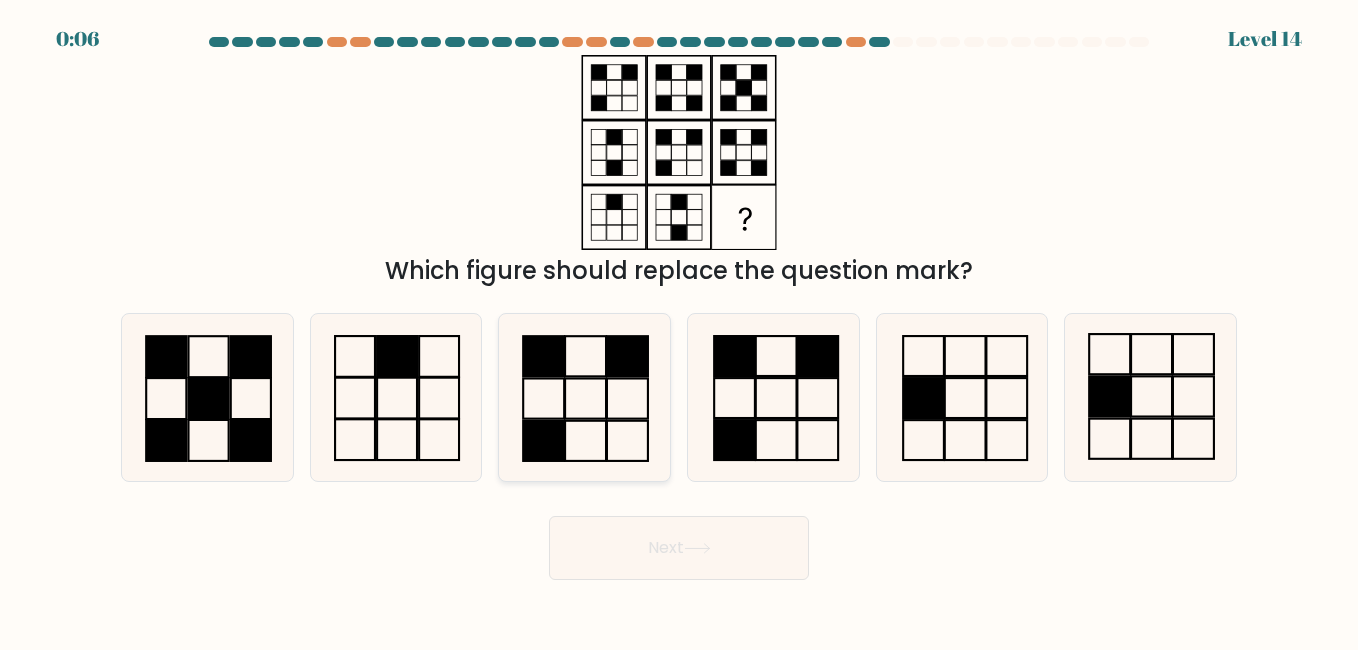 click 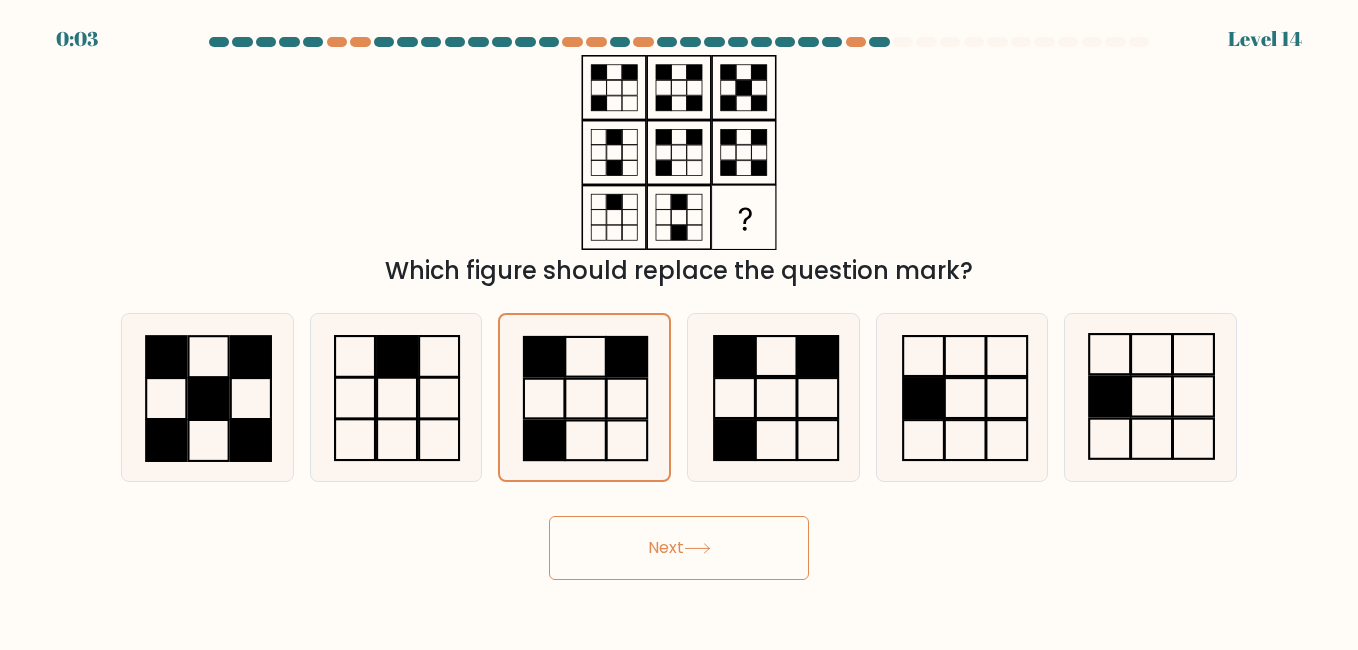 click on "Next" at bounding box center [679, 548] 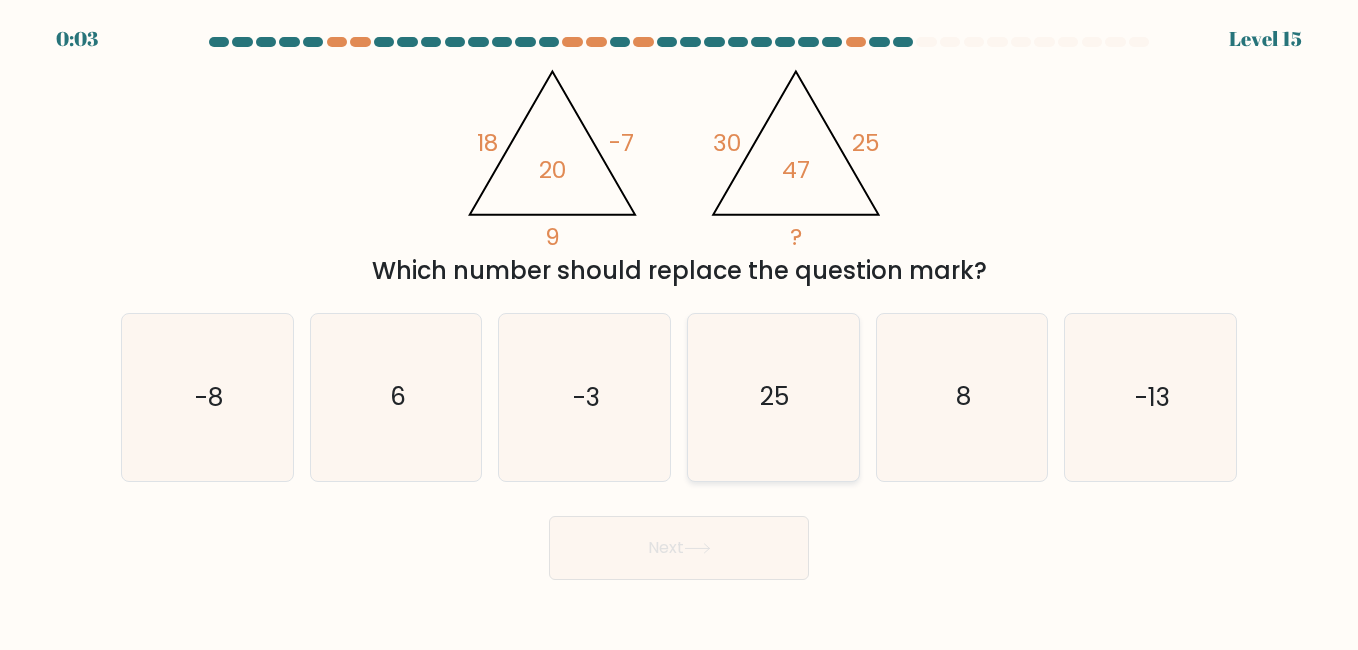 click on "25" 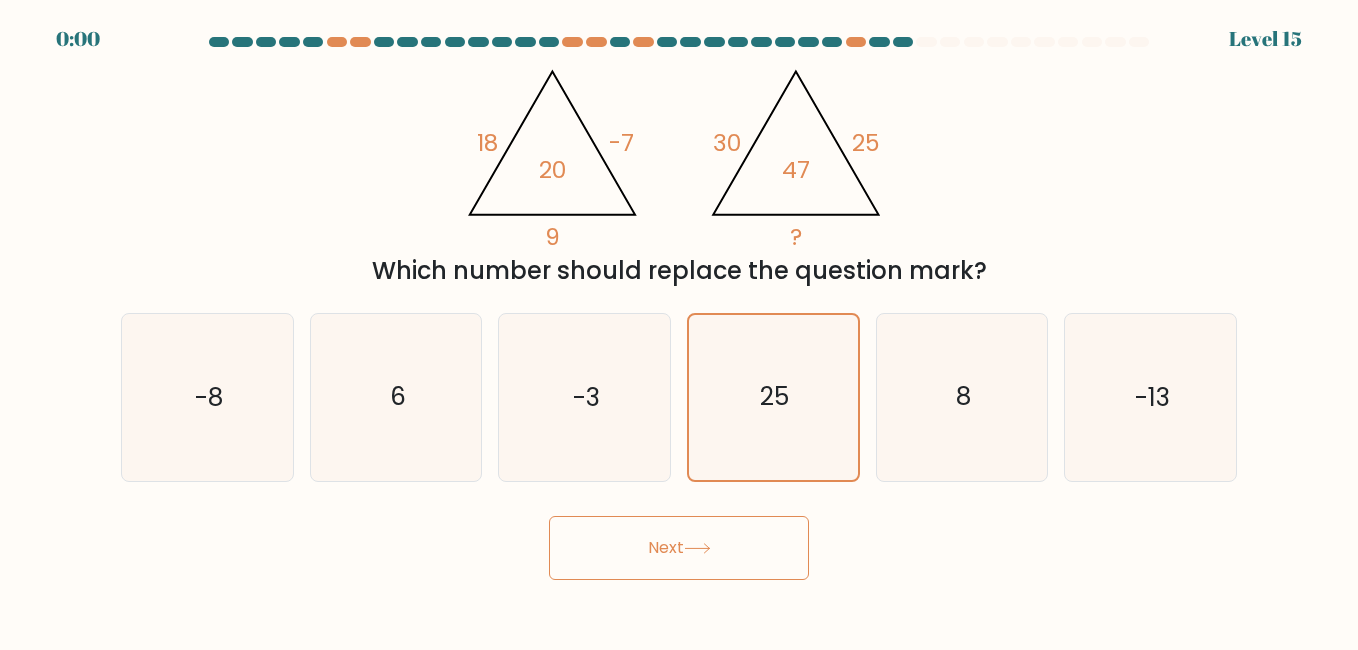 drag, startPoint x: 657, startPoint y: 535, endPoint x: 679, endPoint y: 539, distance: 22.36068 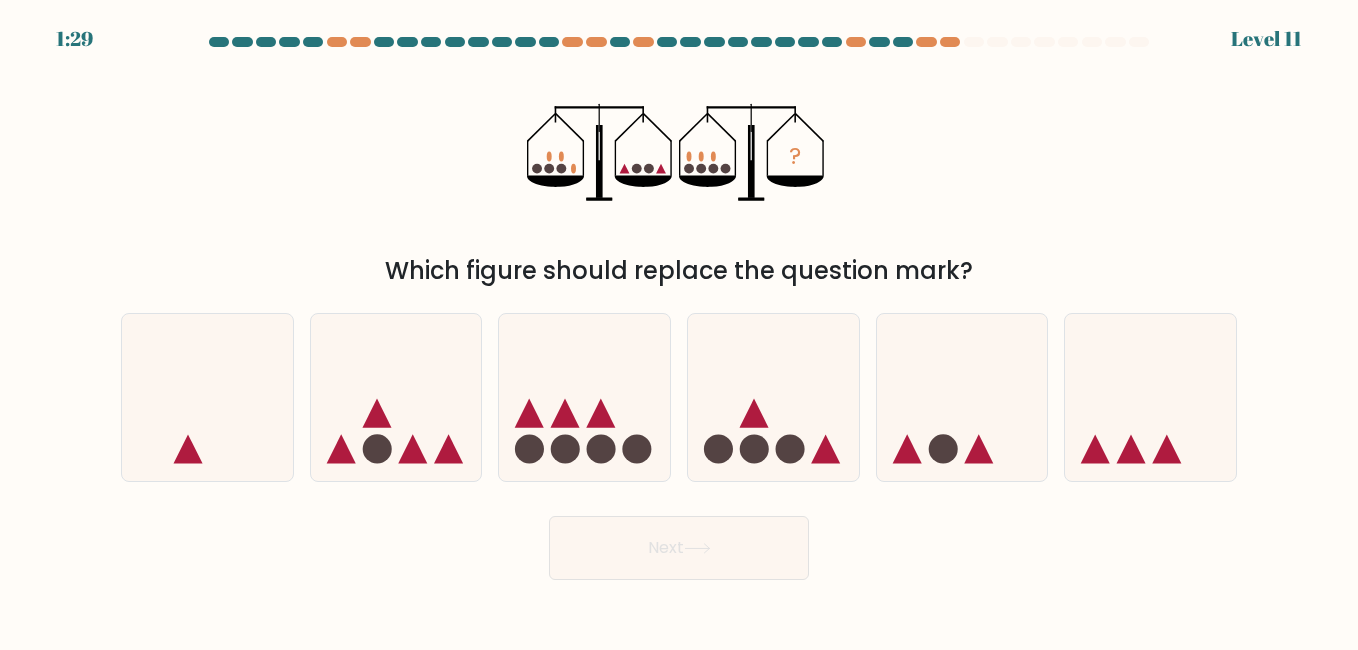 scroll, scrollTop: 0, scrollLeft: 0, axis: both 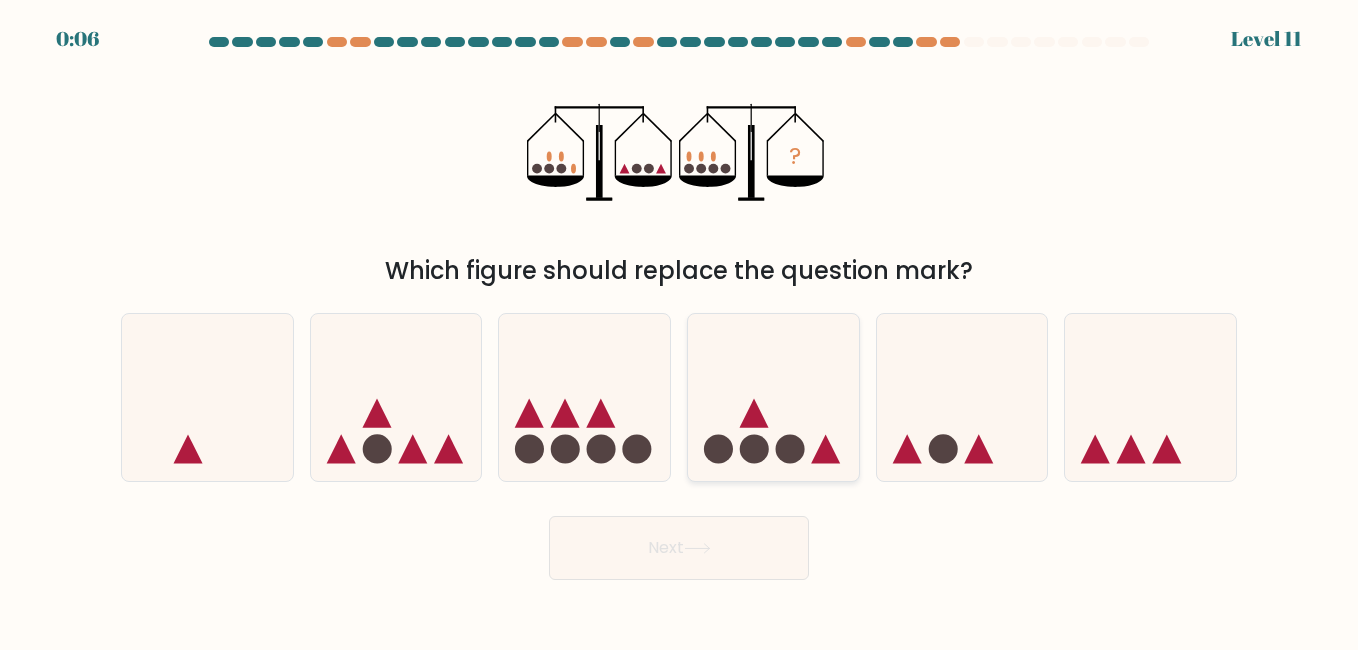 click 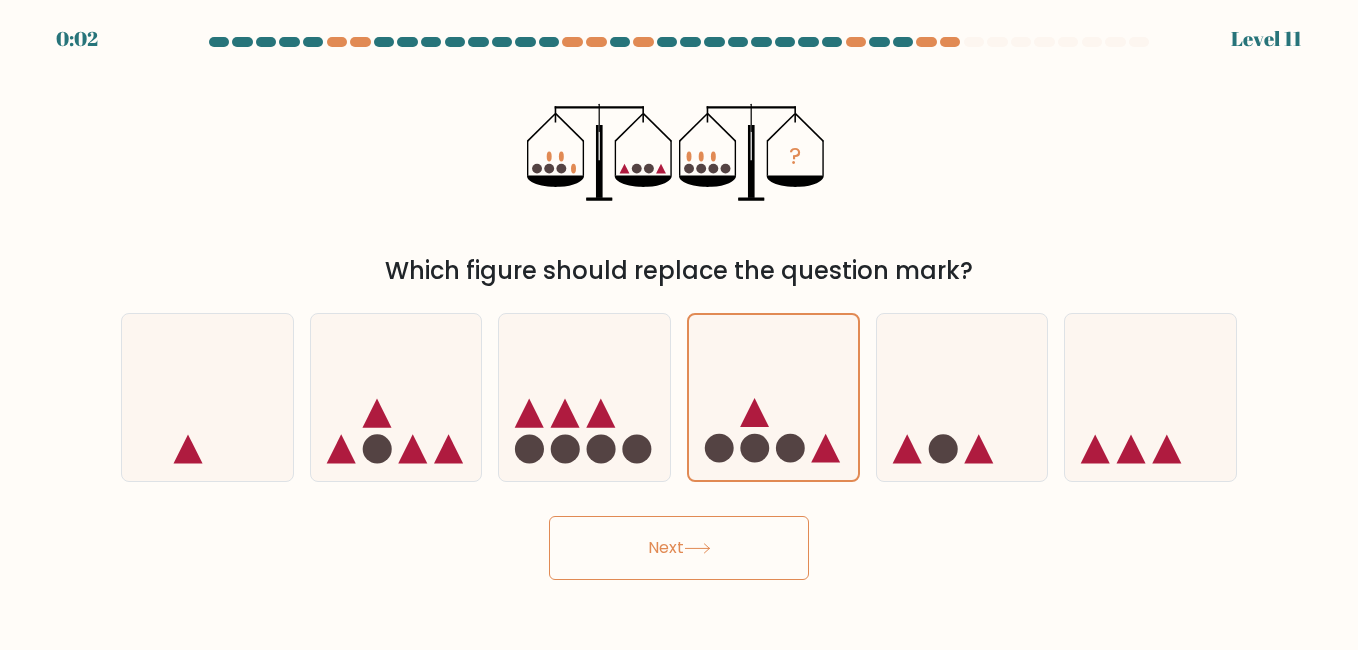click on "Next" at bounding box center (679, 548) 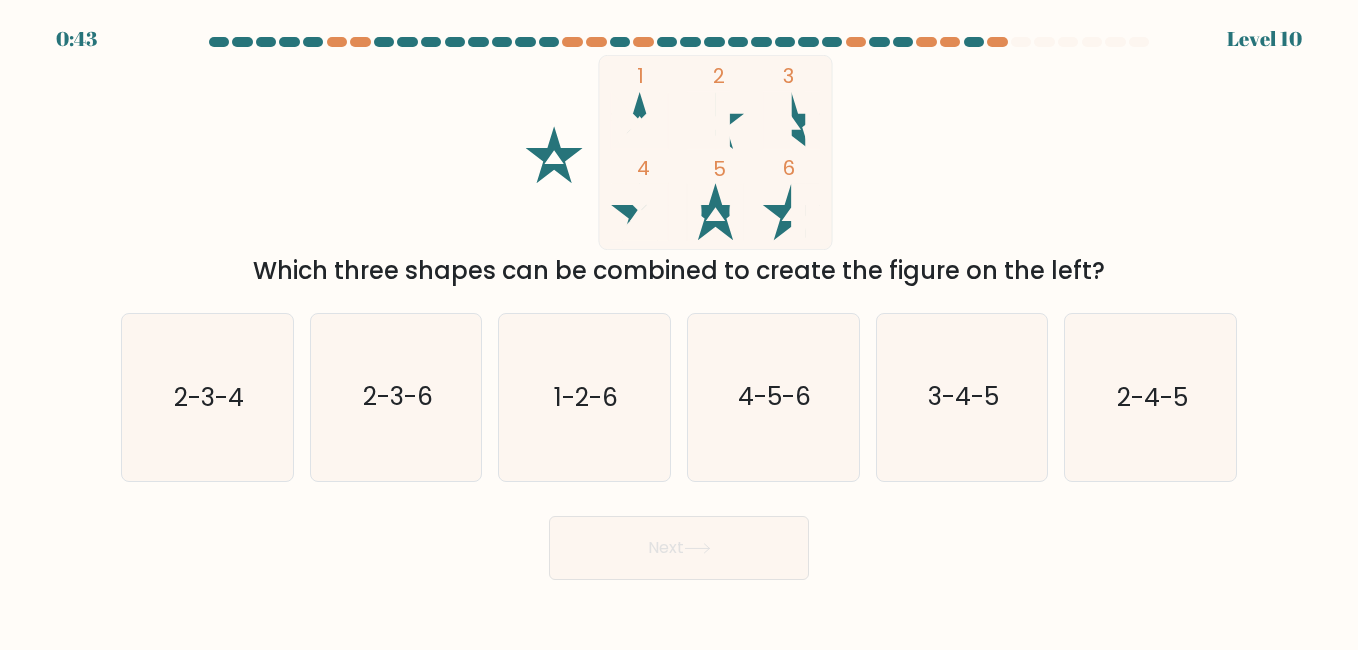 scroll, scrollTop: 0, scrollLeft: 0, axis: both 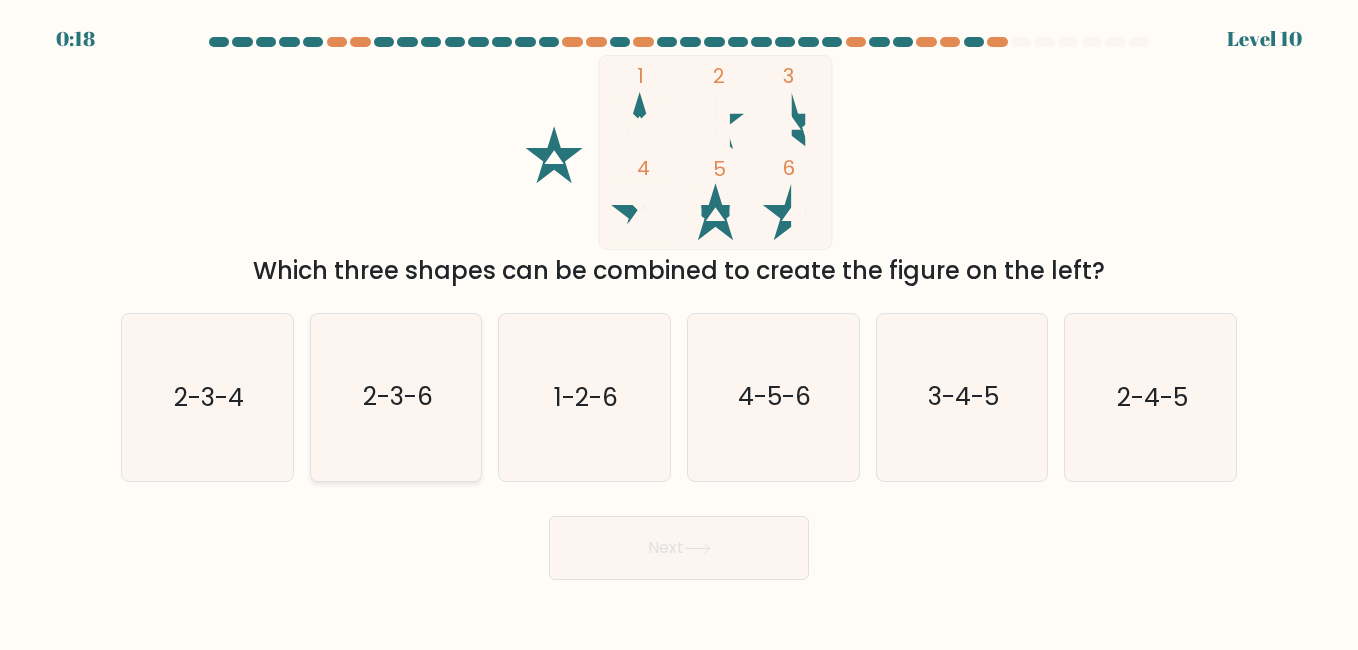 click on "2-3-6" 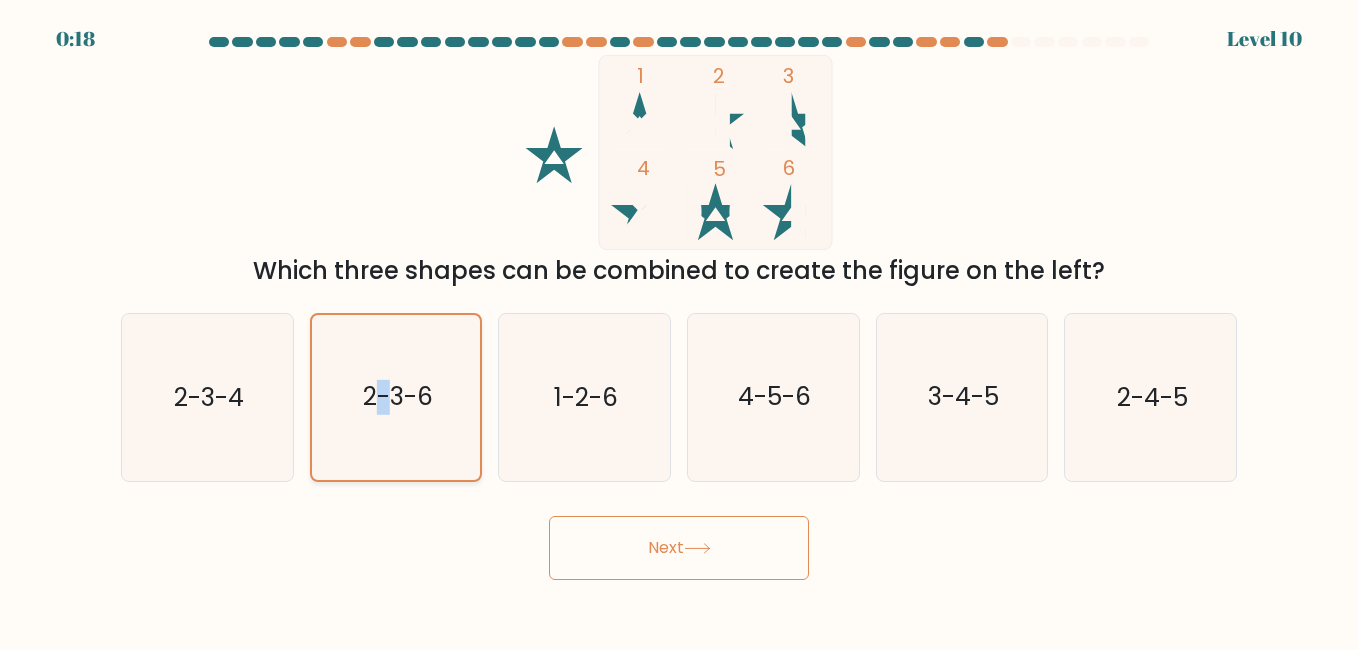 click on "2-3-6" 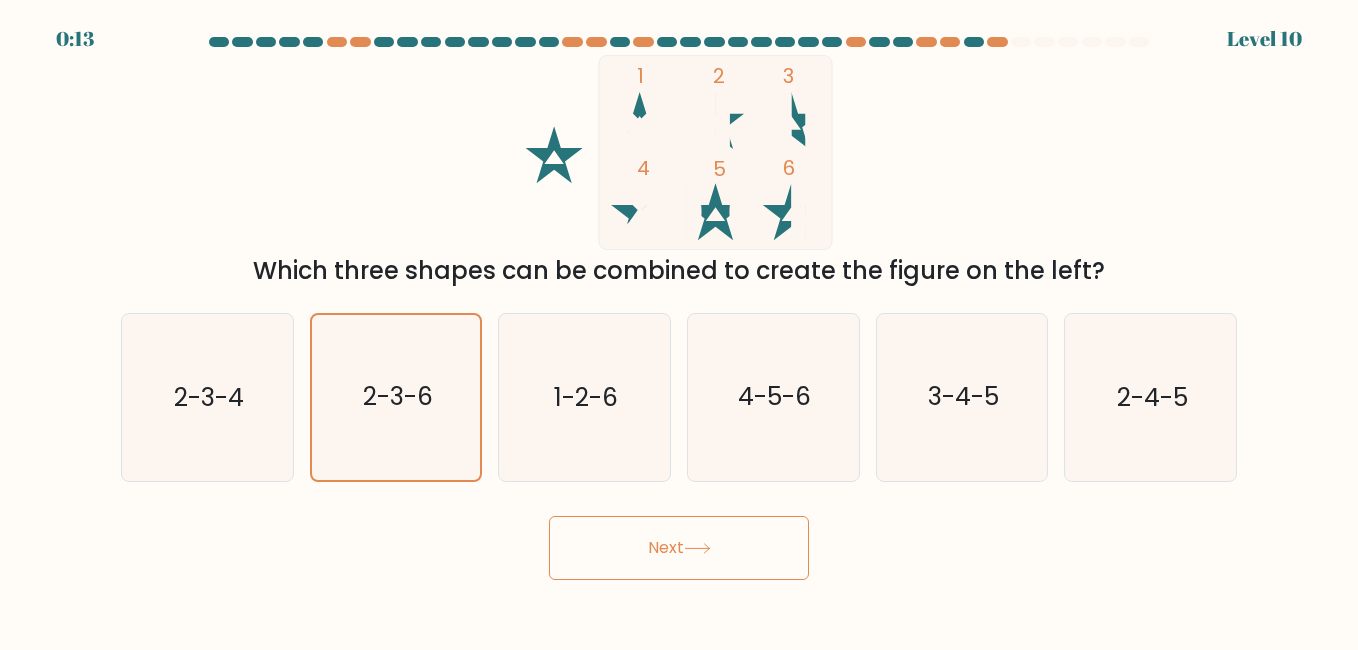 click at bounding box center [679, 308] 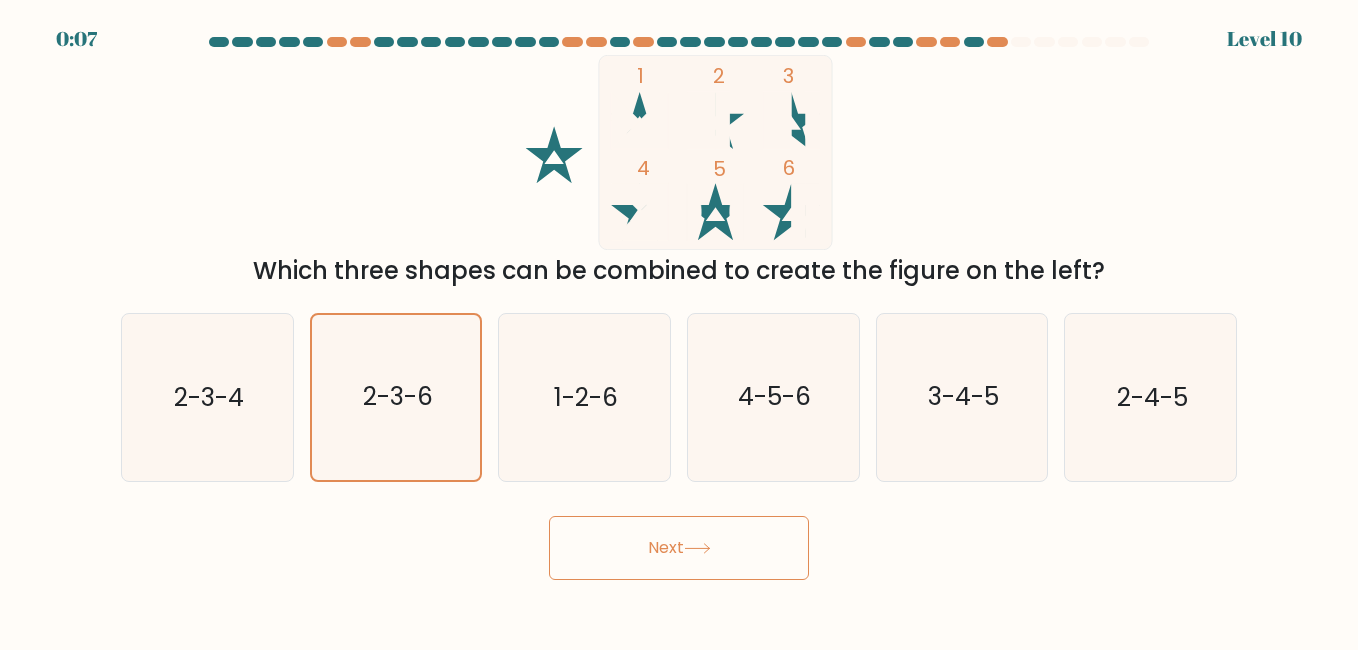 click on "Next" at bounding box center [679, 548] 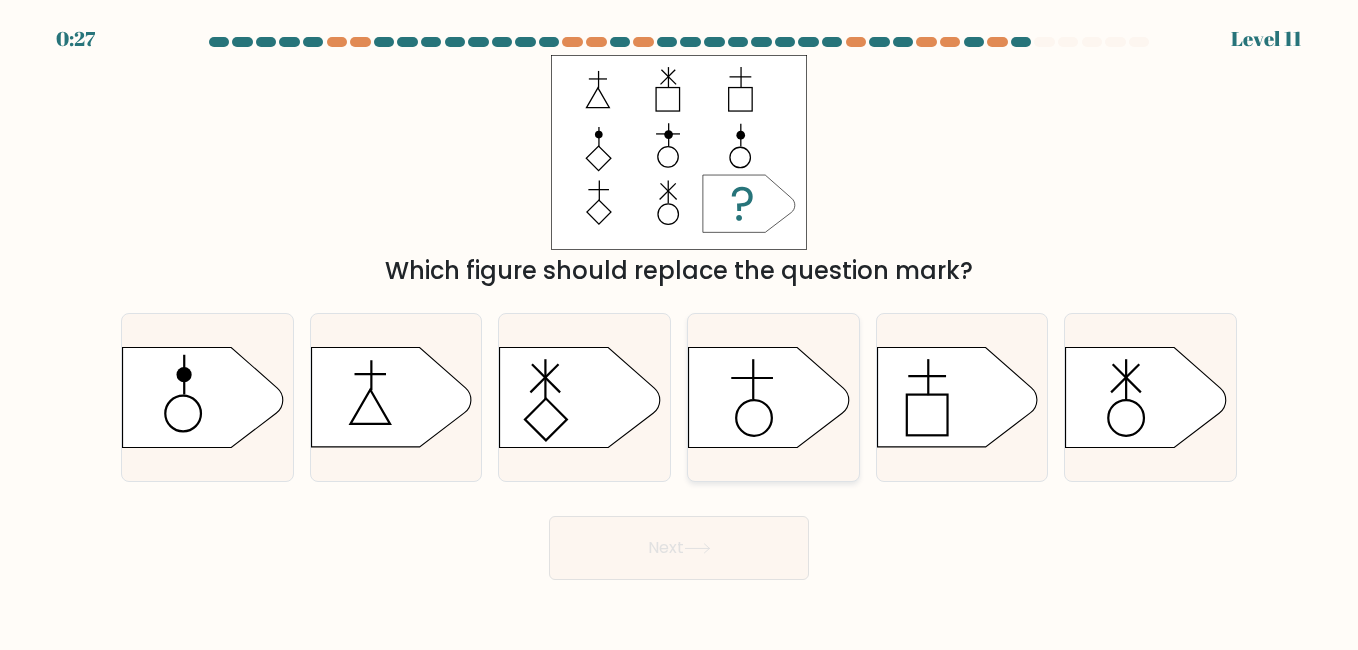 click 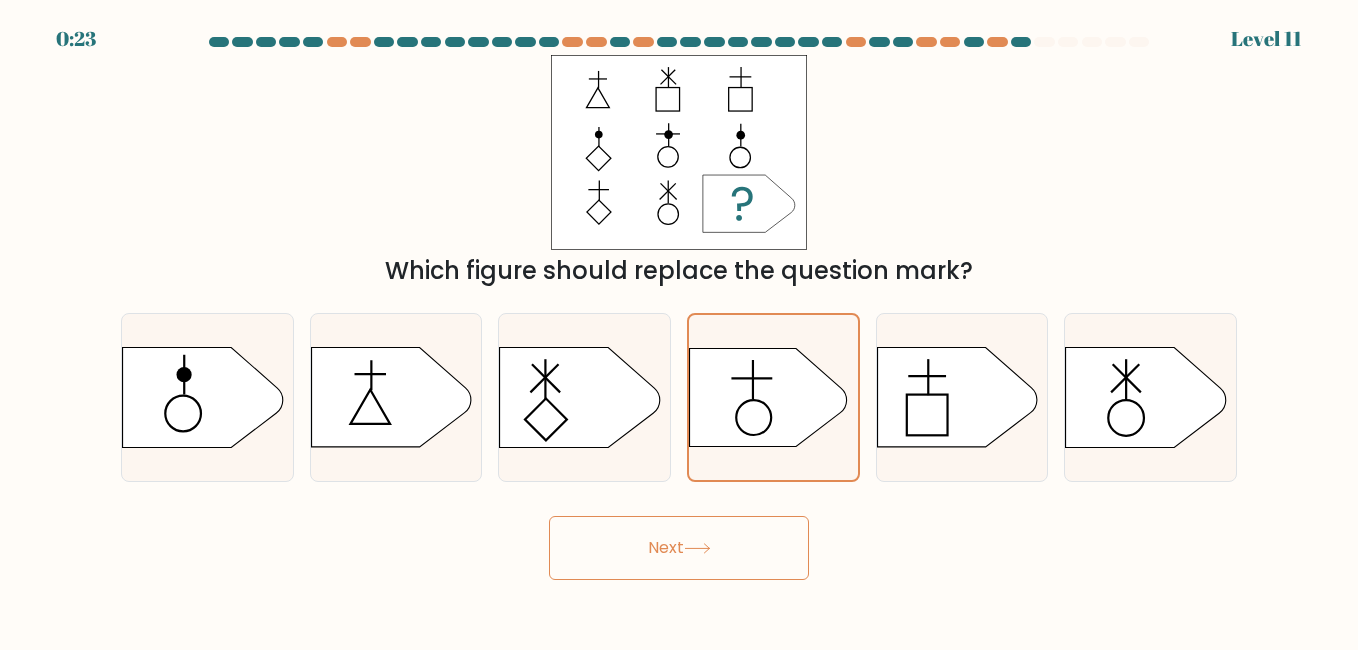 click on "Next" at bounding box center [679, 548] 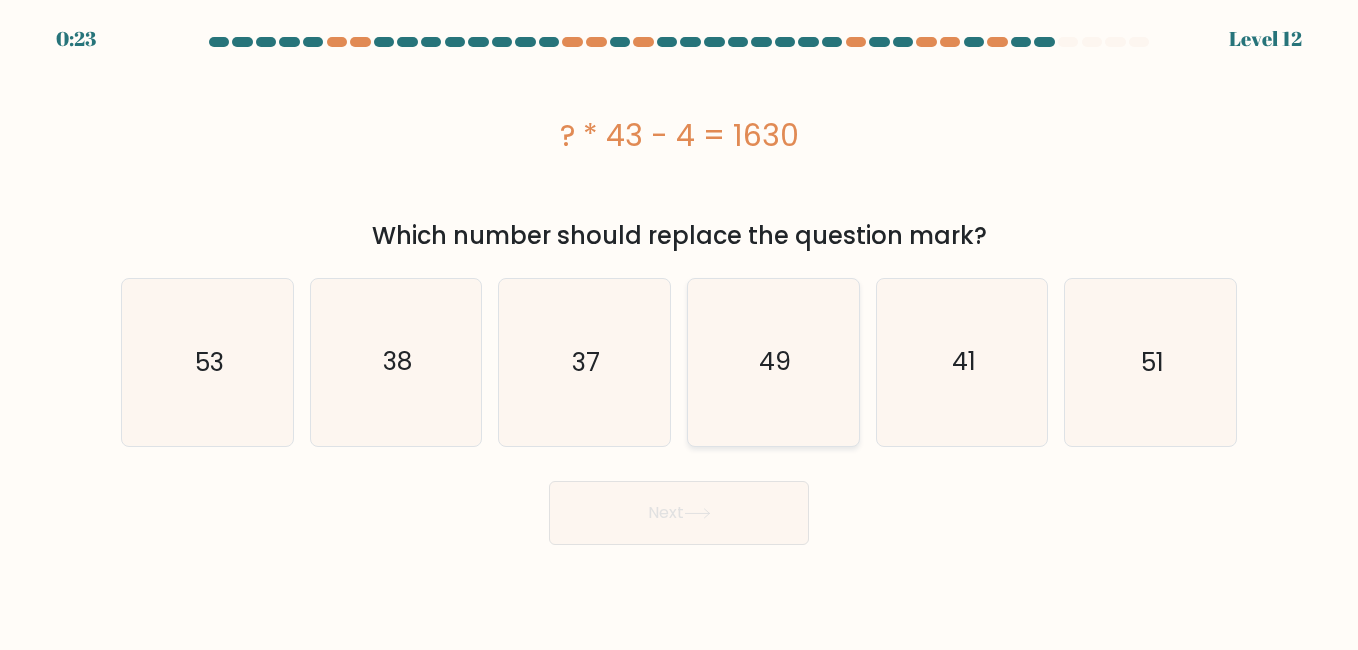 click on "49" 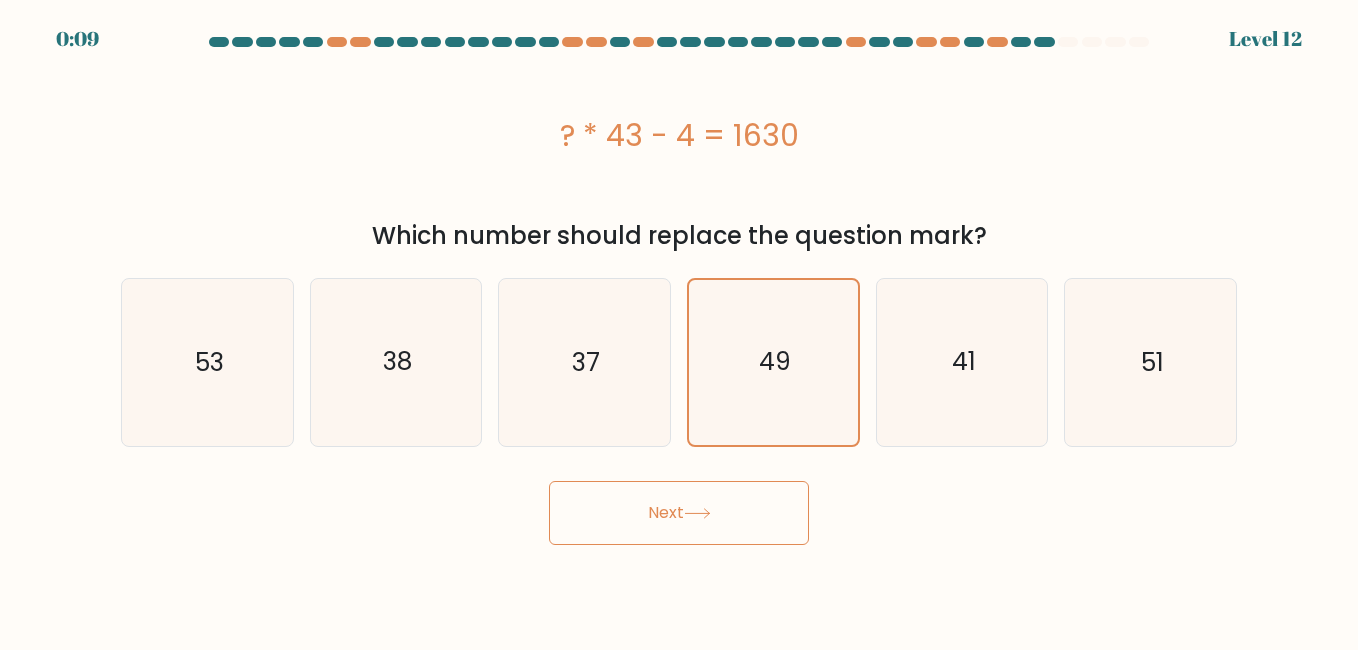 click on "Next" at bounding box center (679, 513) 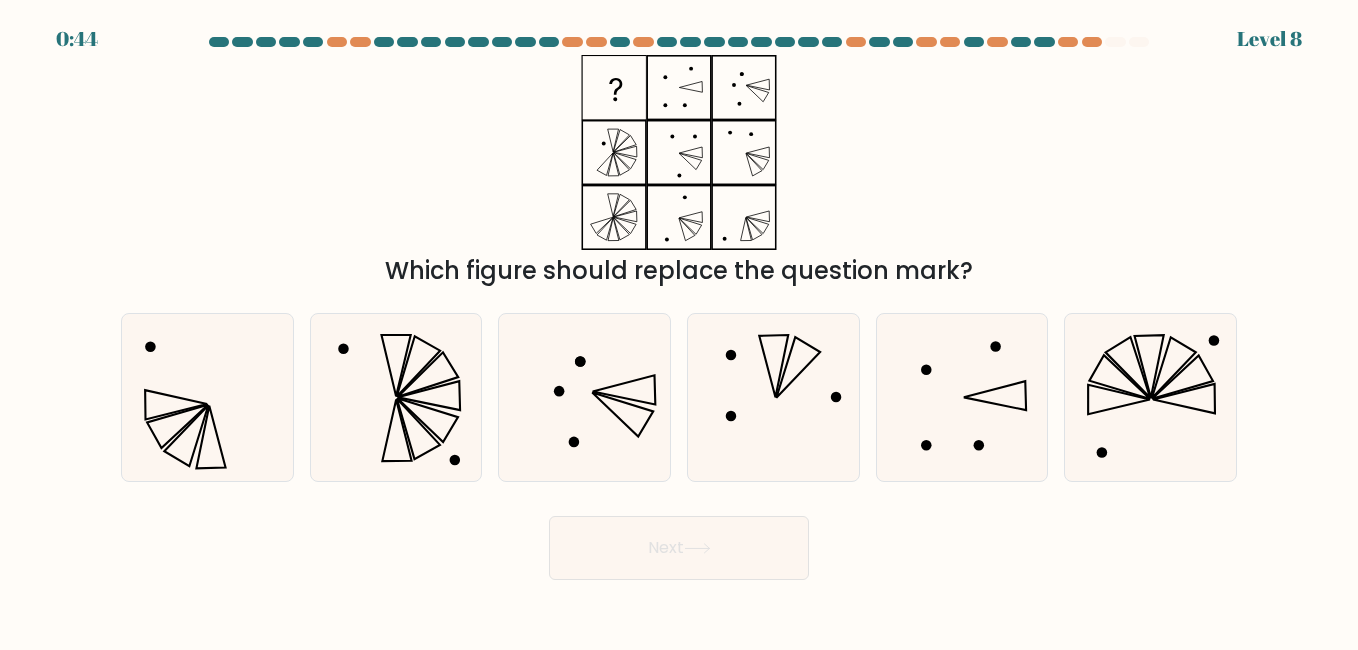 scroll, scrollTop: 0, scrollLeft: 0, axis: both 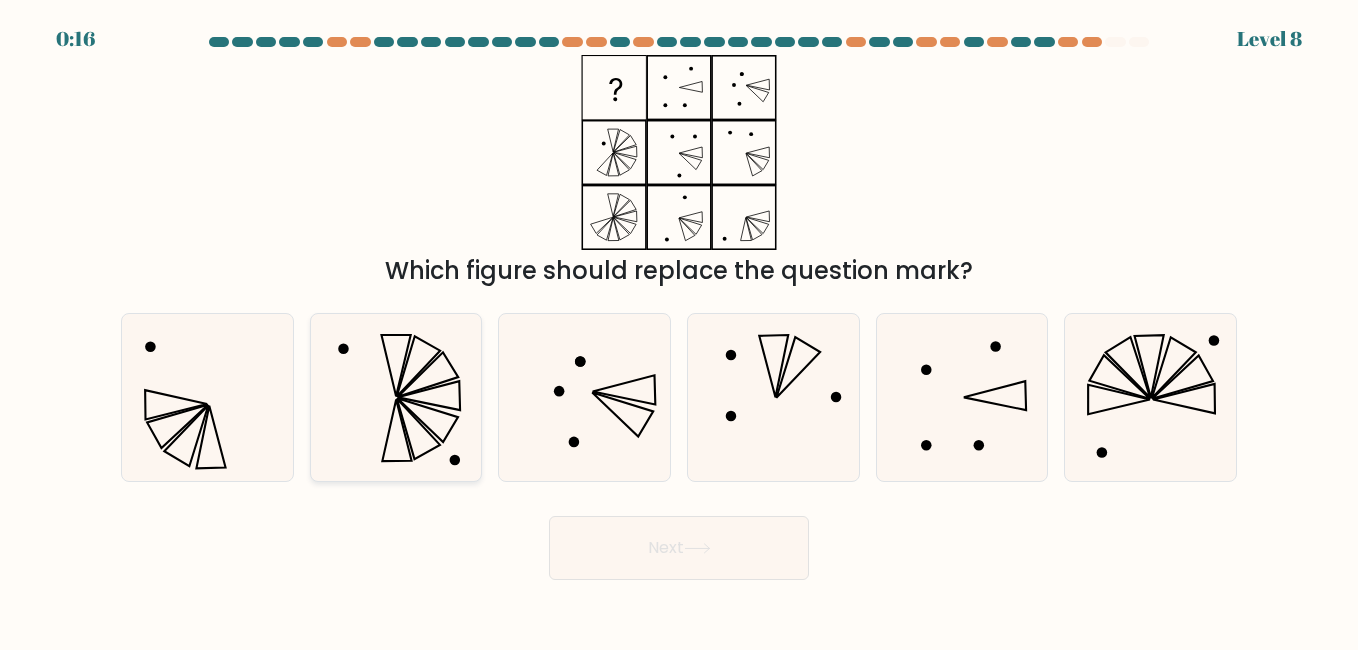 click 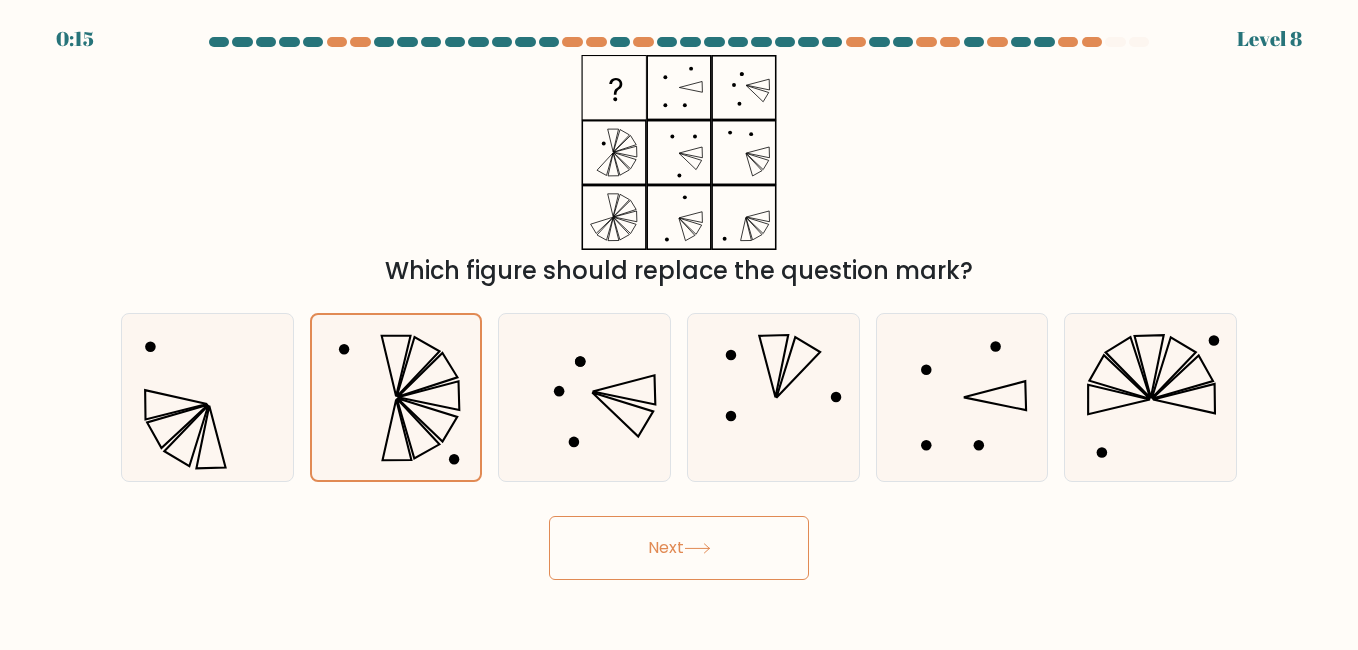 click on "Next" at bounding box center [679, 548] 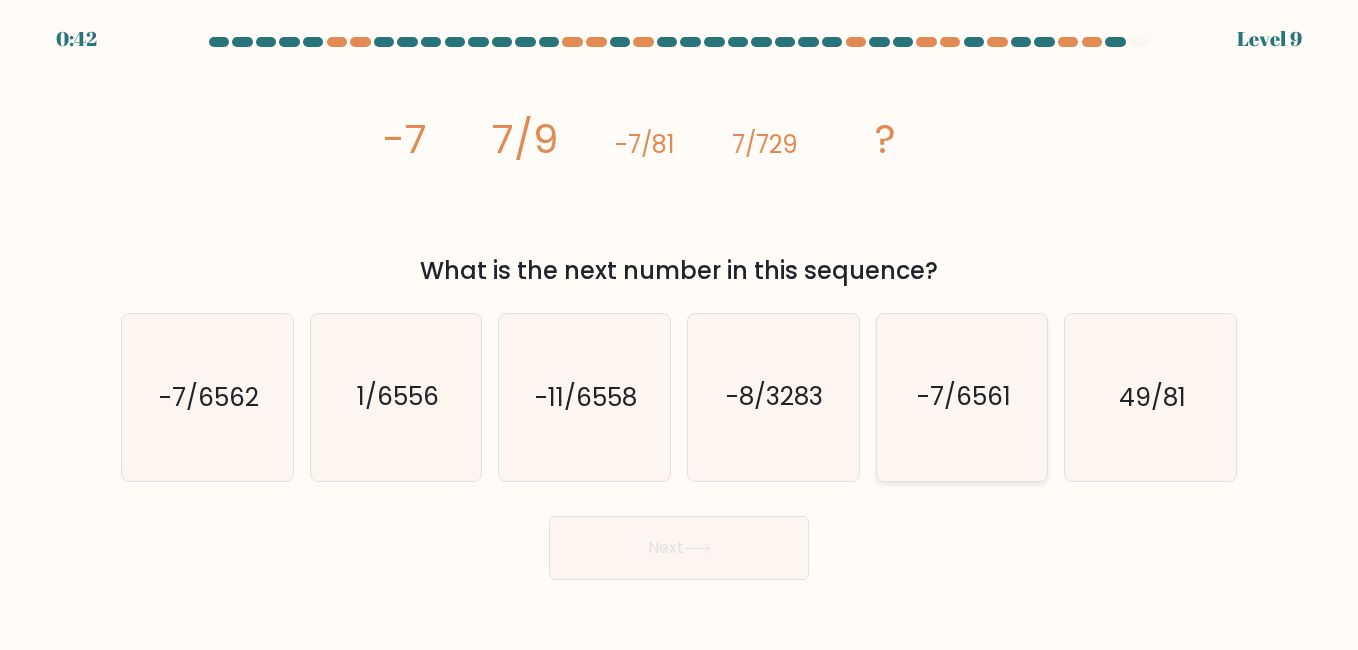 click on "-7/6561" 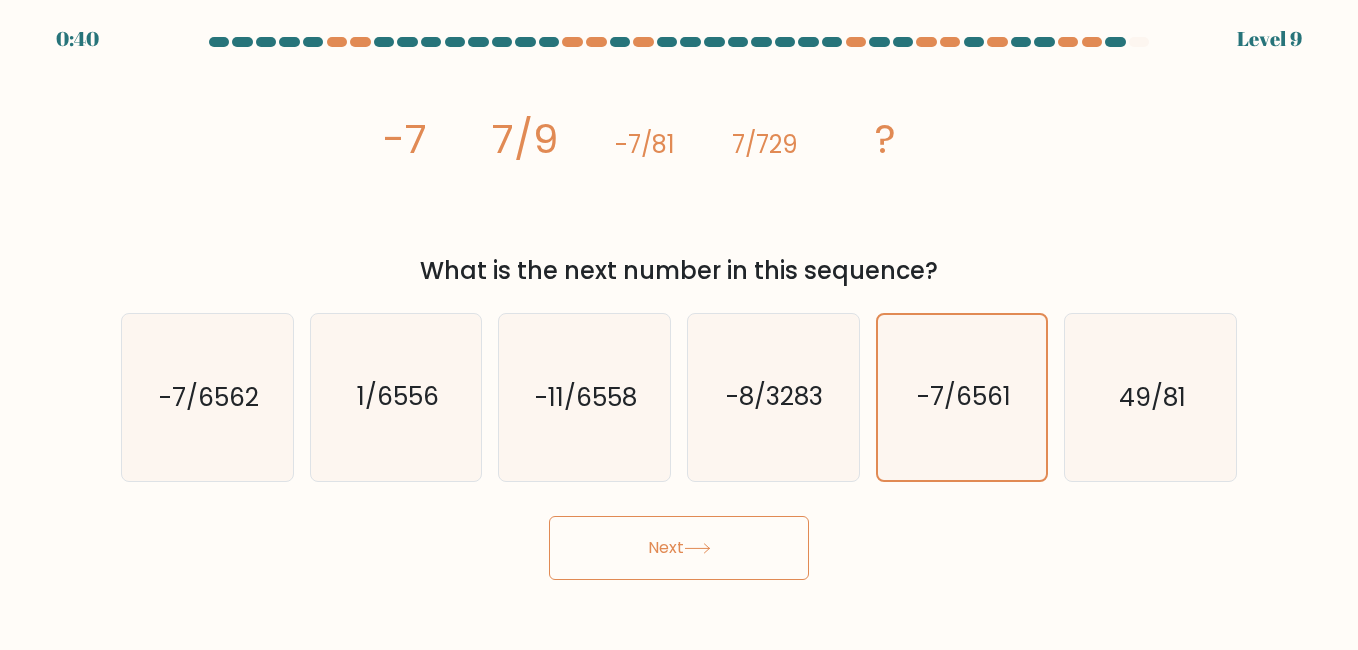 click on "Next" at bounding box center (679, 548) 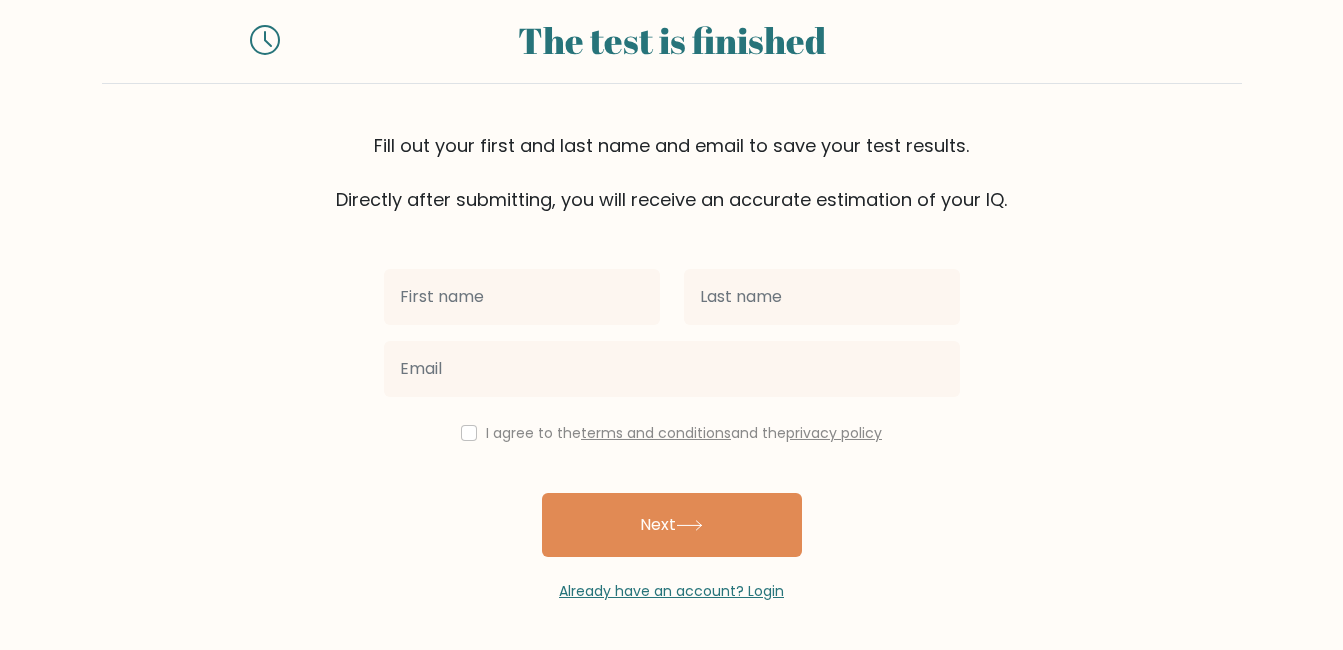 scroll, scrollTop: 0, scrollLeft: 0, axis: both 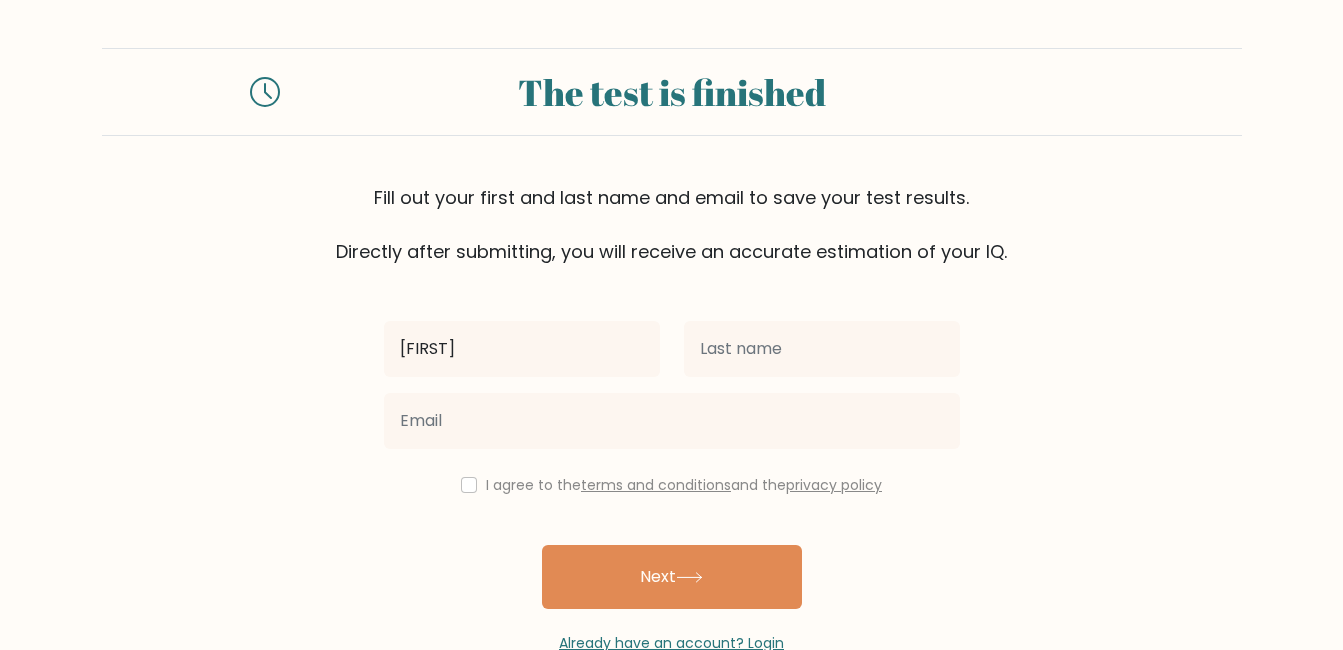 type on "[FIRST]" 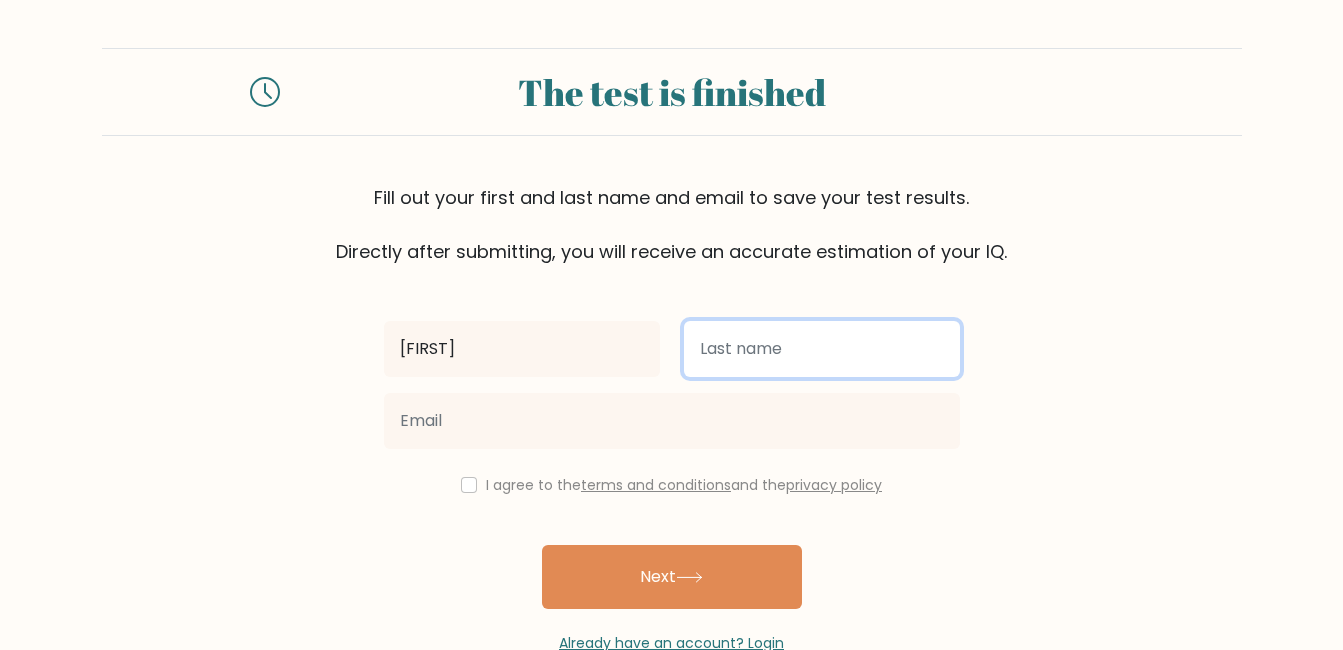 click at bounding box center (822, 349) 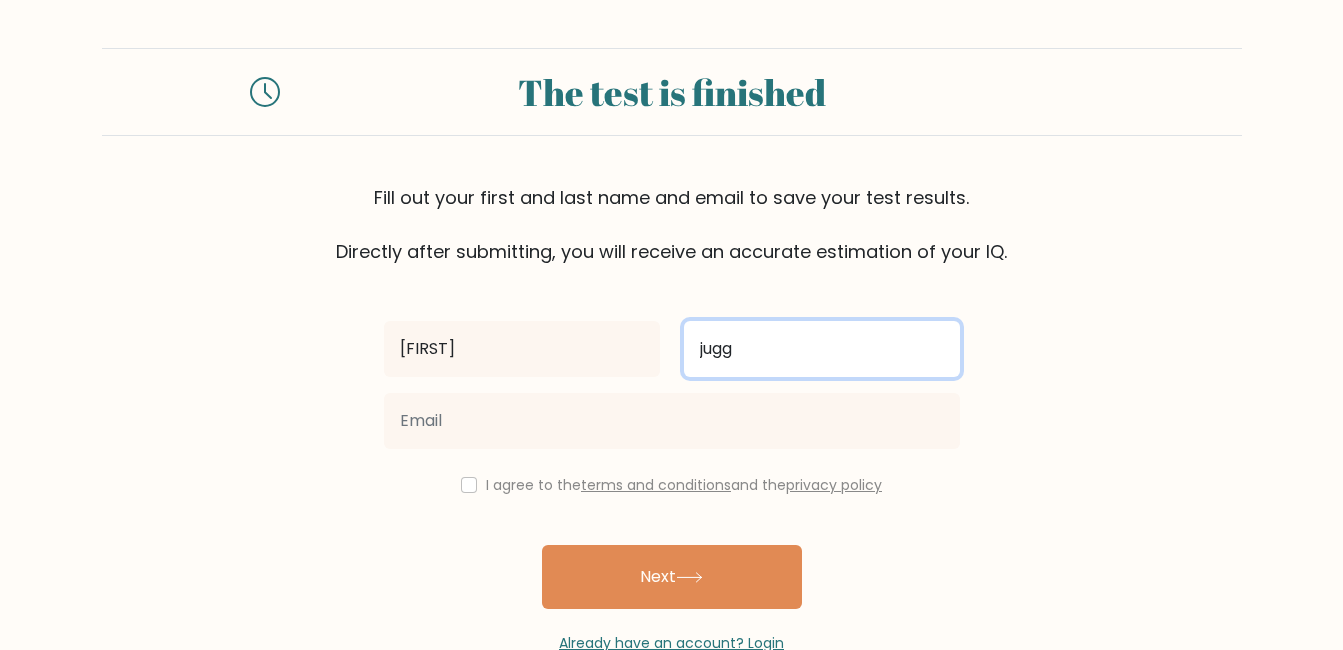 type on "jugg" 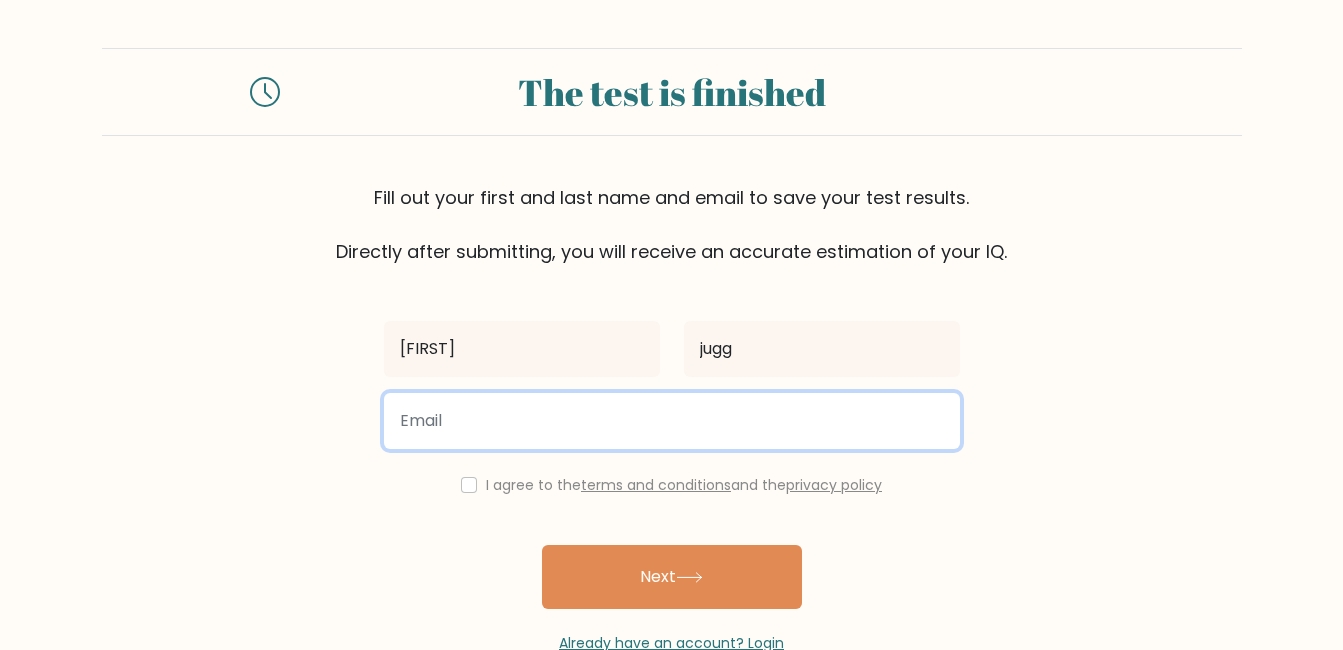 click at bounding box center (672, 421) 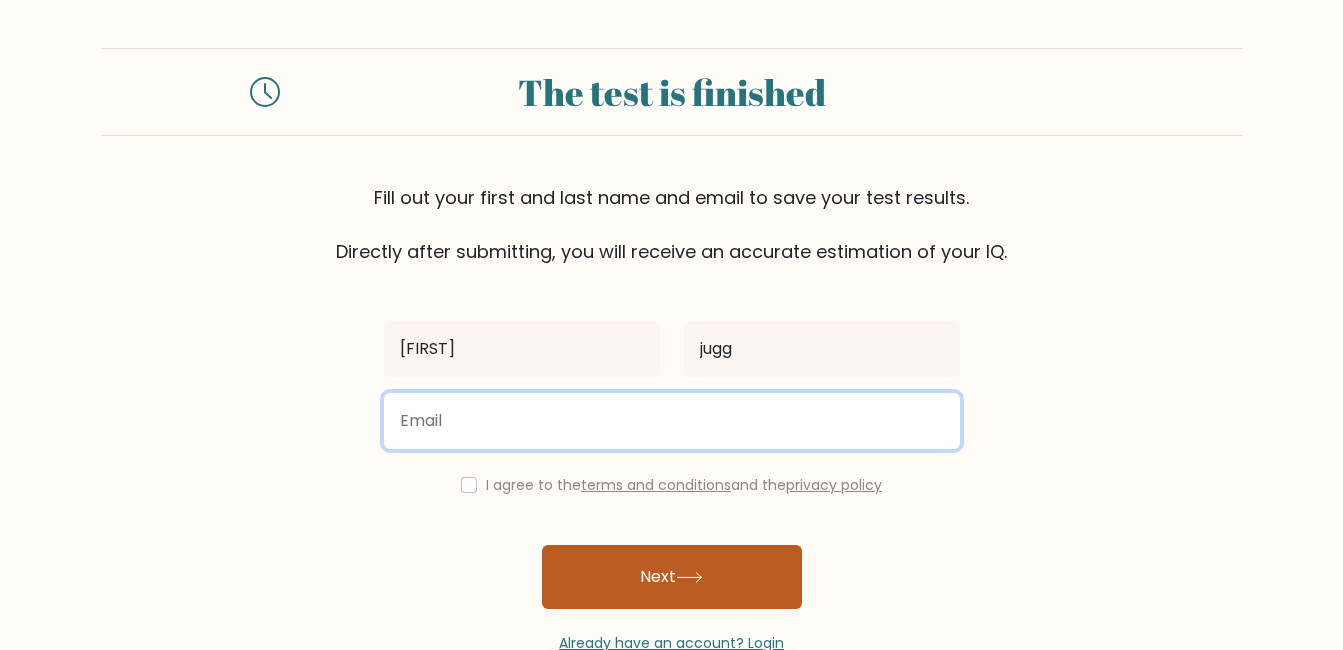 type on "[EMAIL]" 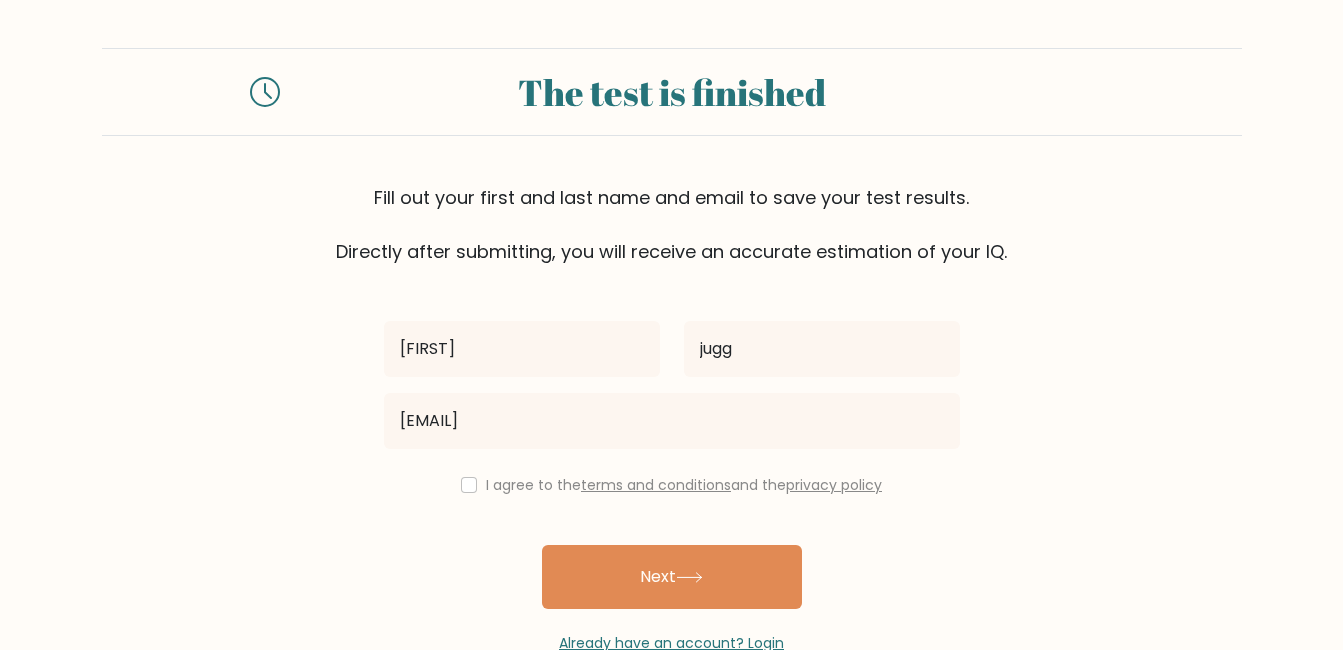 click on "I agree to the  terms and conditions  and the  privacy policy" at bounding box center (672, 485) 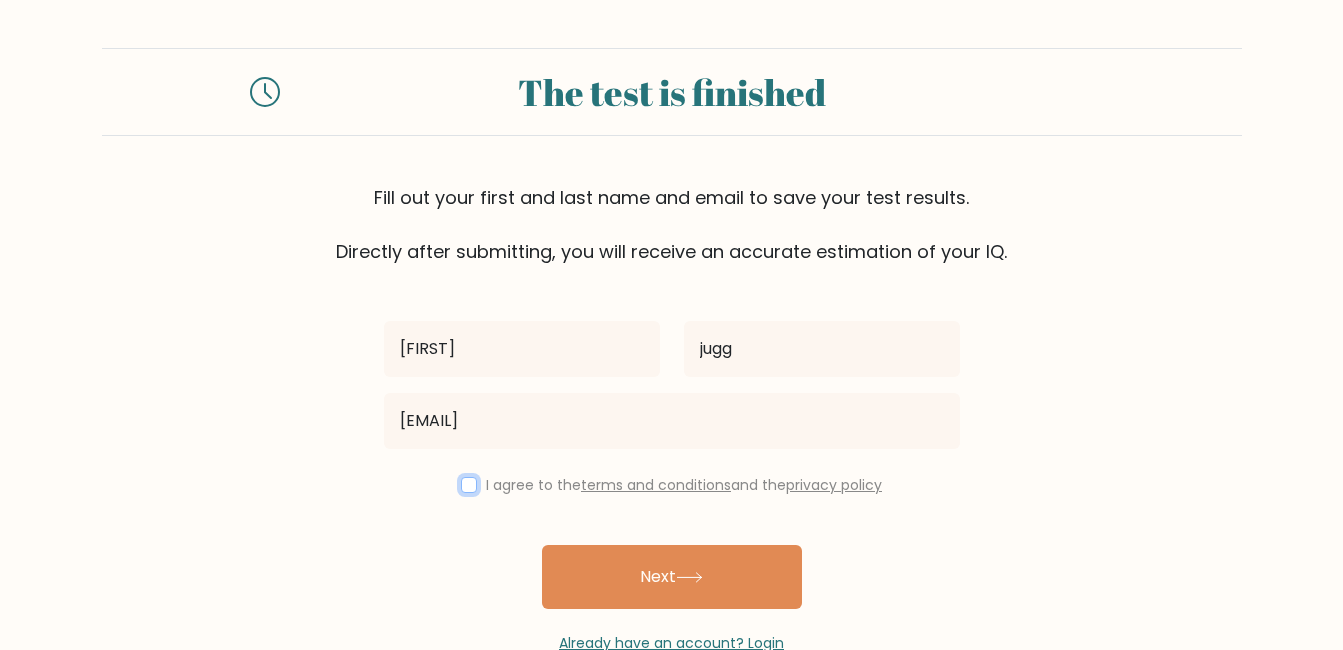 click at bounding box center (469, 485) 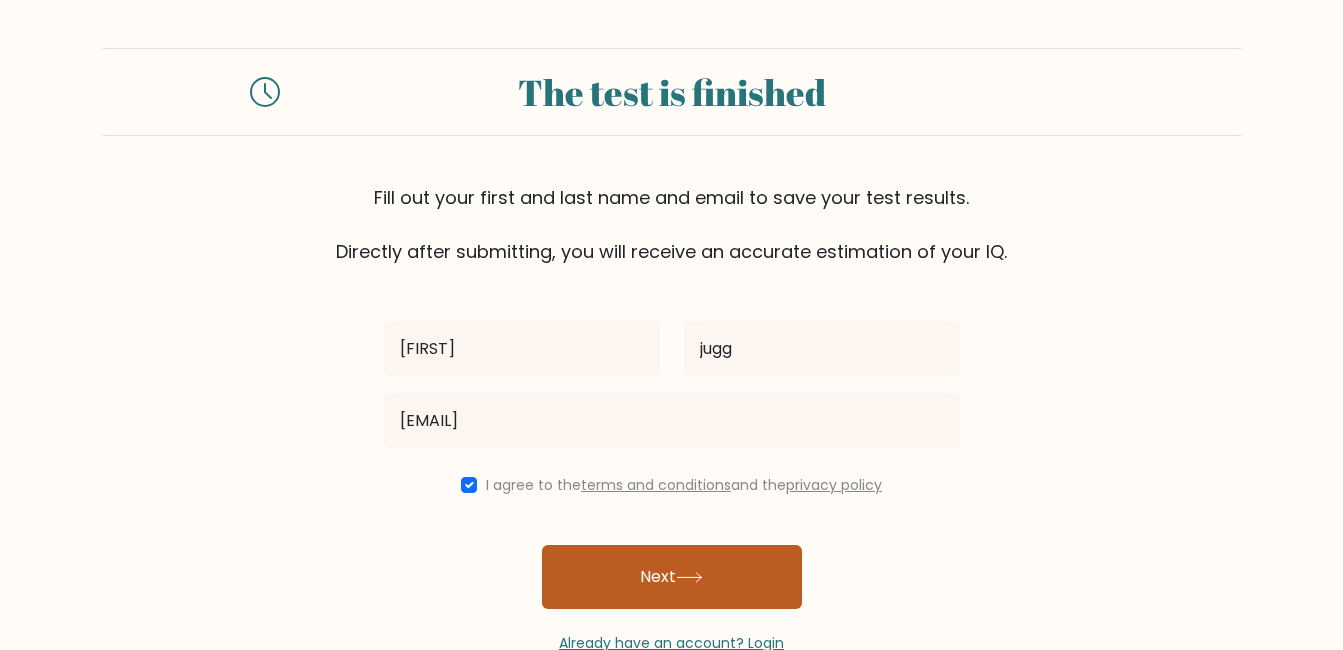 click on "Next" at bounding box center (672, 577) 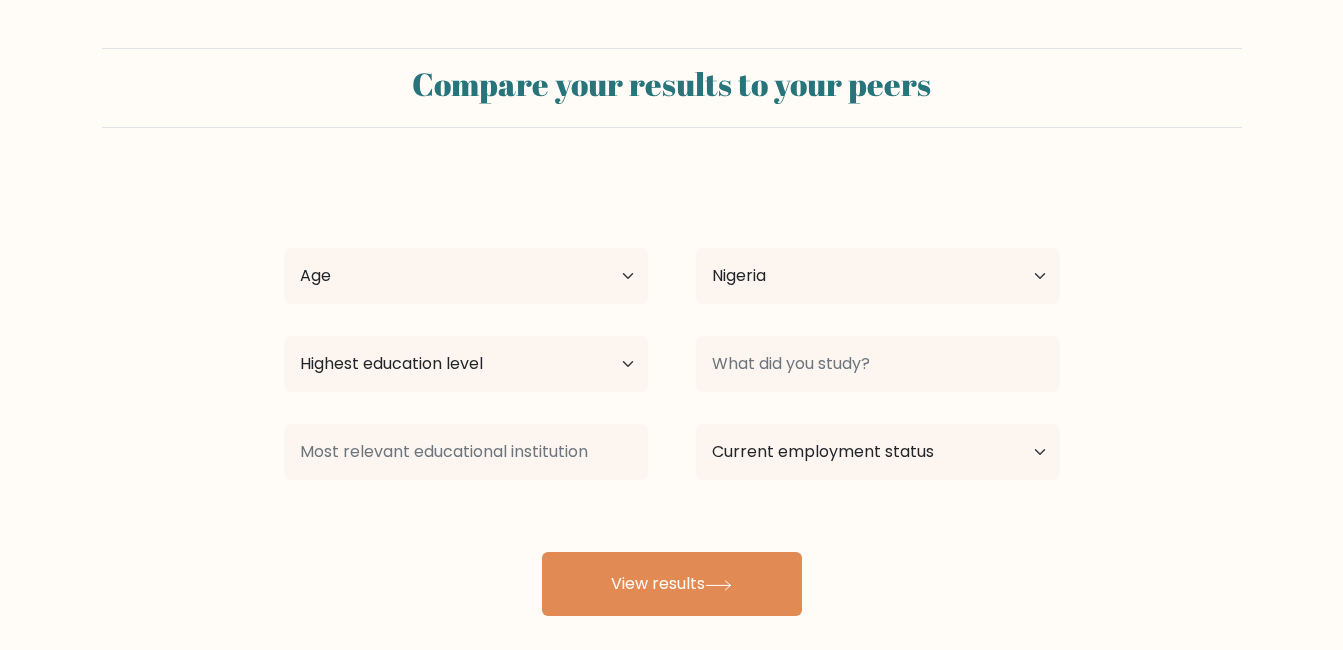select on "NG" 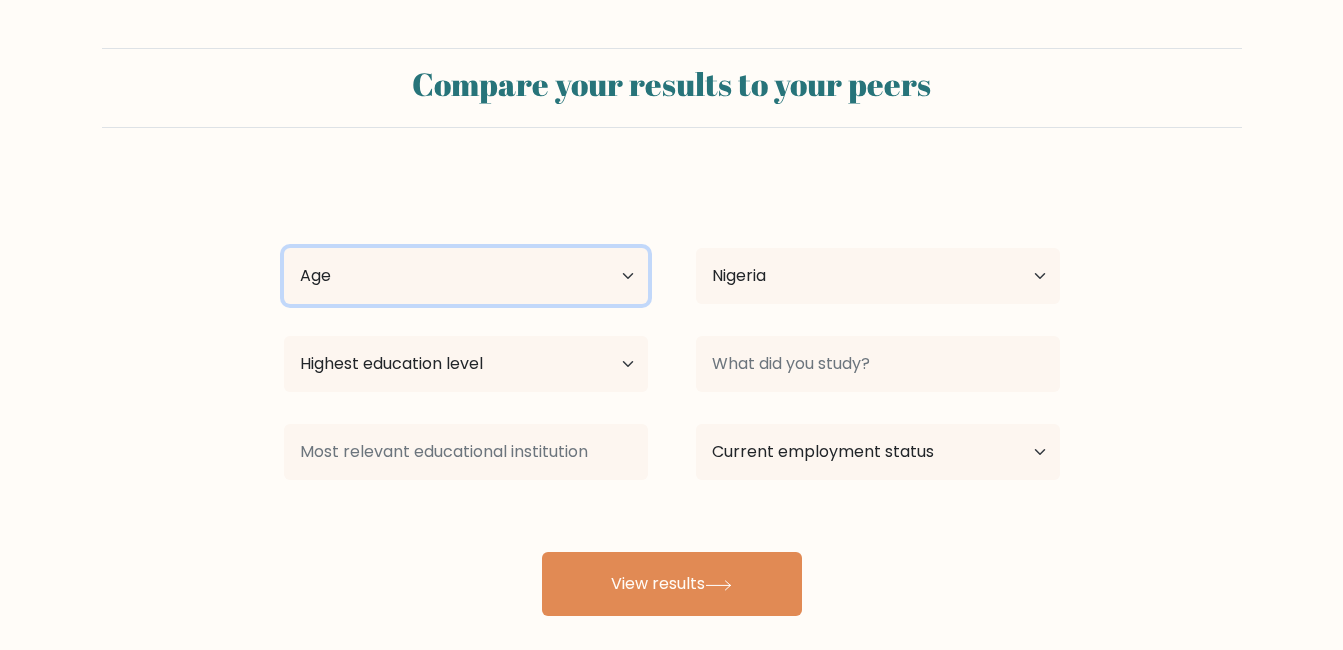 click on "Age
Under 18 years old
18-24 years old
25-34 years old
35-44 years old
45-54 years old
55-64 years old
65 years old and above" at bounding box center [466, 276] 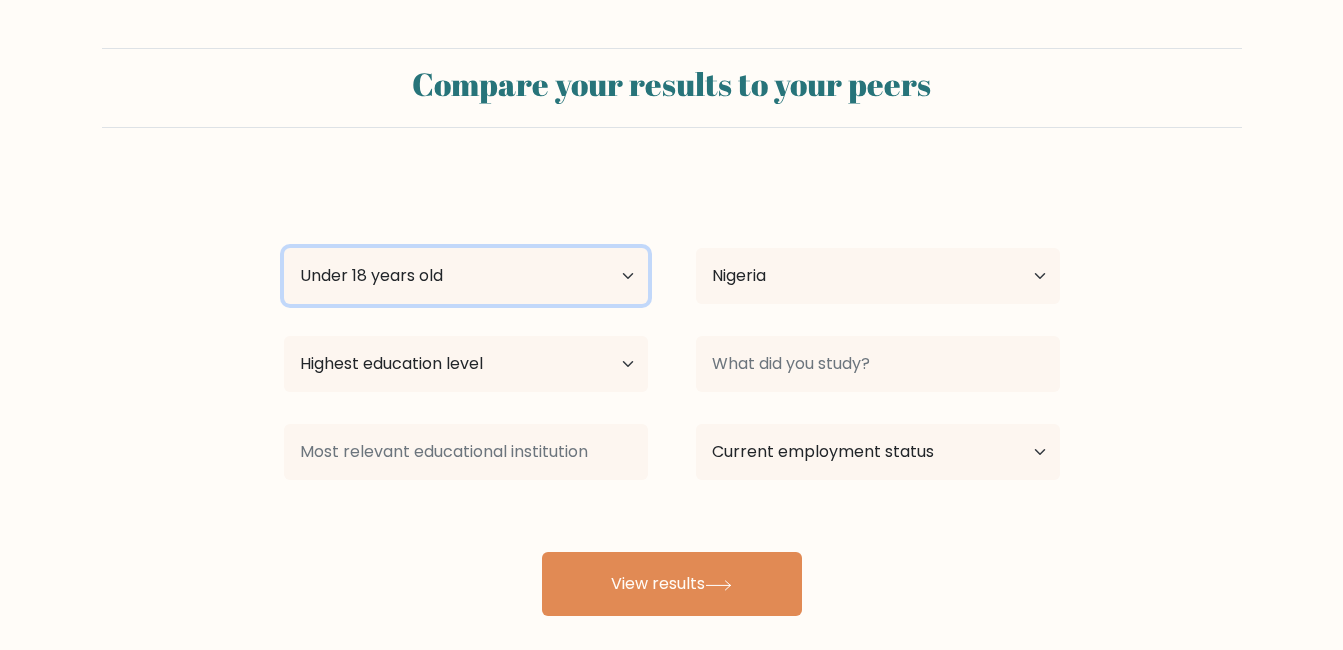 click on "Age
Under 18 years old
18-24 years old
25-34 years old
35-44 years old
45-54 years old
55-64 years old
65 years old and above" at bounding box center [466, 276] 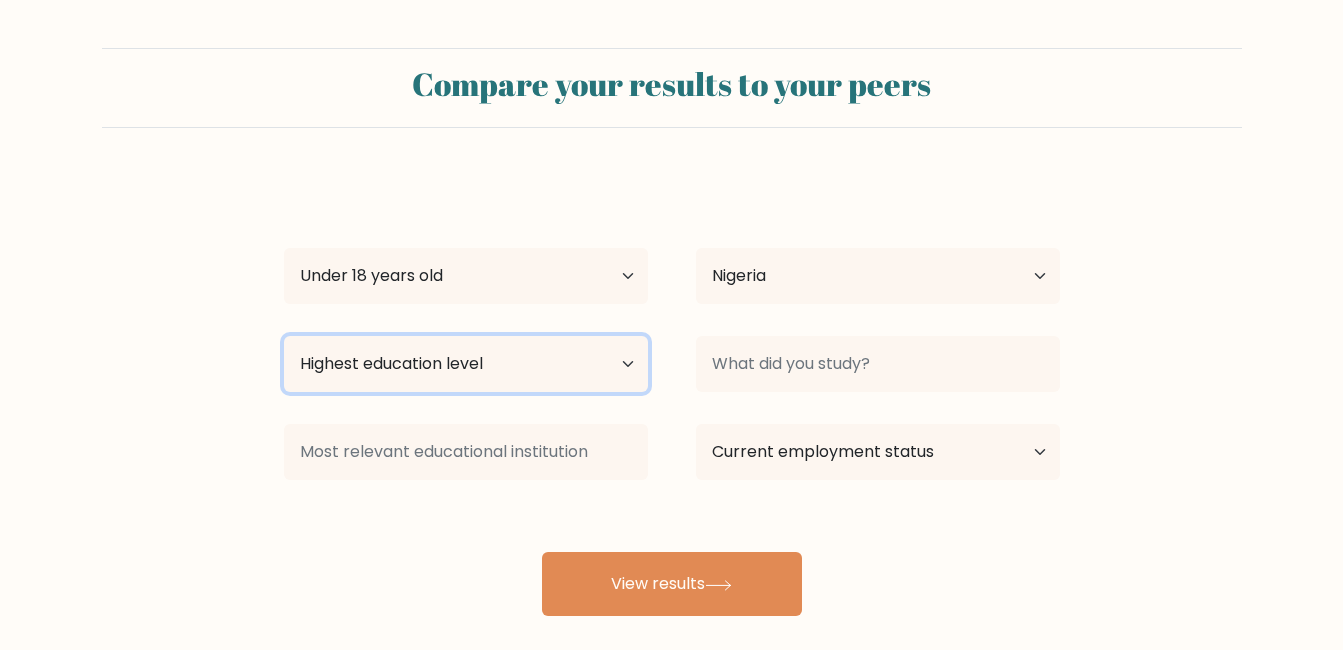 click on "Highest education level
No schooling
Primary
Lower Secondary
Upper Secondary
Occupation Specific
Bachelor's degree
Master's degree
Doctoral degree" at bounding box center (466, 364) 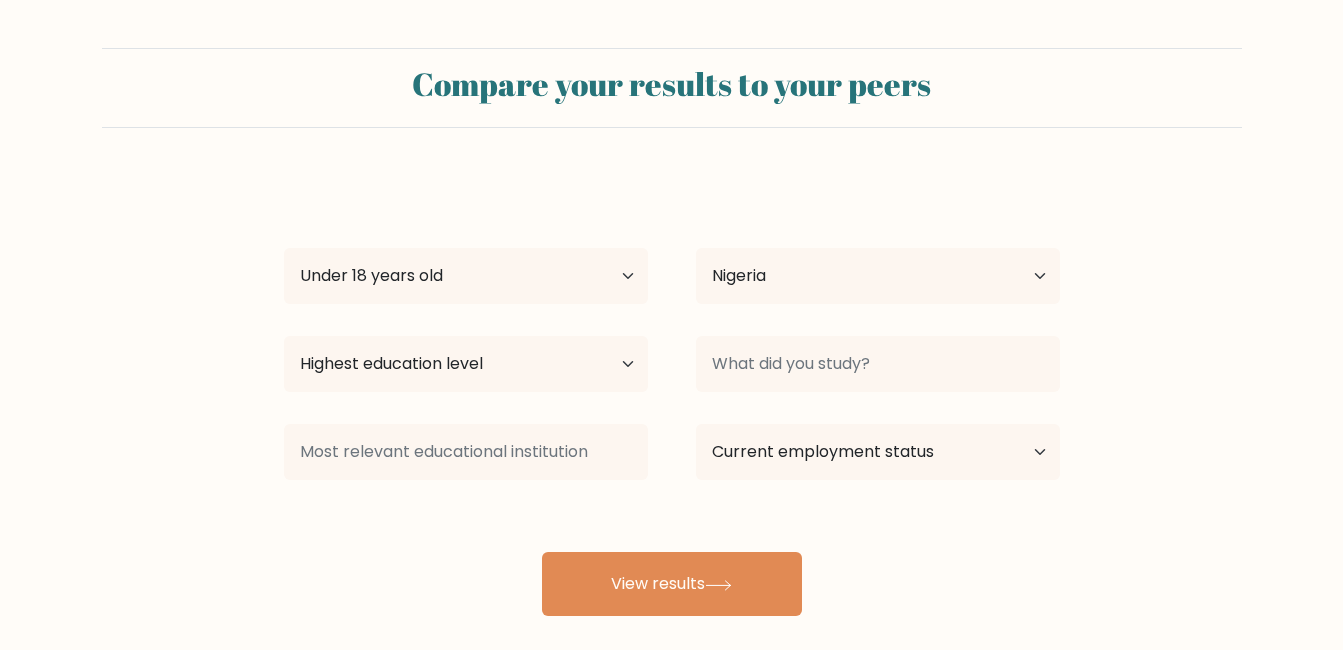 click on "Country
Afghanistan
Albania
Algeria
American Samoa
Andorra
Angola
Anguilla
Antarctica
Antigua and Barbuda
Argentina
Armenia
Aruba
Australia
Austria
Azerbaijan
Bahamas
Bahrain
Bangladesh
Barbados
Belarus
Belgium
Belize
Benin
Bermuda
Bhutan
Bolivia
Bonaire, Sint Eustatius and Saba
Bosnia and Herzegovina
Botswana
Bouvet Island
Brazil
British Indian Ocean Territory
Brunei
Bulgaria
Burkina Faso
Burundi
Cabo Verde
Cambodia
Cameroon
Canada
Cayman Islands
Central African Republic
Chad
Chile
China
Christmas Island
Cocos (Keeling) Islands
Colombia
Comoros
Congo
Congo (the Democratic Republic of the)
Cook Islands
Costa Rica
Côte d'Ivoire Cuba" at bounding box center (878, 276) 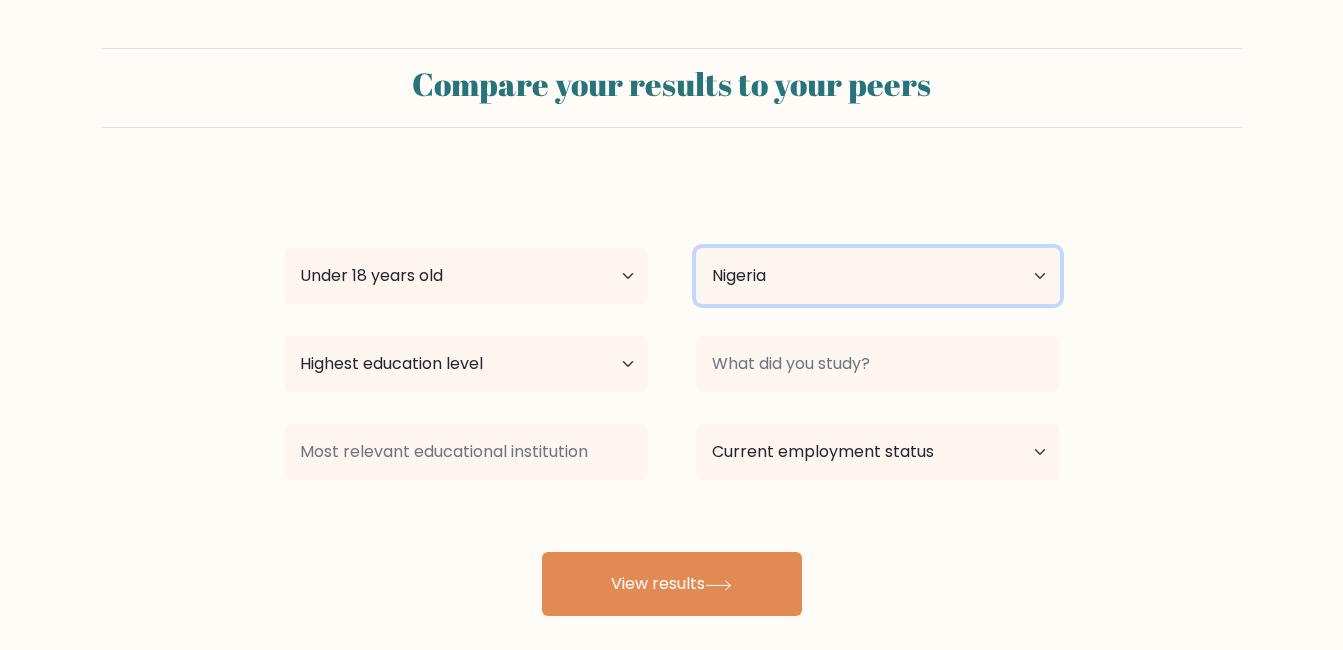 click on "Country
Afghanistan
Albania
Algeria
American Samoa
Andorra
Angola
Anguilla
Antarctica
Antigua and Barbuda
Argentina
Armenia
Aruba
Australia
Austria
Azerbaijan
Bahamas
Bahrain
Bangladesh
Barbados
Belarus
Belgium
Belize
Benin
Bermuda
Bhutan
Bolivia
Bonaire, Sint Eustatius and Saba
Bosnia and Herzegovina
Botswana
Bouvet Island
Brazil
British Indian Ocean Territory
Brunei
Bulgaria
Burkina Faso
Burundi
Cabo Verde
Cambodia
Cameroon
Canada
Cayman Islands
Central African Republic
Chad
Chile
China
Christmas Island
Cocos (Keeling) Islands
Colombia
Comoros
Congo
Congo (the Democratic Republic of the)
Cook Islands
Costa Rica
Côte d'Ivoire
Croatia
Cuba" at bounding box center [878, 276] 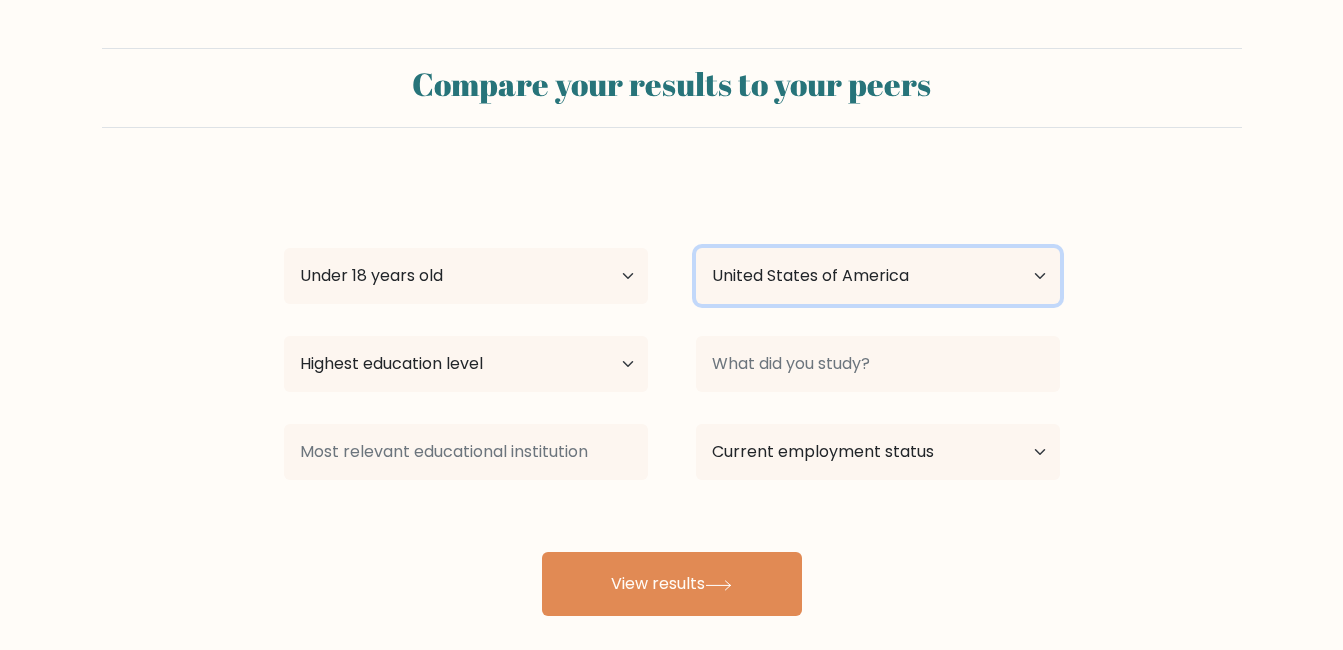 click on "Country
Afghanistan
Albania
Algeria
American Samoa
Andorra
Angola
Anguilla
Antarctica
Antigua and Barbuda
Argentina
Armenia
Aruba
Australia
Austria
Azerbaijan
Bahamas
Bahrain
Bangladesh
Barbados
Belarus
Belgium
Belize
Benin
Bermuda
Bhutan
Bolivia
Bonaire, Sint Eustatius and Saba
Bosnia and Herzegovina
Botswana
Bouvet Island
Brazil
British Indian Ocean Territory
Brunei
Bulgaria
Burkina Faso
Burundi
Cabo Verde
Cambodia
Cameroon
Canada
Cayman Islands
Central African Republic
Chad
Chile
China
Christmas Island
Cocos (Keeling) Islands
Colombia
Comoros
Congo
Congo (the Democratic Republic of the)
Cook Islands
Costa Rica
Côte d'Ivoire
Croatia
Cuba" at bounding box center (878, 276) 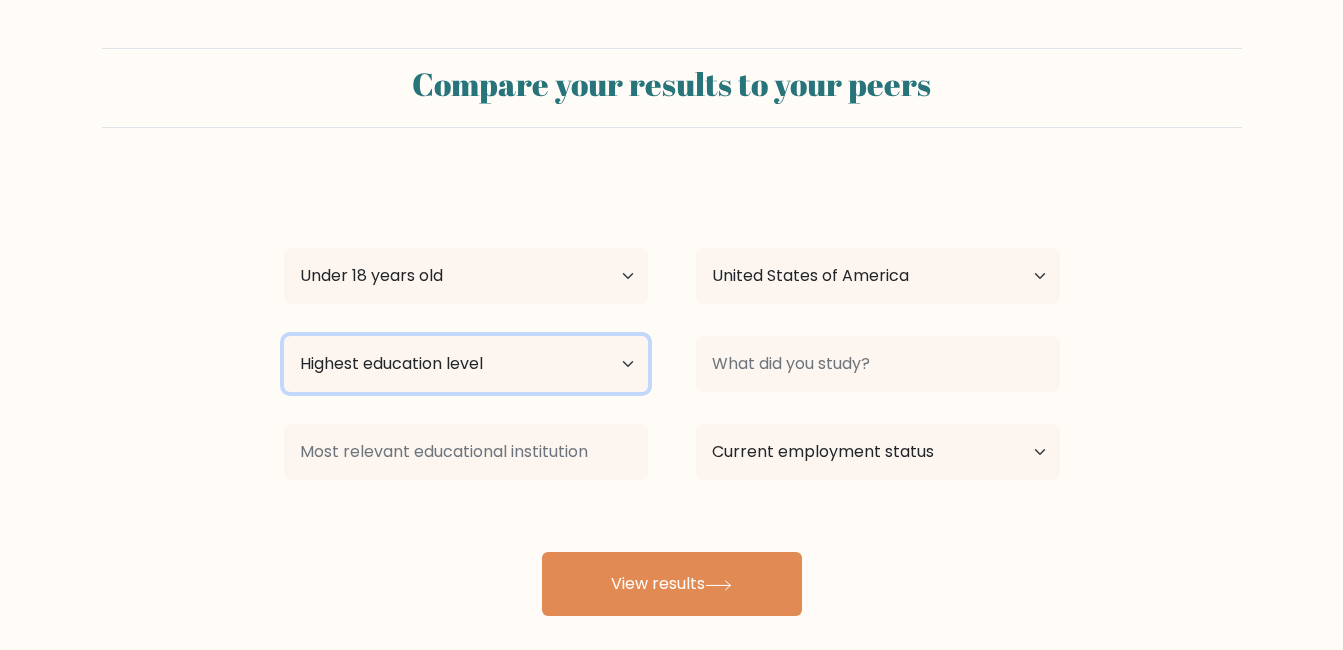 click on "Highest education level
No schooling
Primary
Lower Secondary
Upper Secondary
Occupation Specific
Bachelor's degree
Master's degree
Doctoral degree" at bounding box center [466, 364] 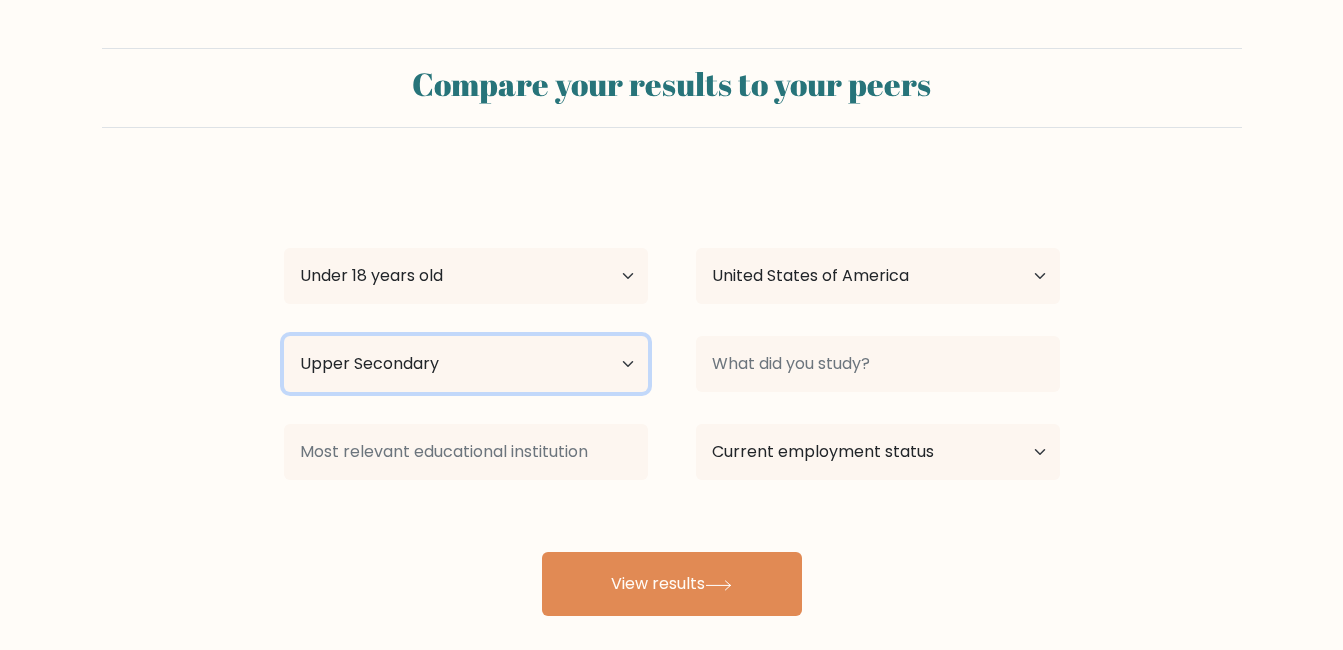 click on "Highest education level
No schooling
Primary
Lower Secondary
Upper Secondary
Occupation Specific
Bachelor's degree
Master's degree
Doctoral degree" at bounding box center (466, 364) 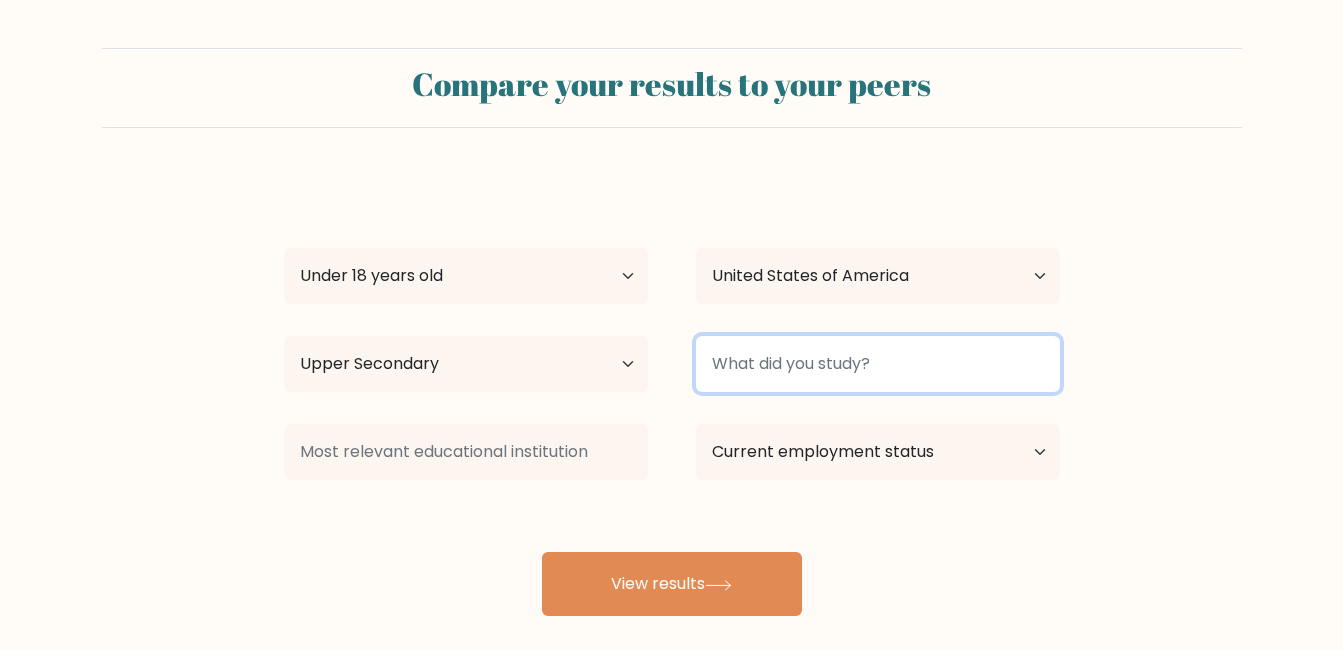 click at bounding box center (878, 364) 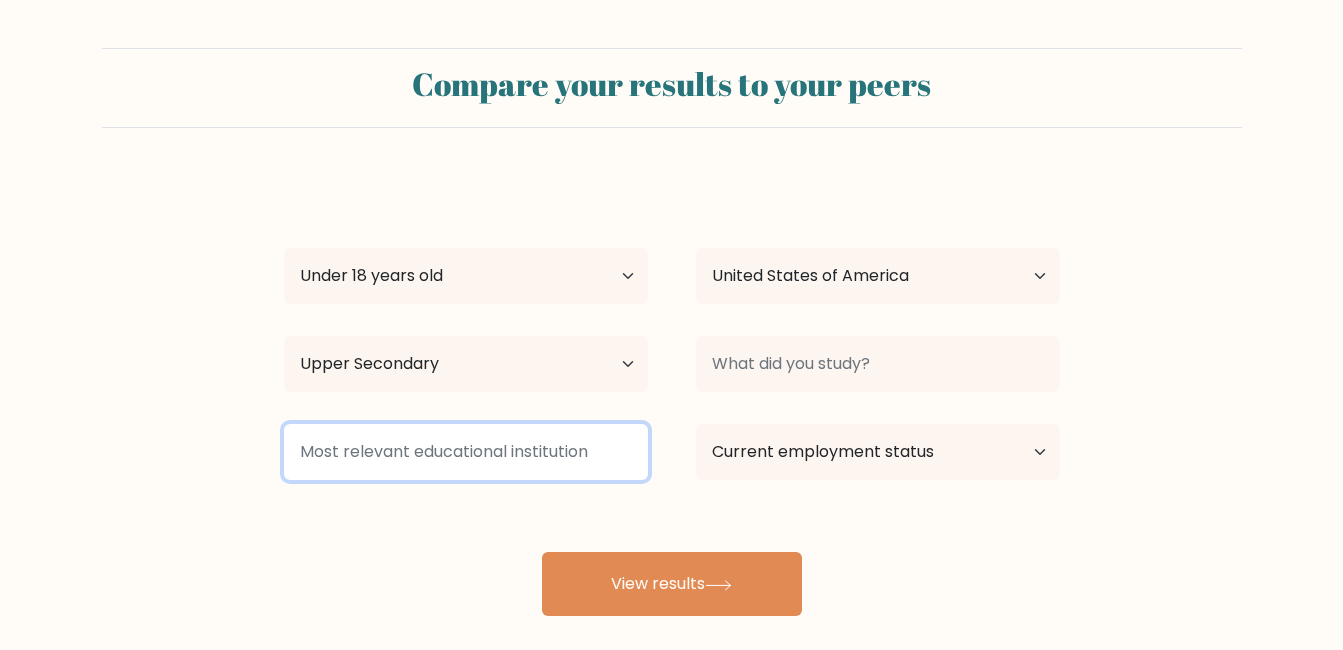 click at bounding box center [466, 452] 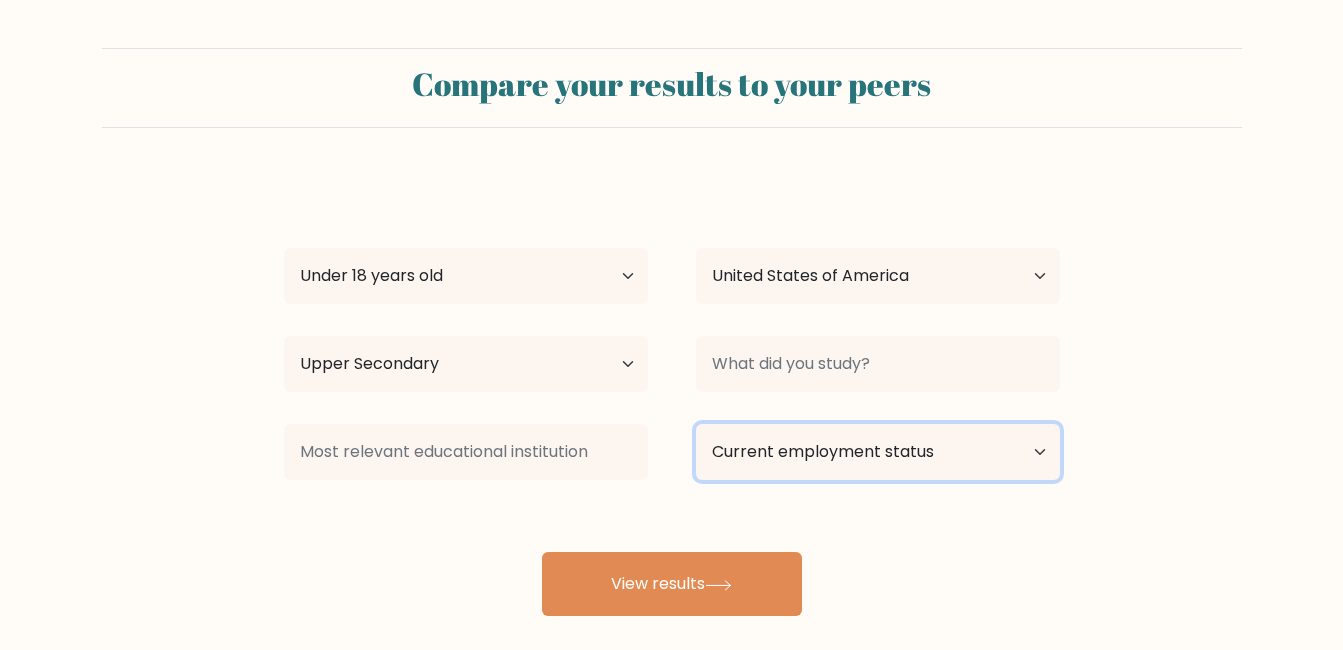 click on "Current employment status
Employed
Student
Retired
Other / prefer not to answer" at bounding box center (878, 452) 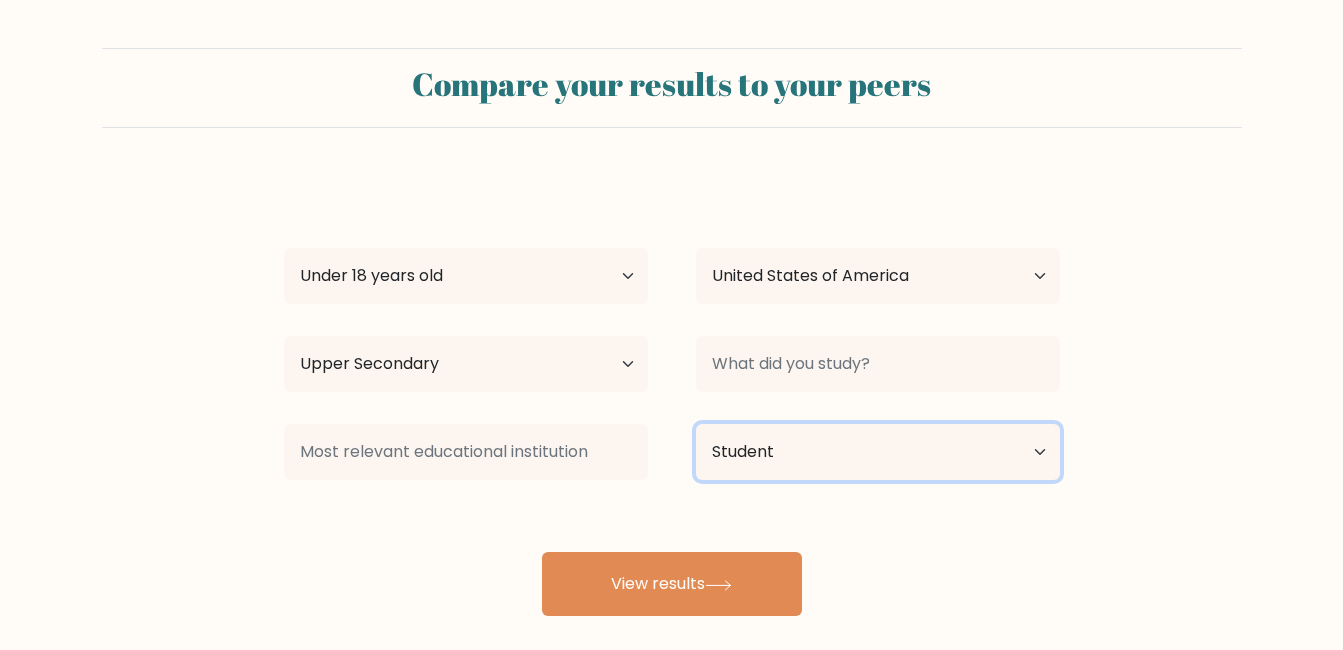 click on "Current employment status
Employed
Student
Retired
Other / prefer not to answer" at bounding box center (878, 452) 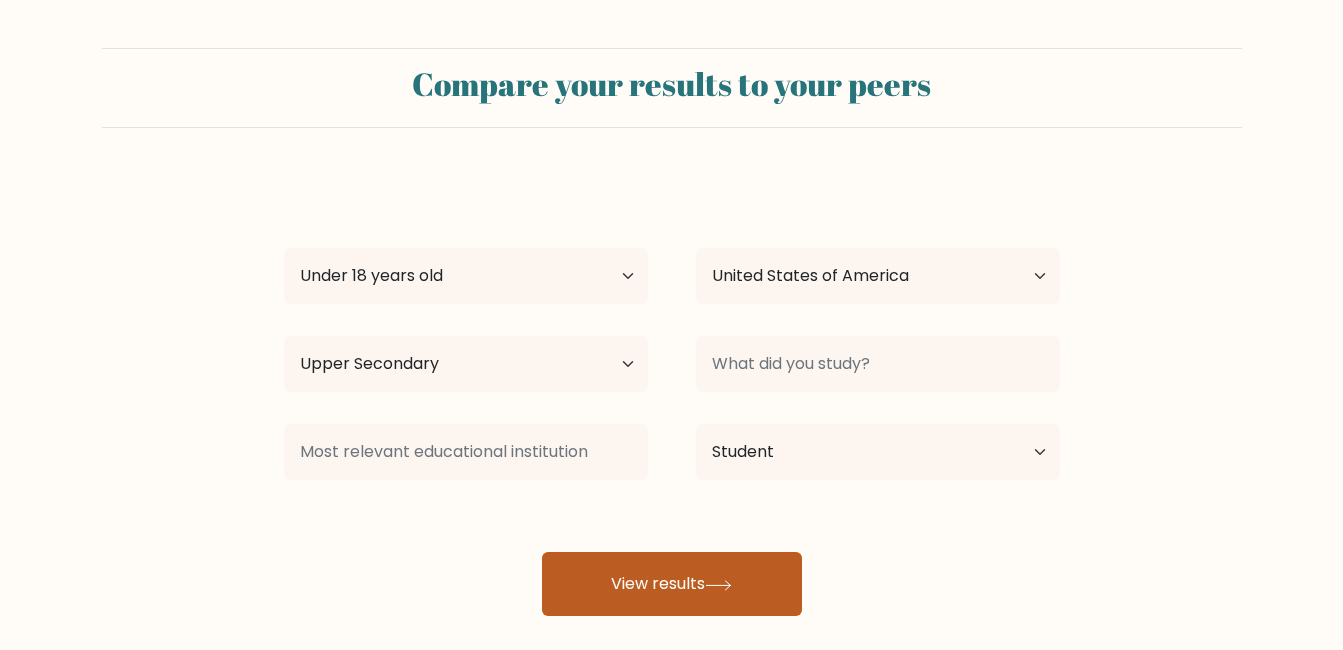 click on "View results" at bounding box center (672, 584) 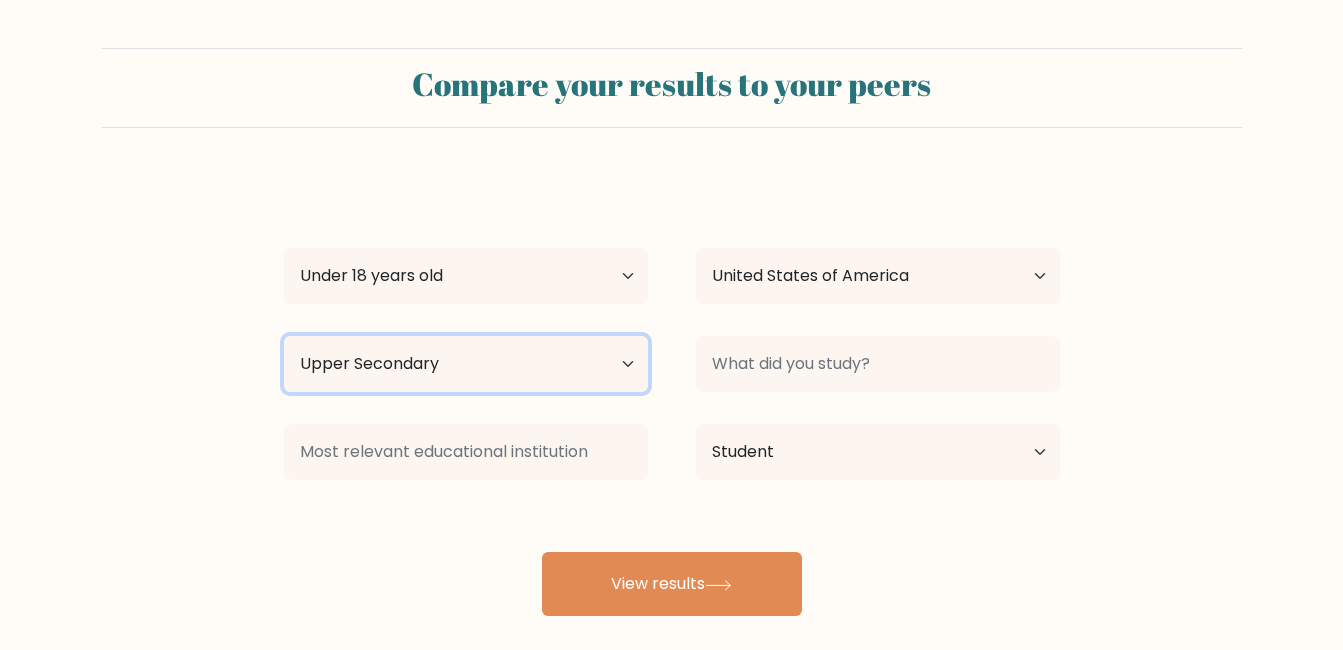 click on "Highest education level
No schooling
Primary
Lower Secondary
Upper Secondary
Occupation Specific
Bachelor's degree
Master's degree
Doctoral degree" at bounding box center [466, 364] 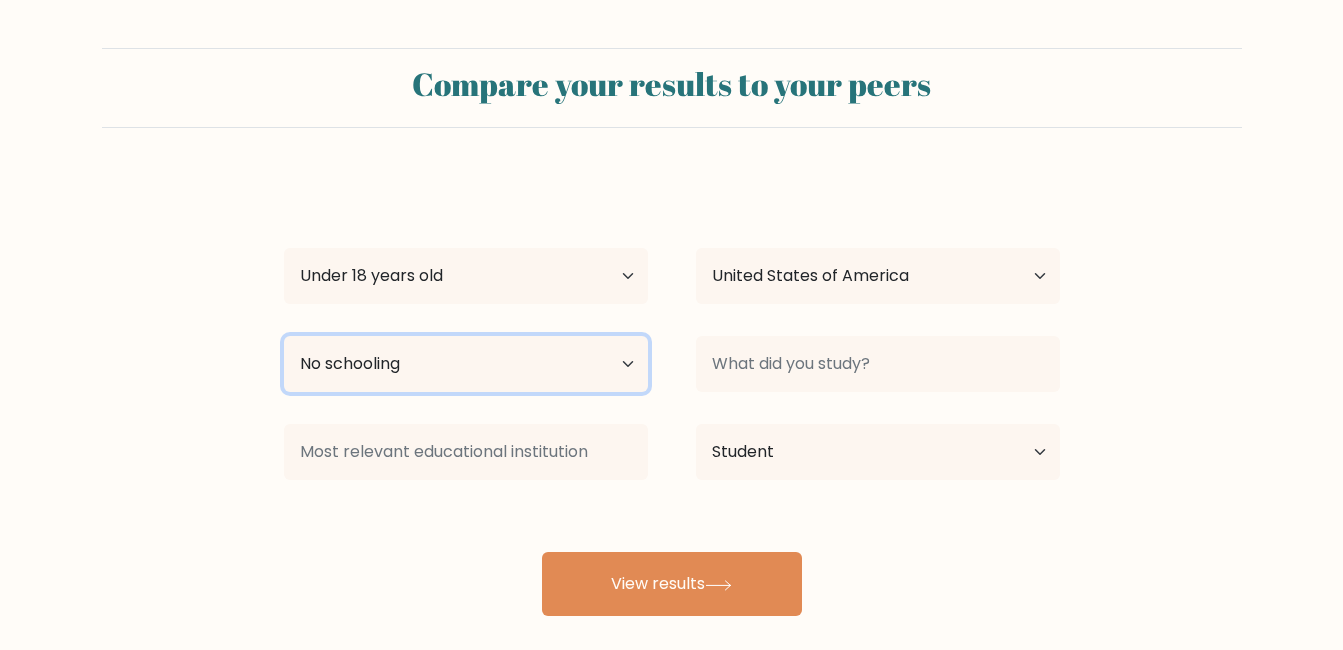 click on "Highest education level
No schooling
Primary
Lower Secondary
Upper Secondary
Occupation Specific
Bachelor's degree
Master's degree
Doctoral degree" at bounding box center [466, 364] 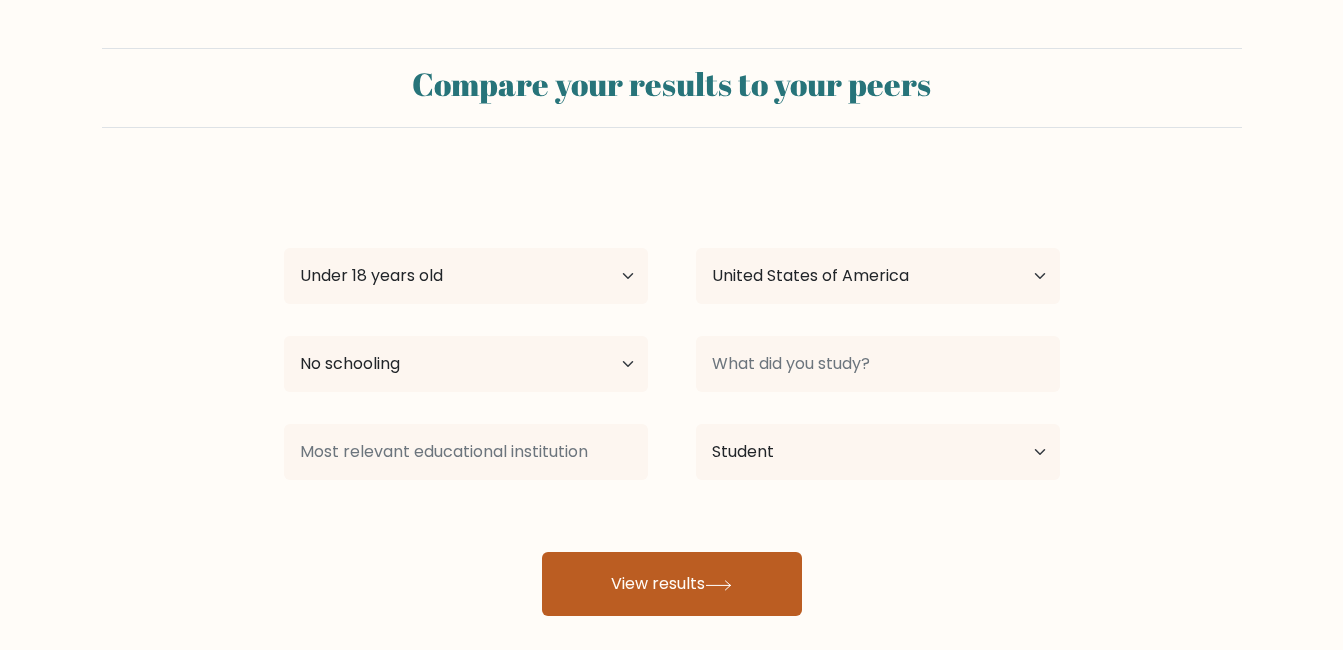click on "View results" at bounding box center [672, 584] 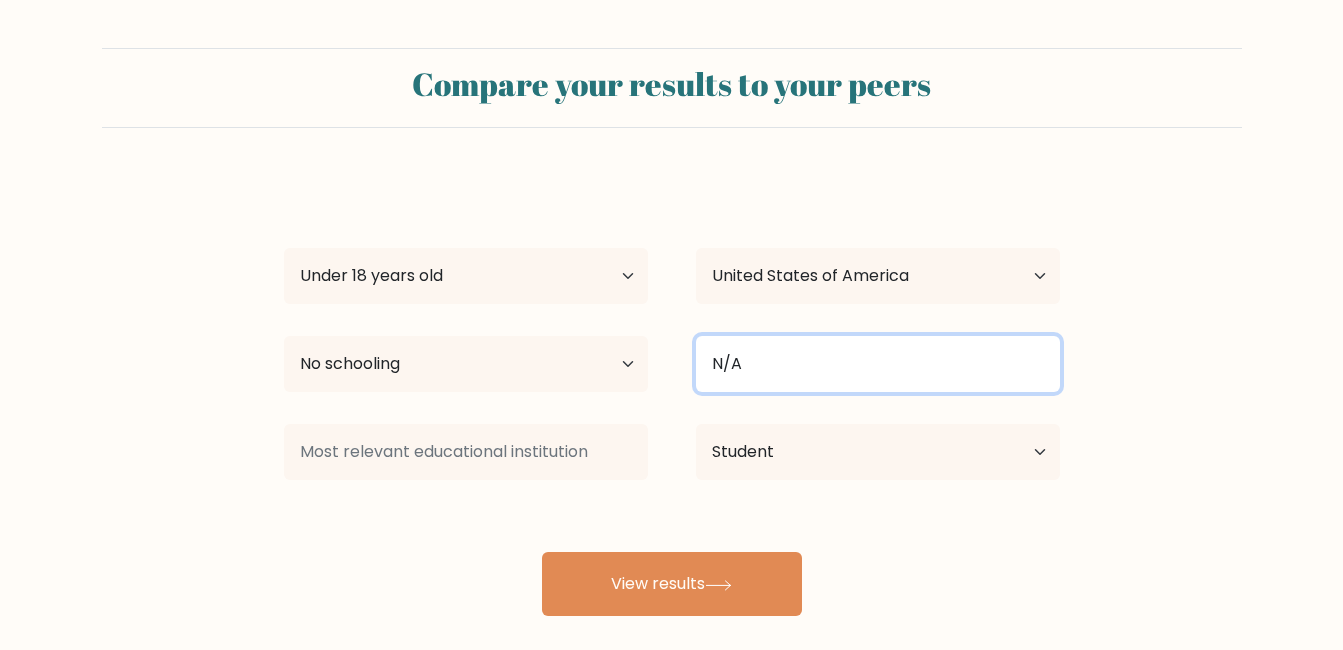 type on "N/A" 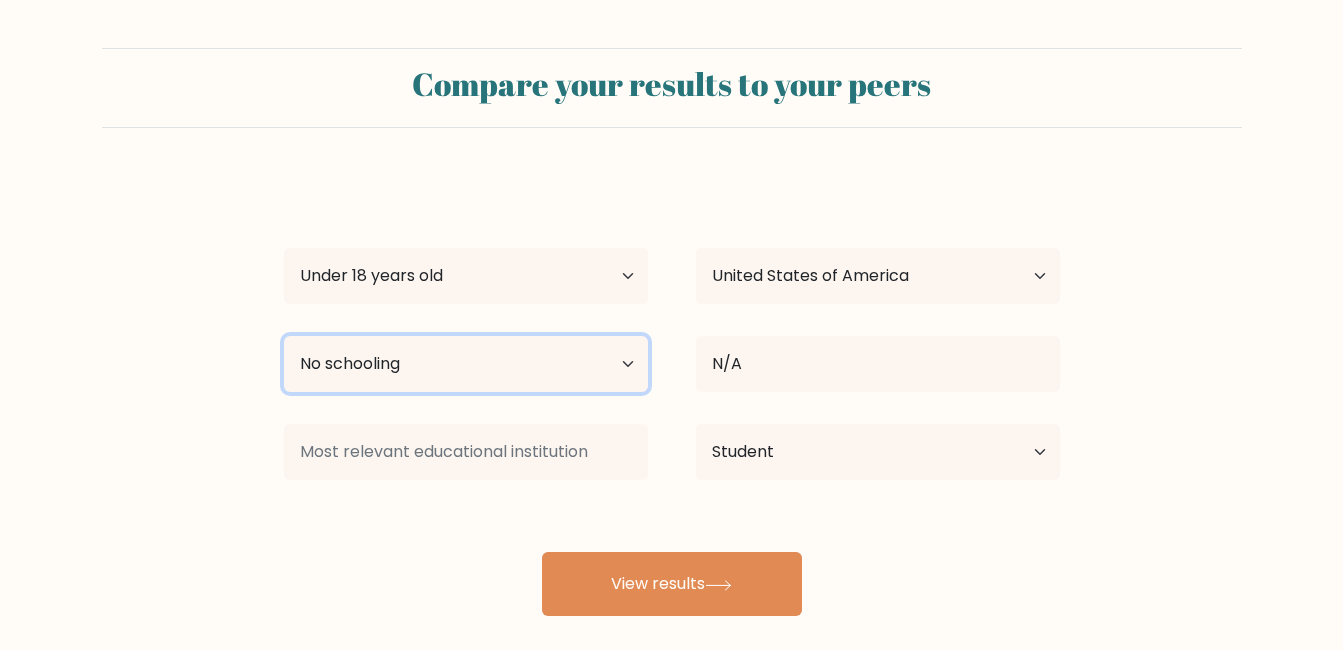 click on "Highest education level
No schooling
Primary
Lower Secondary
Upper Secondary
Occupation Specific
Bachelor's degree
Master's degree
Doctoral degree" at bounding box center [466, 364] 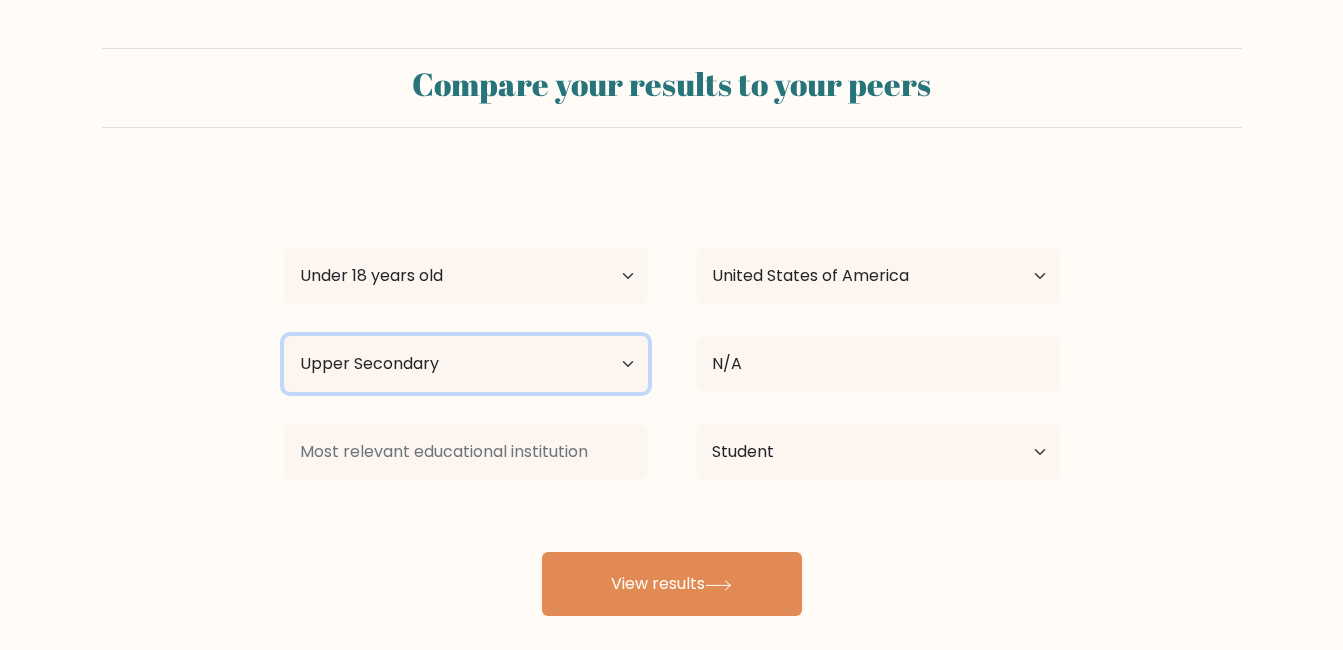click on "Highest education level
No schooling
Primary
Lower Secondary
Upper Secondary
Occupation Specific
Bachelor's degree
Master's degree
Doctoral degree" at bounding box center [466, 364] 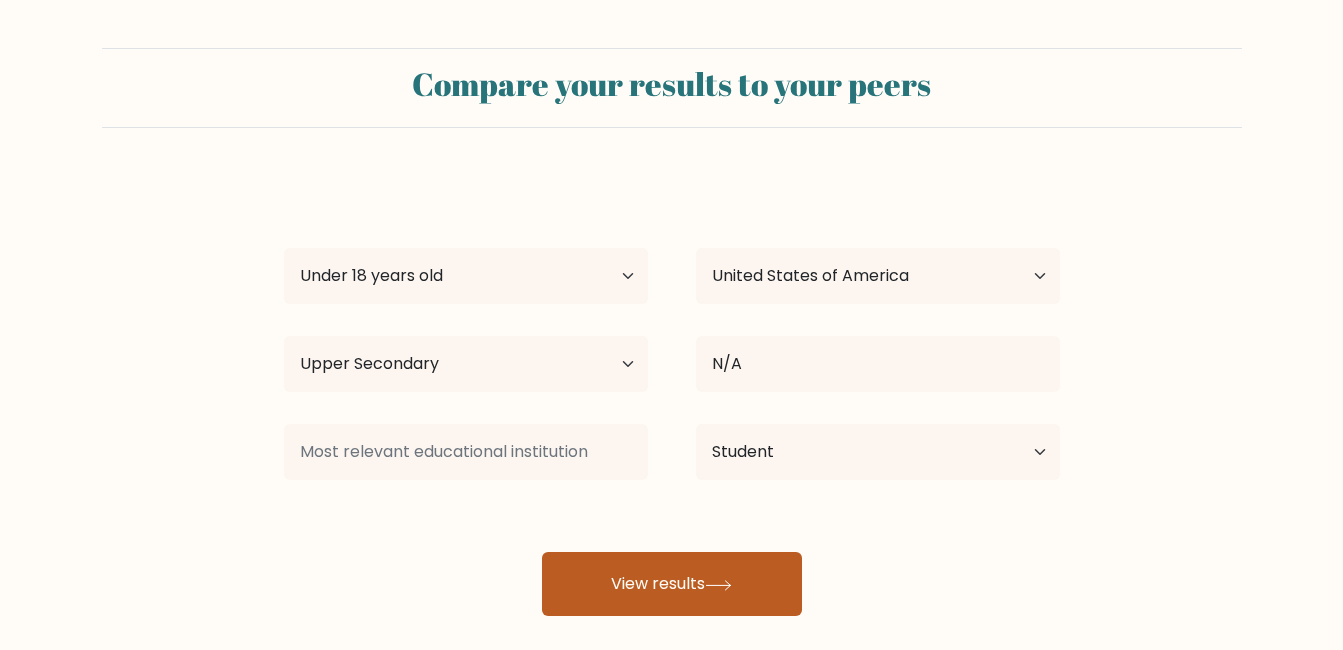 click on "View results" at bounding box center (672, 584) 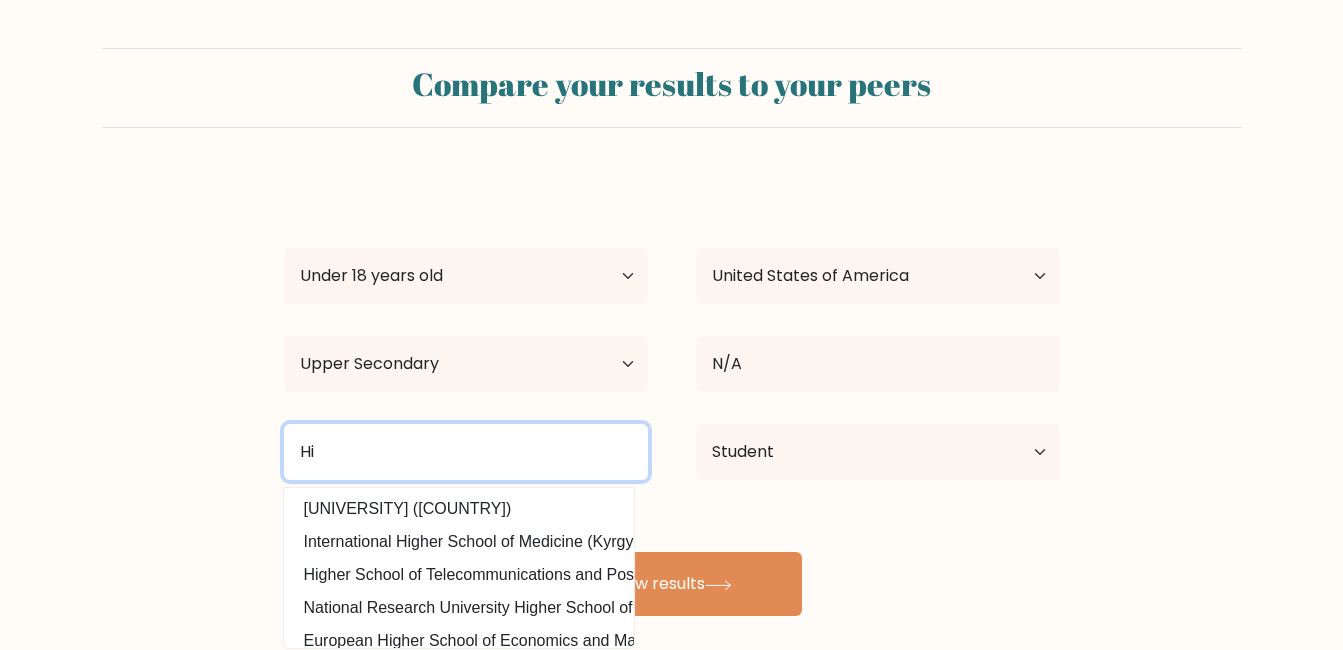 type on "H" 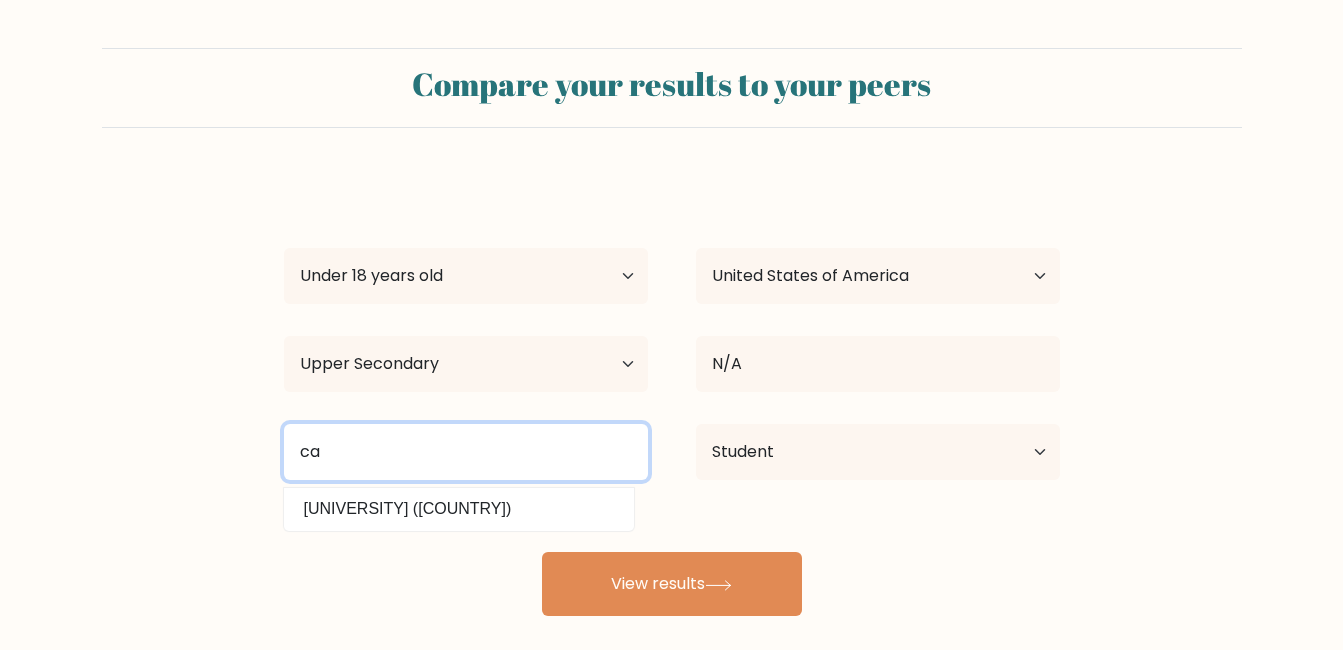 type on "c" 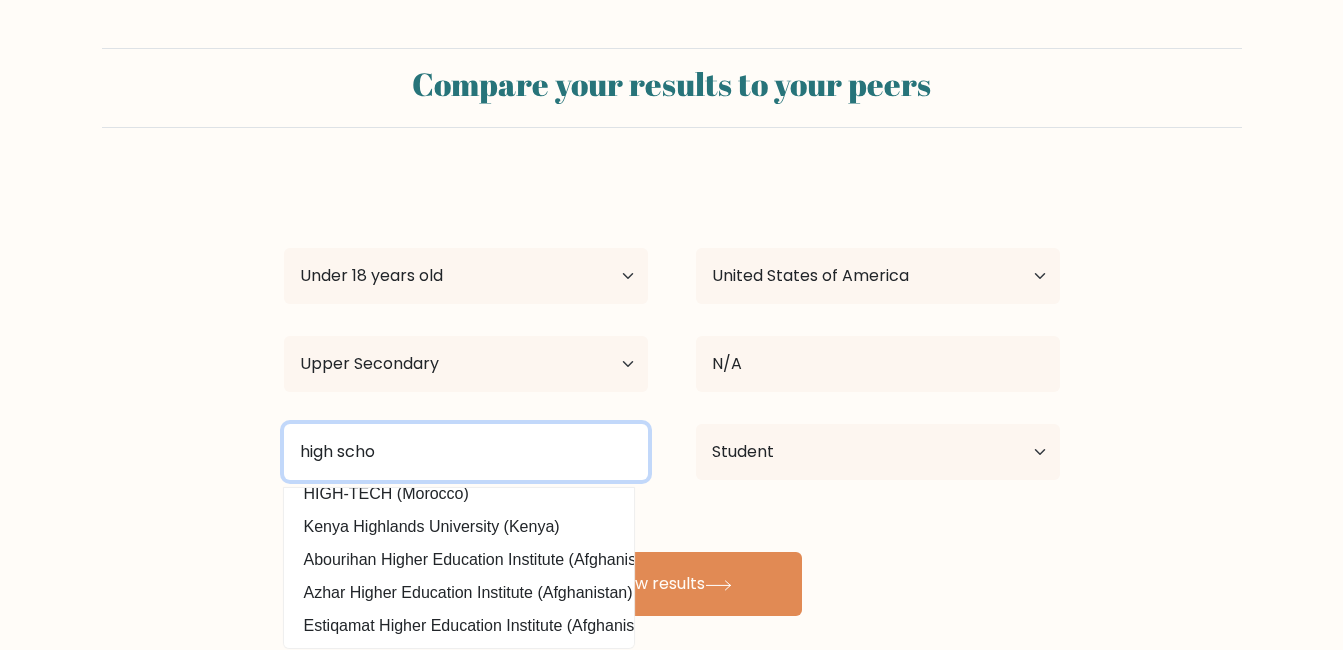 scroll, scrollTop: 0, scrollLeft: 0, axis: both 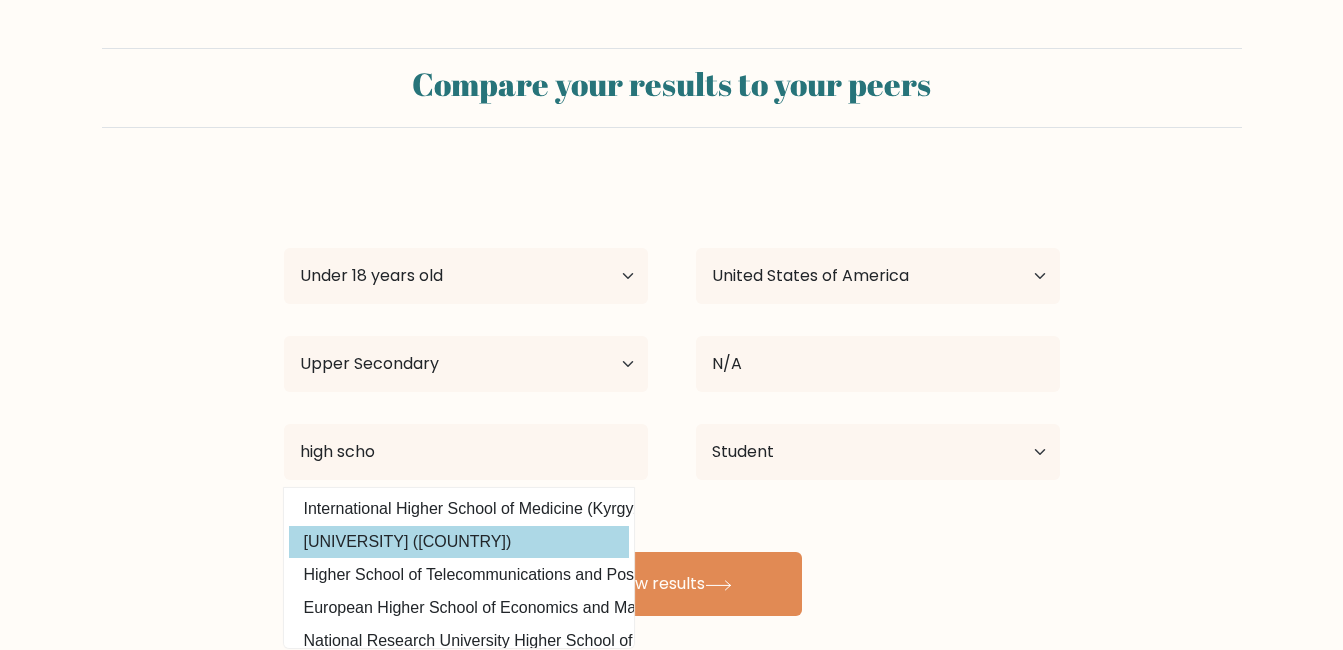 click on "[FIRST]
[LAST]
Age
Under 18 years old
18-24 years old
25-34 years old
35-44 years old
45-54 years old
55-64 years old
65 years old and above
Country
Afghanistan
Albania
Algeria
American Samoa
Andorra
Angola
Anguilla
Antarctica
Antigua and Barbuda
Argentina
Armenia
Aruba
Australia
Austria
Azerbaijan
Bahamas
Bahrain
Bangladesh
Barbados
Belarus
Belgium
Belize
Benin
Bermuda
Bhutan
Bolivia
Bonaire, Sint Eustatius and Saba
Bosnia and Herzegovina
Botswana
Bouvet Island
Brazil
Brunei" at bounding box center [672, 396] 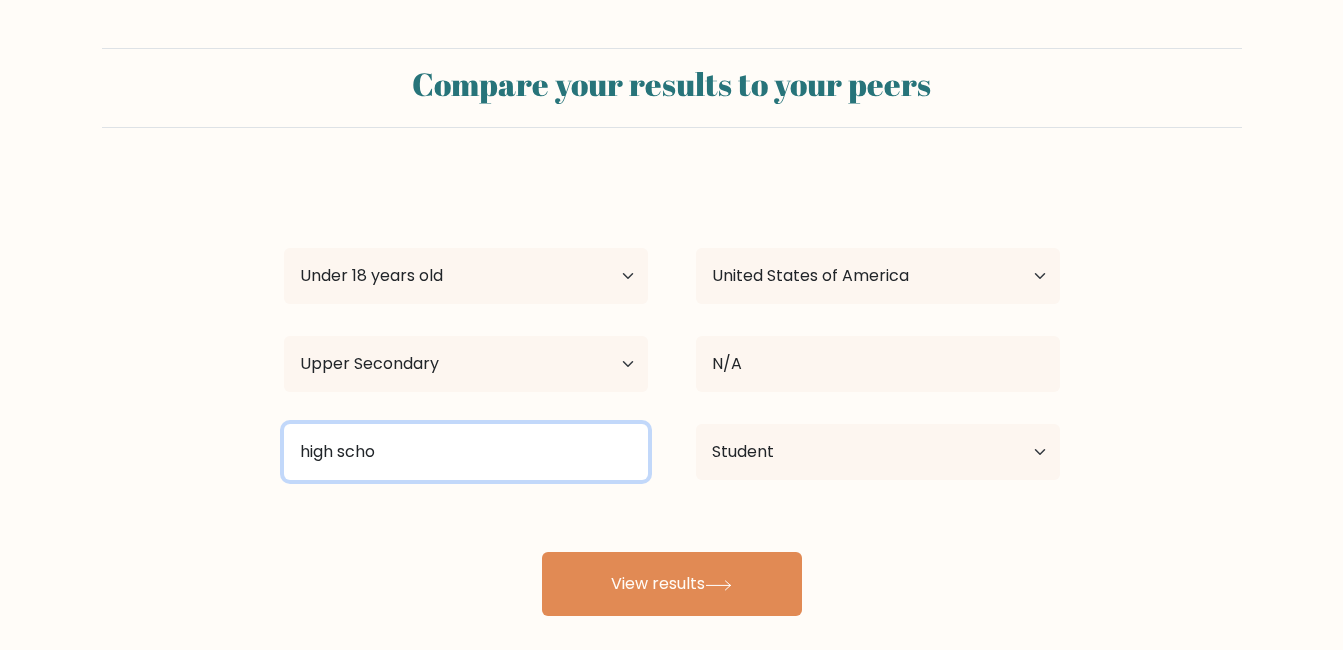 click on "high scho" at bounding box center (466, 452) 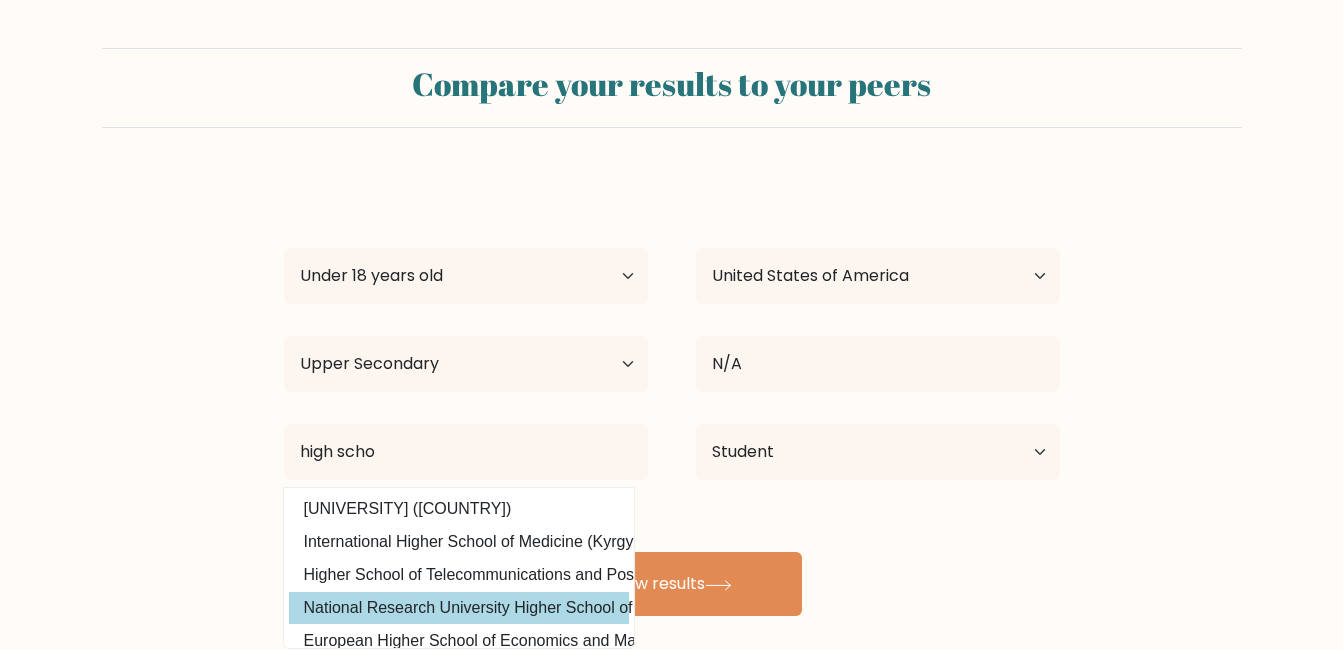 click on "[FIRST]
[LAST]
Age
Under 18 years old
18-24 years old
25-34 years old
35-44 years old
45-54 years old
55-64 years old
65 years old and above
Country
Afghanistan
Albania
Algeria
American Samoa
Andorra
Angola
Anguilla
Antarctica
Antigua and Barbuda
Argentina
Armenia
Aruba
Australia
Austria
Azerbaijan
Bahamas
Bahrain
Bangladesh
Barbados
Belarus
Belgium
Belize
Benin
Bermuda
Bhutan
Bolivia
Bonaire, Sint Eustatius and Saba
Bosnia and Herzegovina
Botswana
Bouvet Island
Brazil
Brunei" at bounding box center [672, 396] 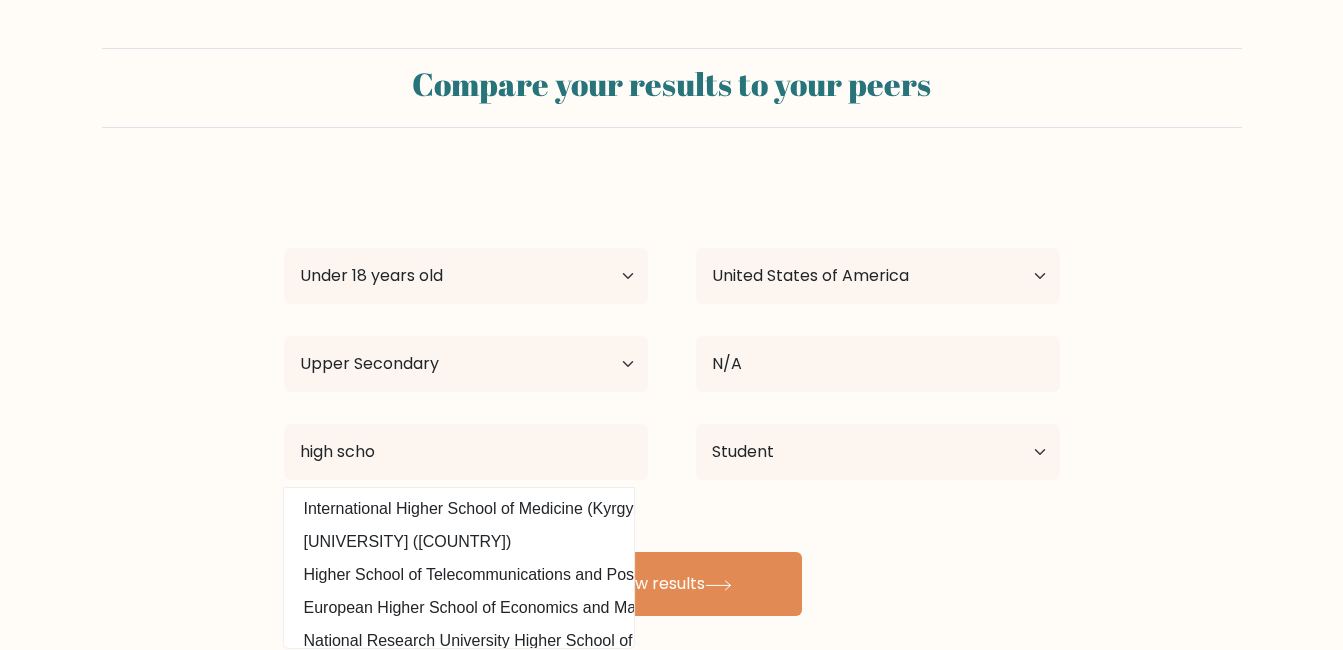 click on "European Higher School of Economics and Management (Bulgaria)" at bounding box center [459, 608] 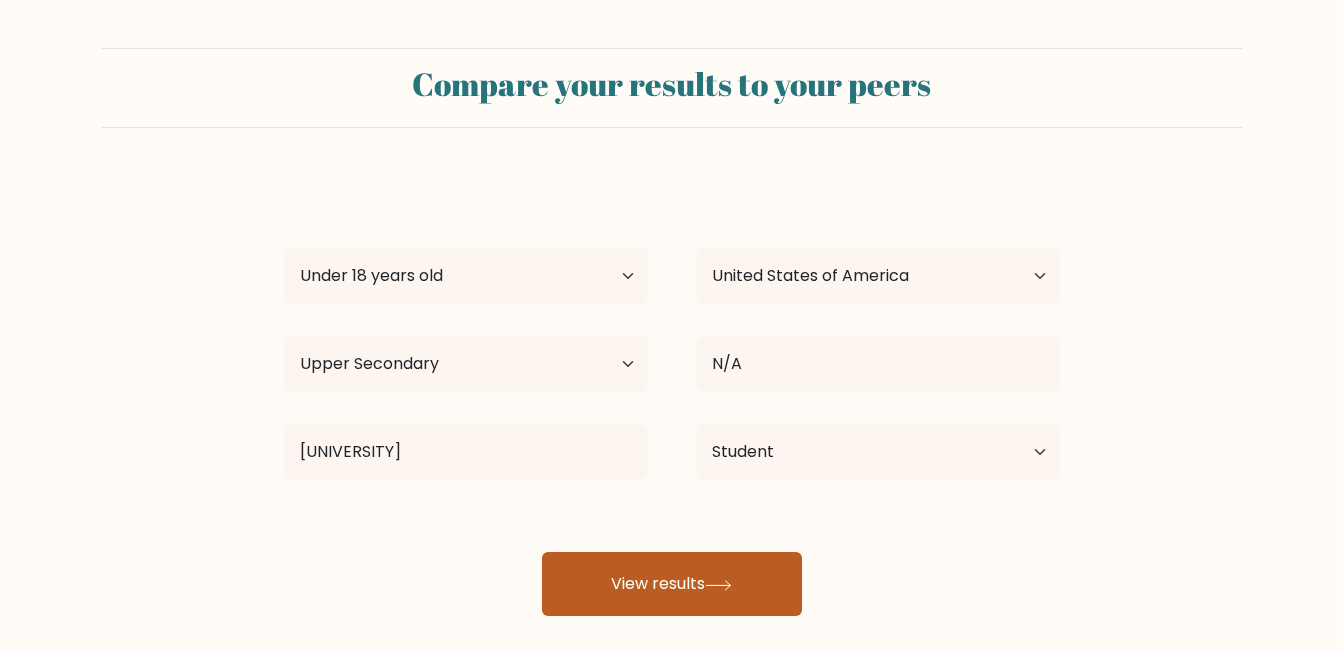 click on "View results" at bounding box center (672, 584) 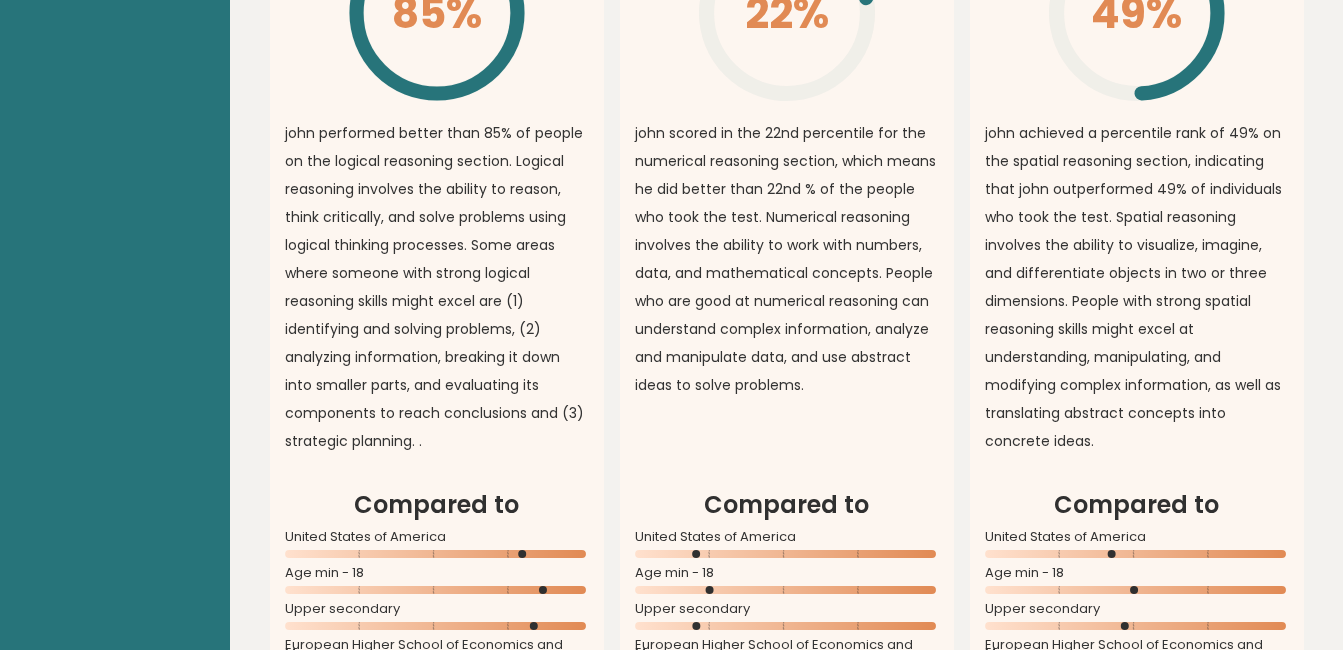 scroll, scrollTop: 1647, scrollLeft: 0, axis: vertical 